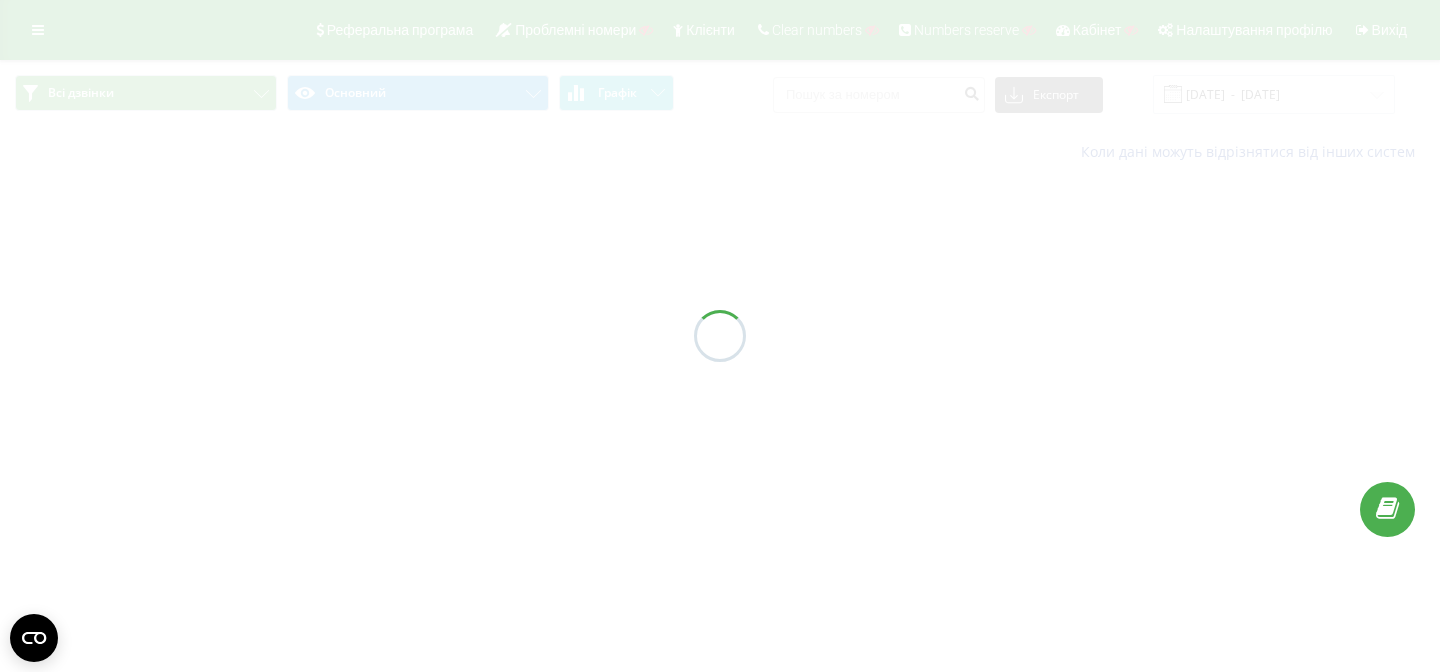 scroll, scrollTop: 0, scrollLeft: 0, axis: both 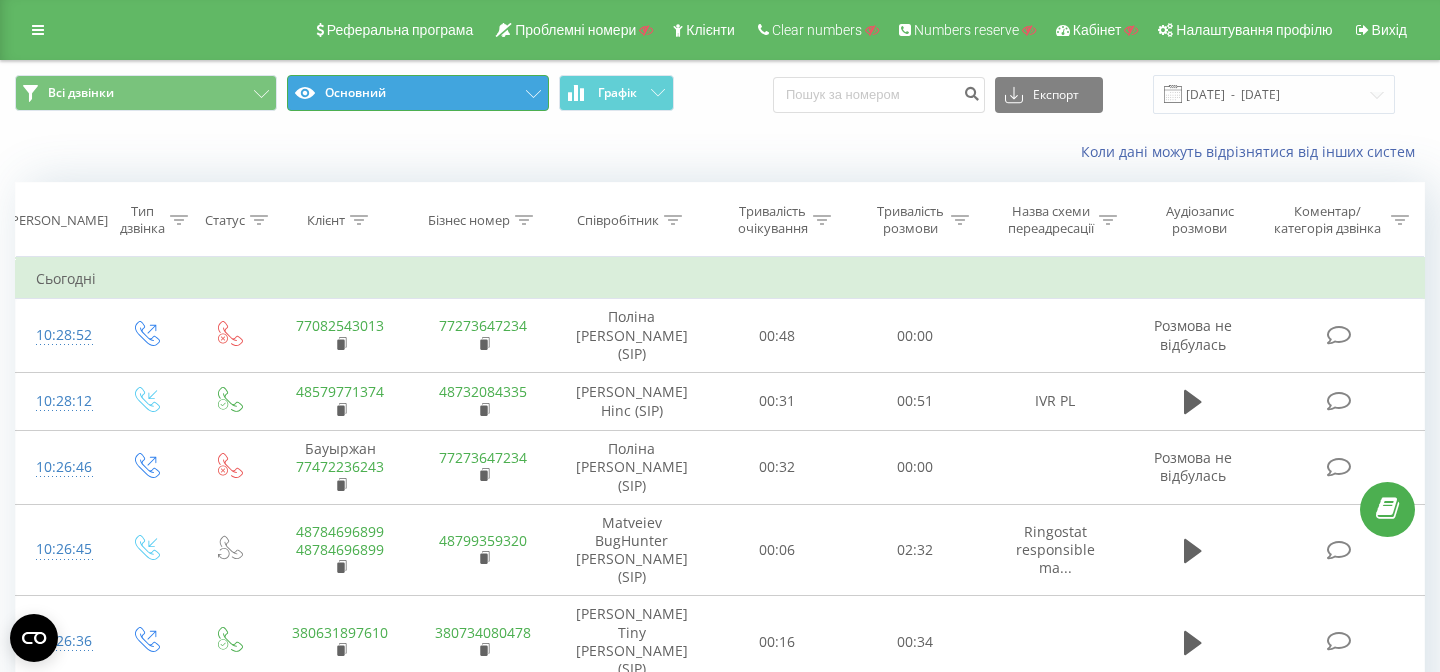 click on "Основний" at bounding box center [418, 93] 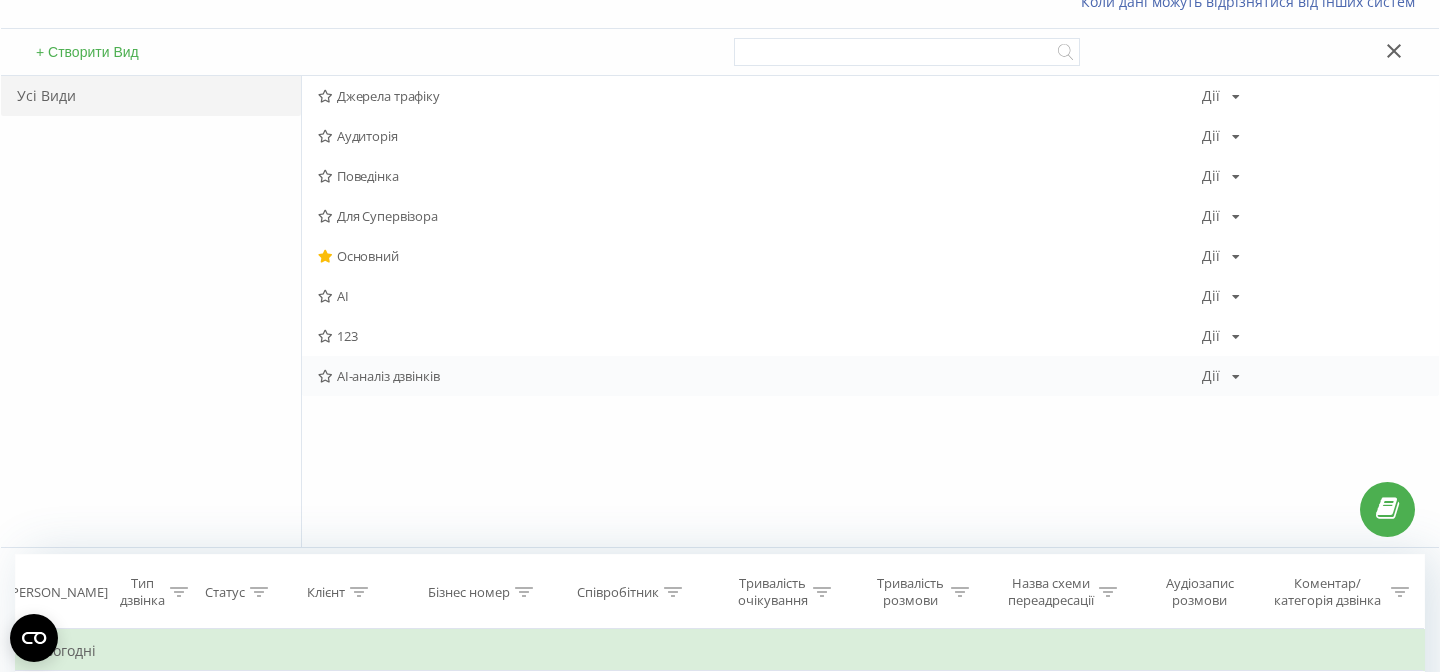 scroll, scrollTop: 128, scrollLeft: 0, axis: vertical 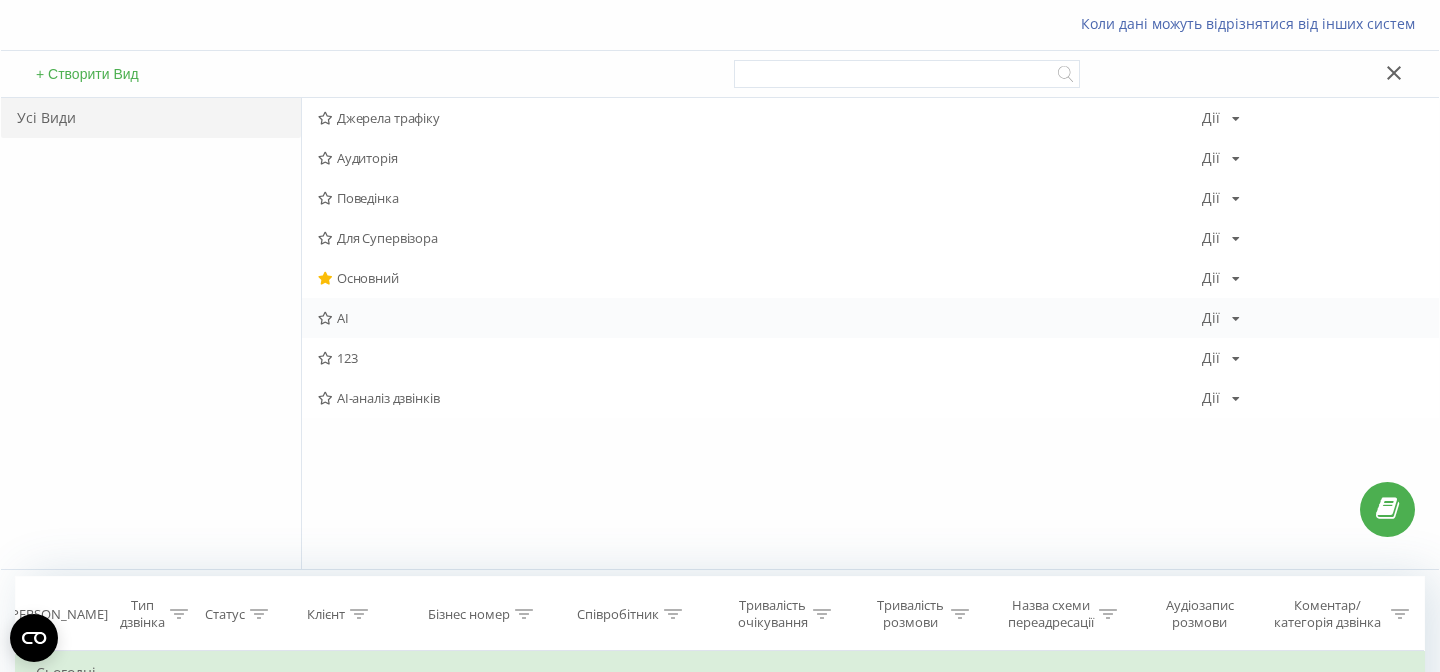 click on "AI [PERSON_NAME] Копіювати Видалити За замовчуванням Поділитися" at bounding box center [870, 318] 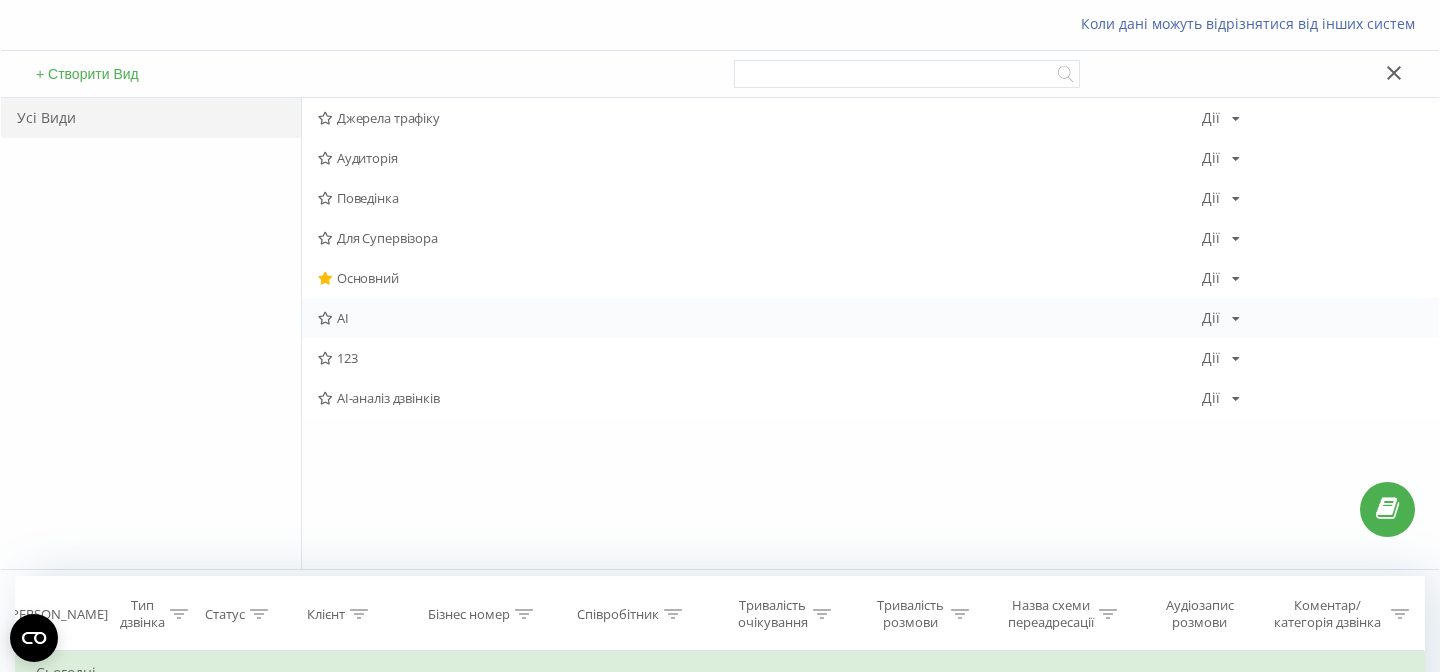 click on "AI" at bounding box center [760, 318] 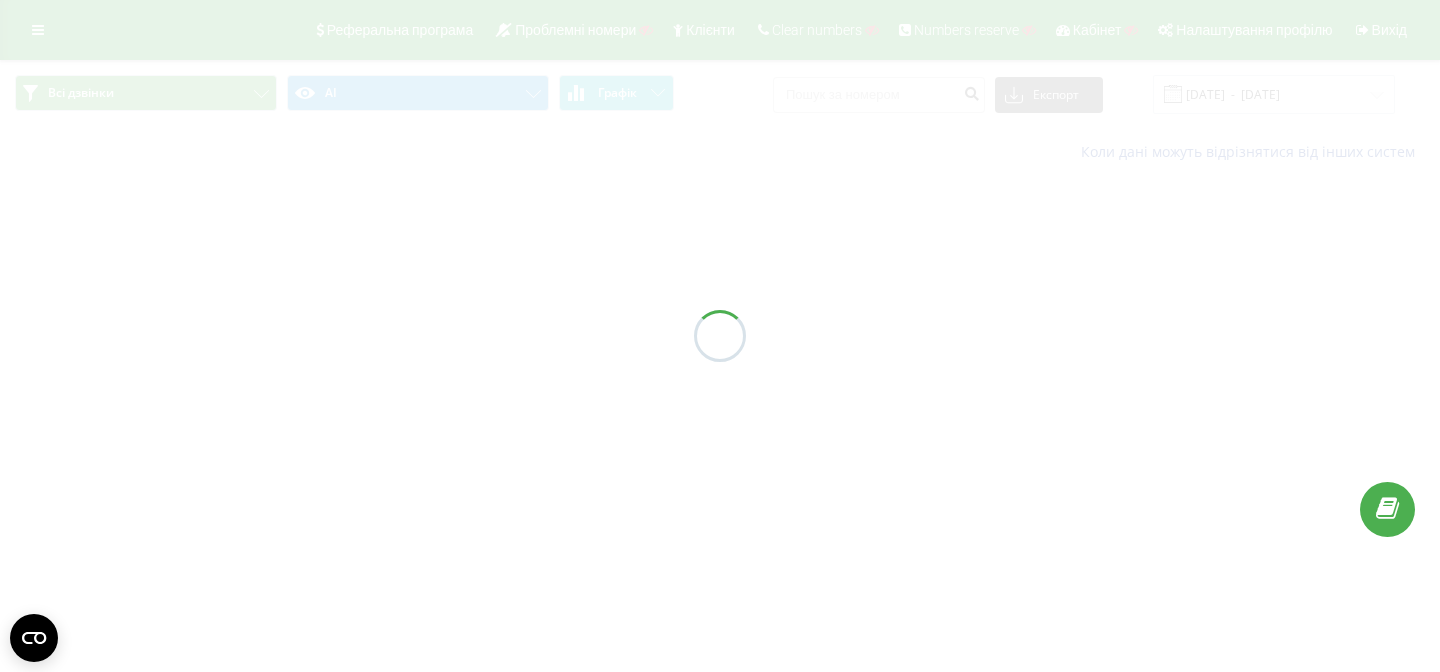 scroll, scrollTop: 0, scrollLeft: 0, axis: both 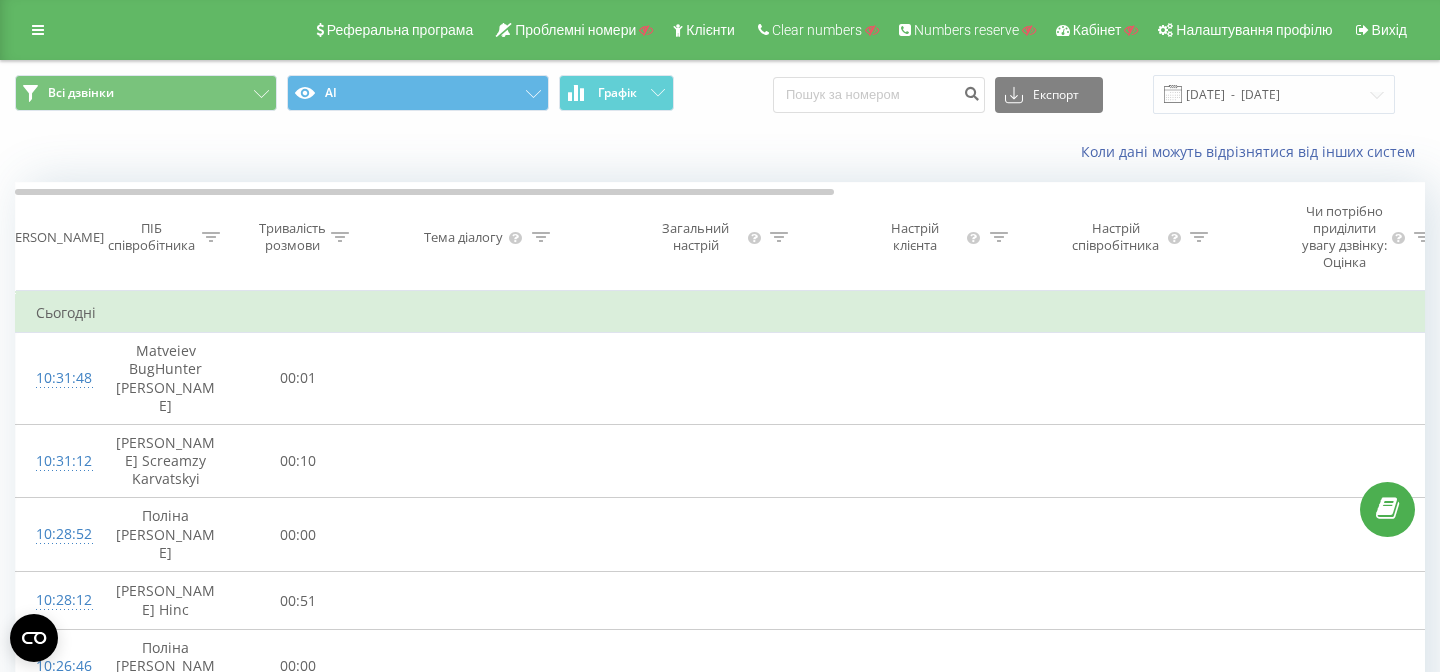 click 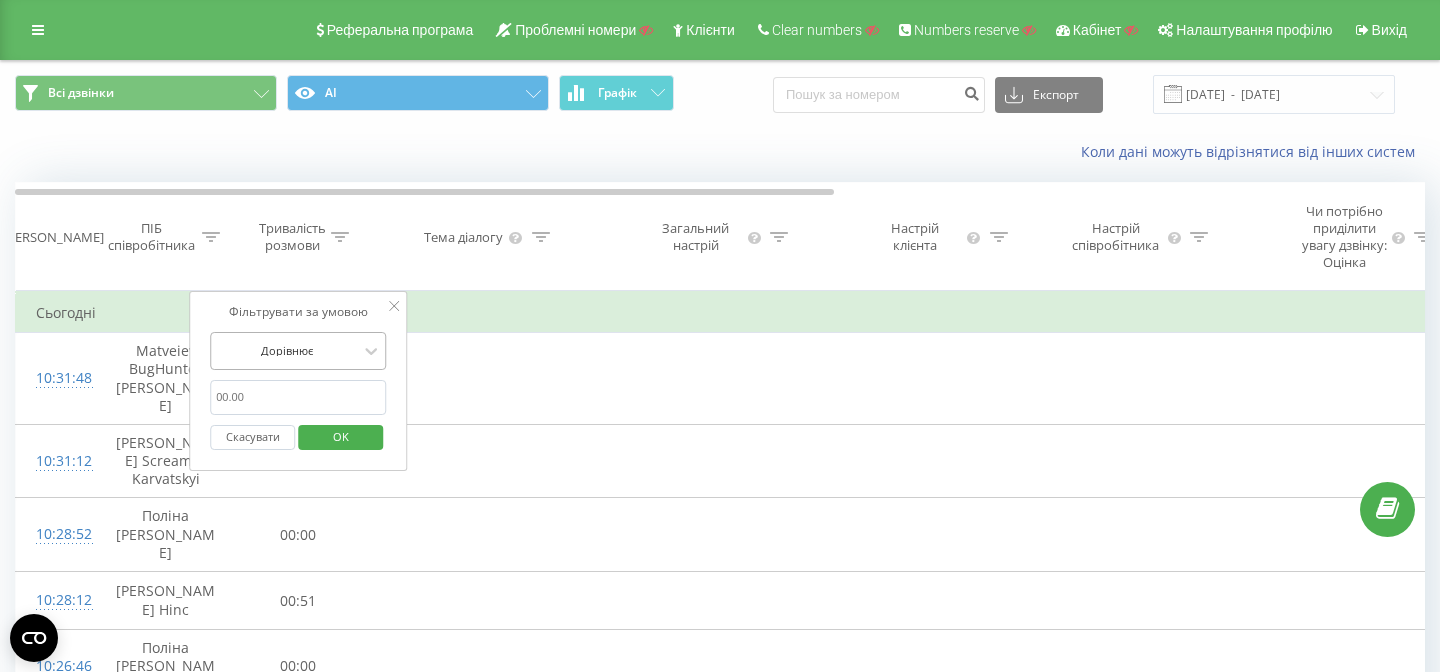 click at bounding box center (287, 350) 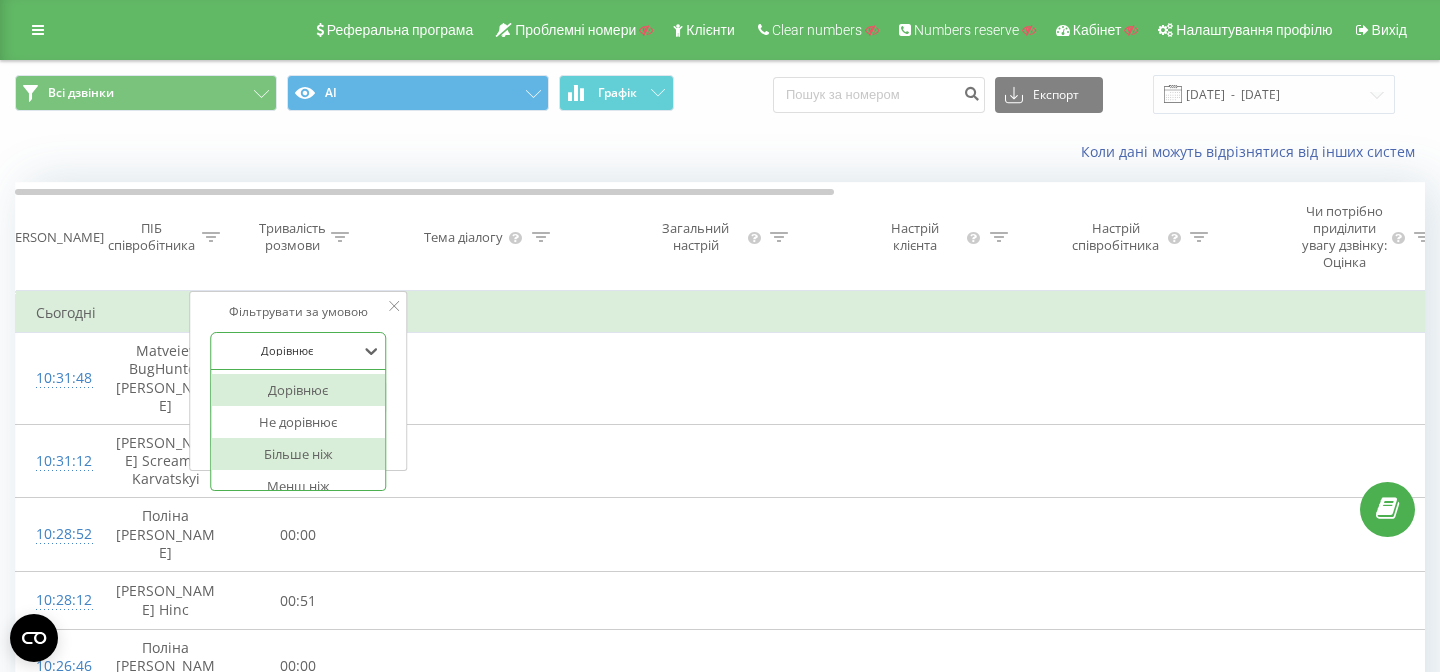 click on "Більше ніж" at bounding box center [298, 454] 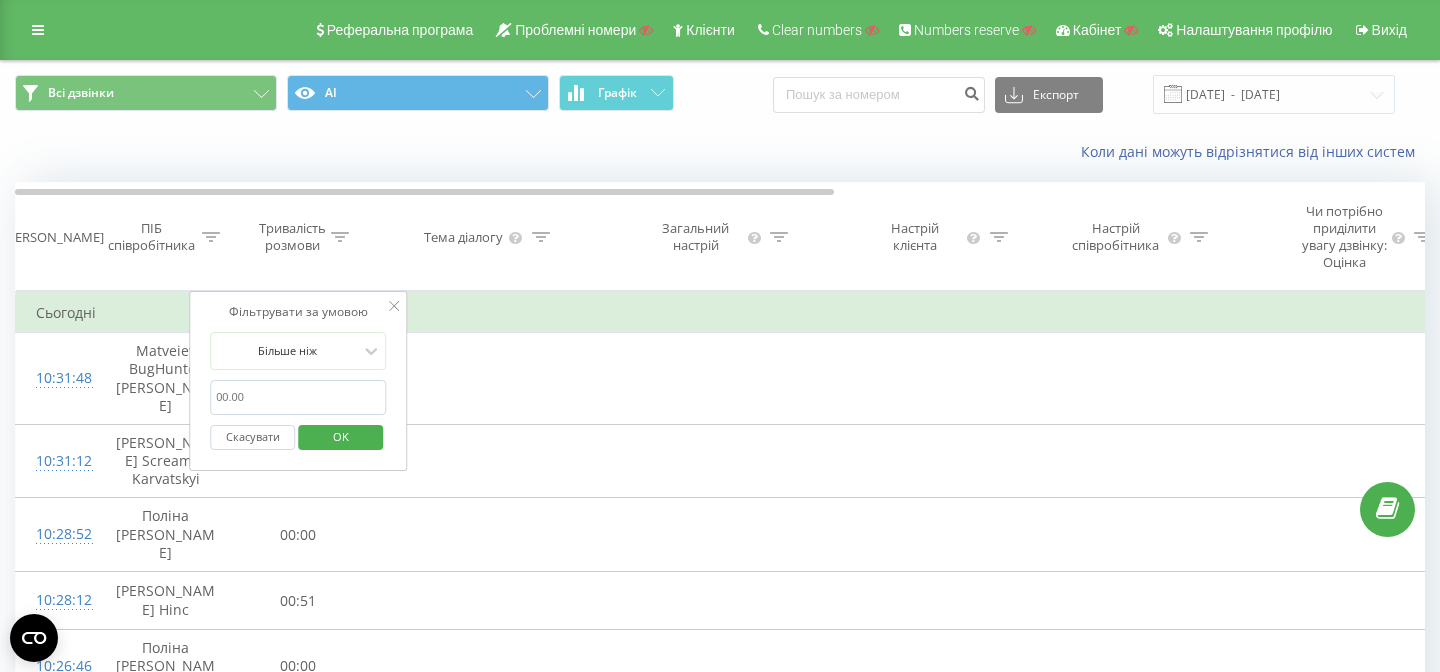 click at bounding box center [298, 397] 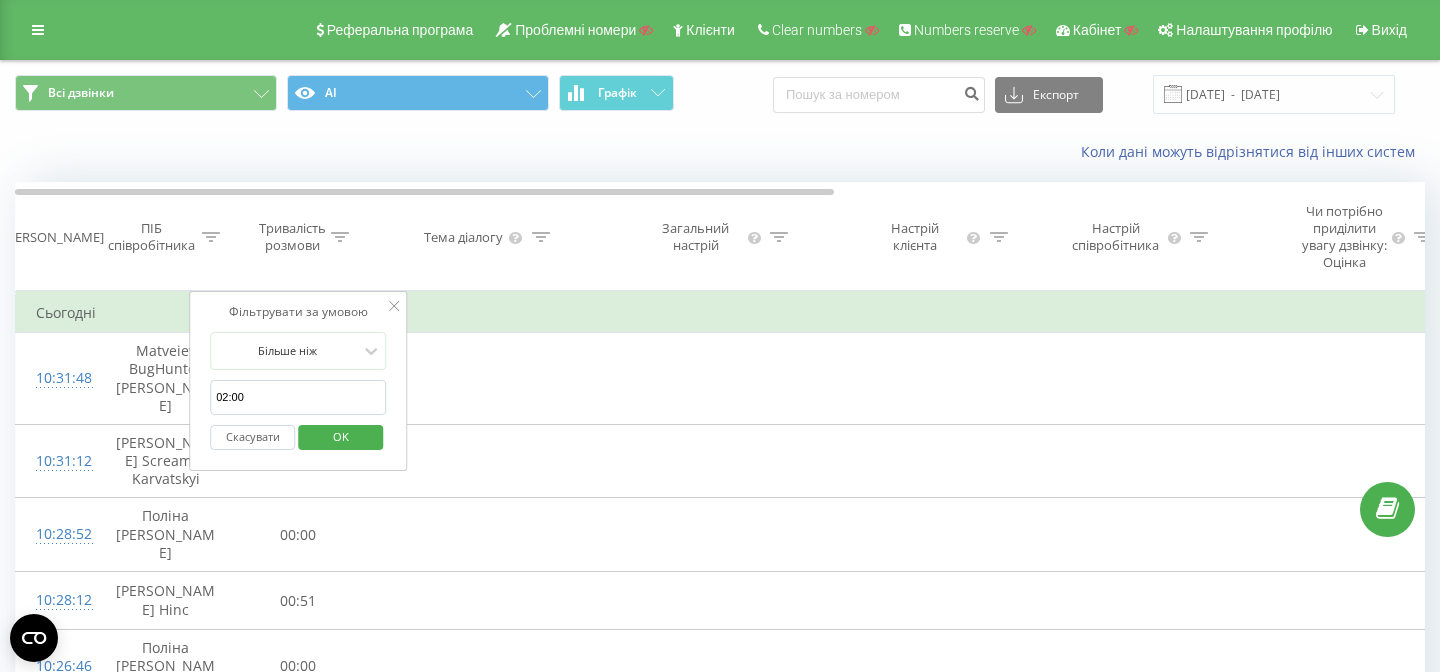click on "OK" at bounding box center [341, 436] 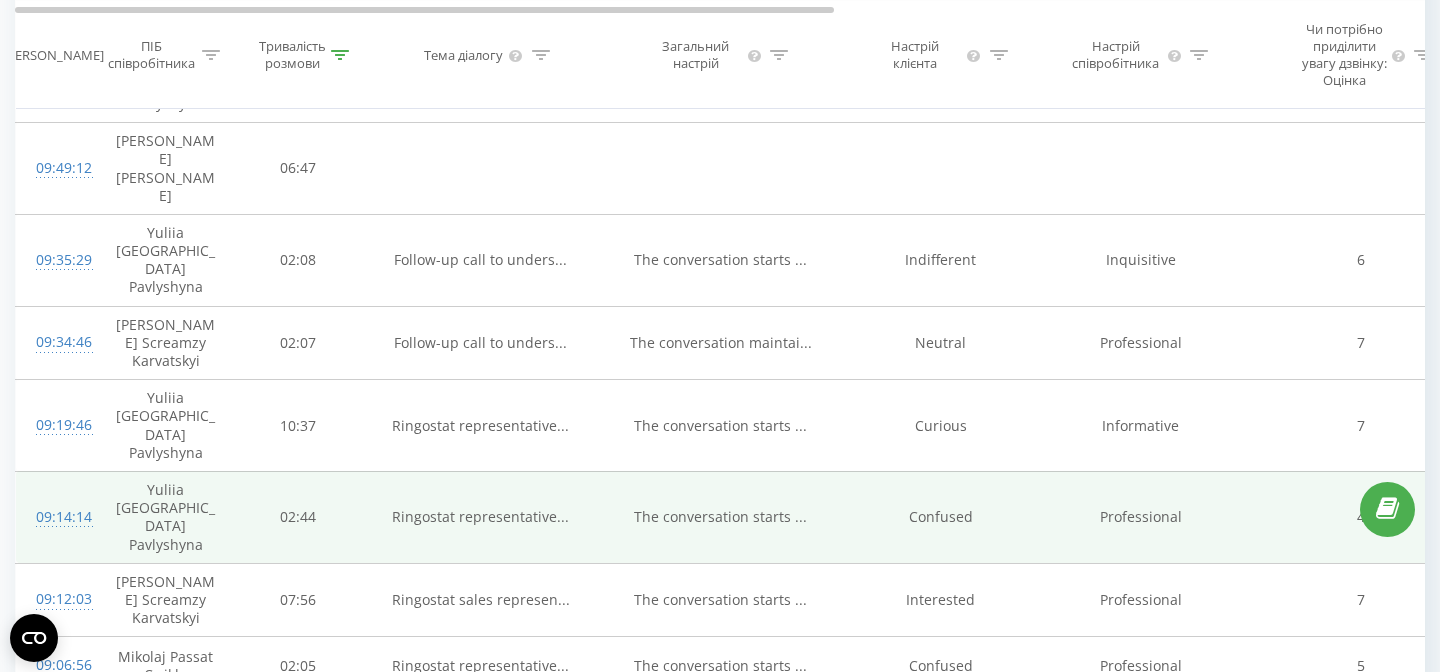 scroll, scrollTop: 624, scrollLeft: 0, axis: vertical 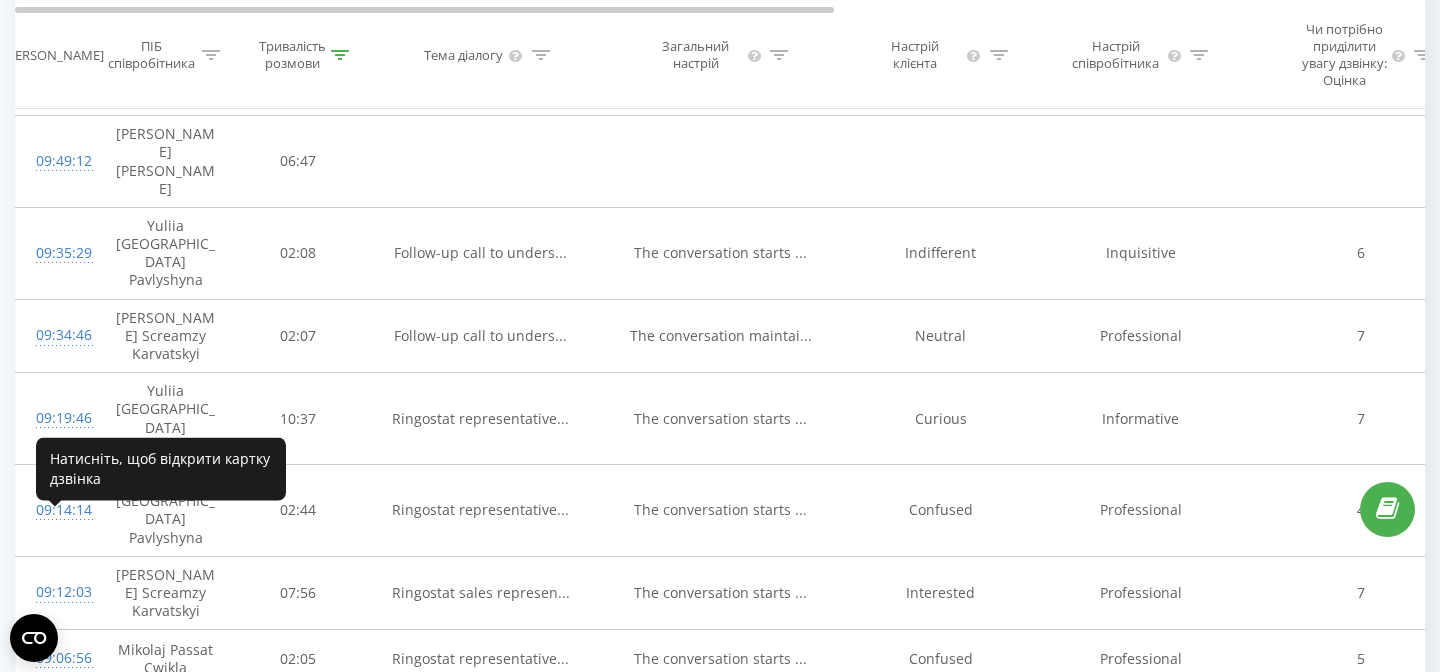 click on "09:01:50" at bounding box center (56, 716) 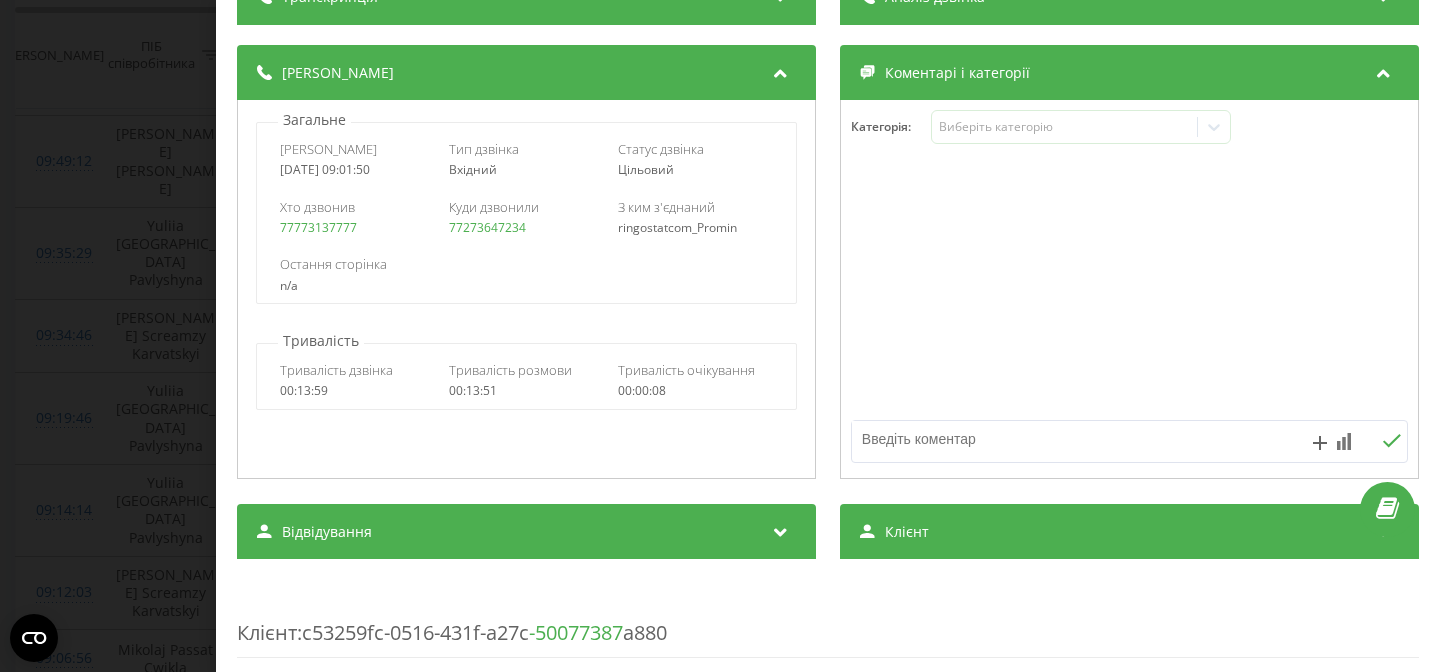 scroll, scrollTop: 0, scrollLeft: 0, axis: both 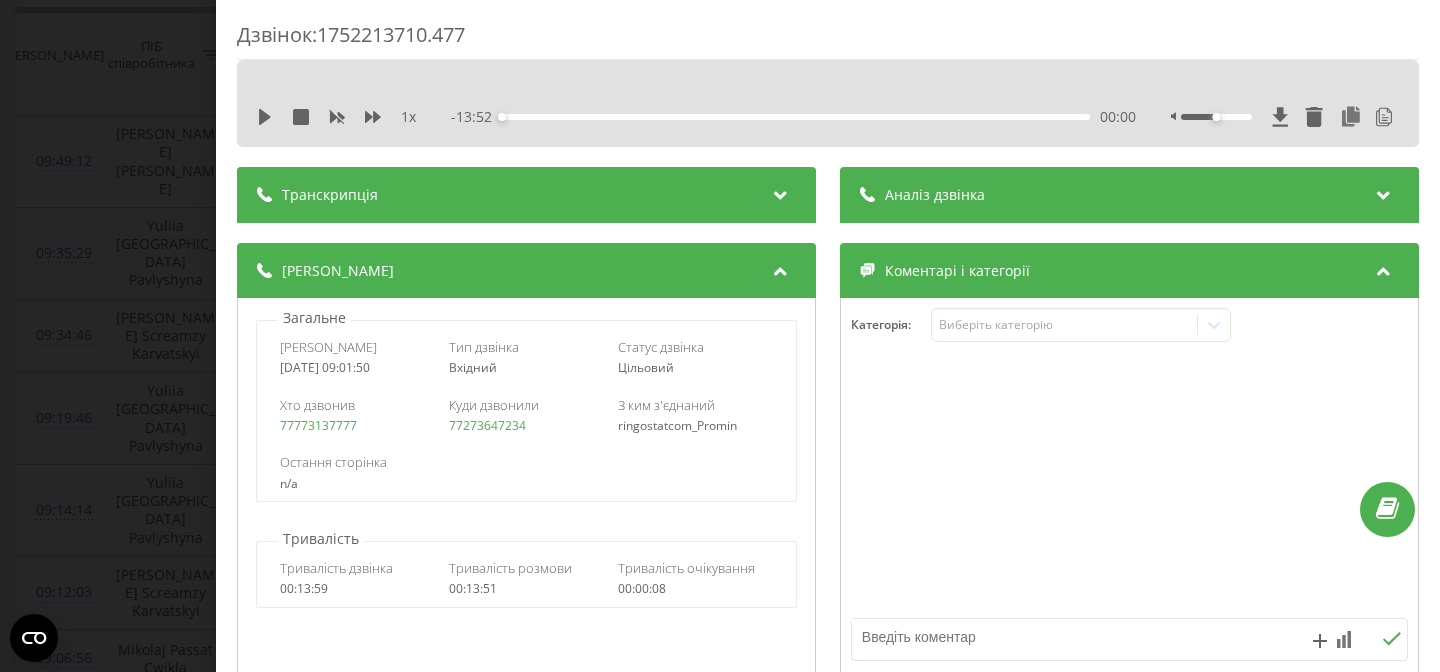 click on "Транскрипція" at bounding box center (526, 195) 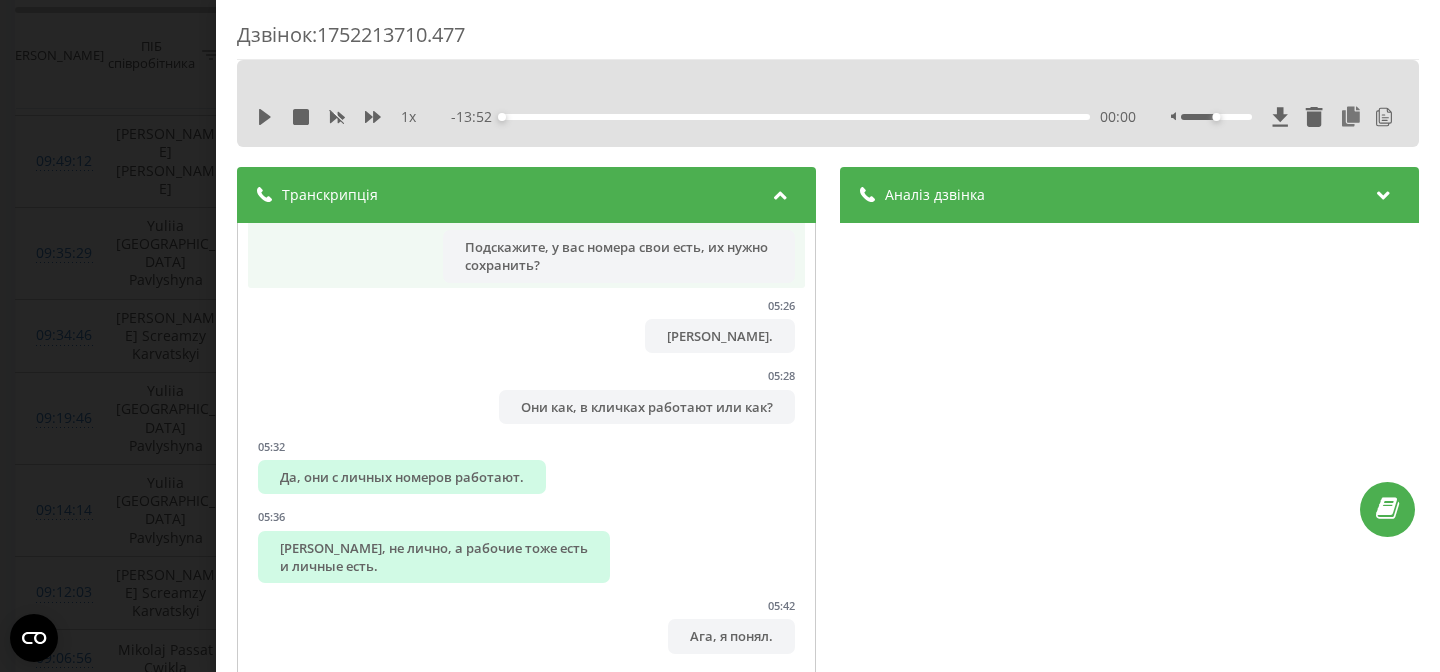 scroll, scrollTop: 6406, scrollLeft: 0, axis: vertical 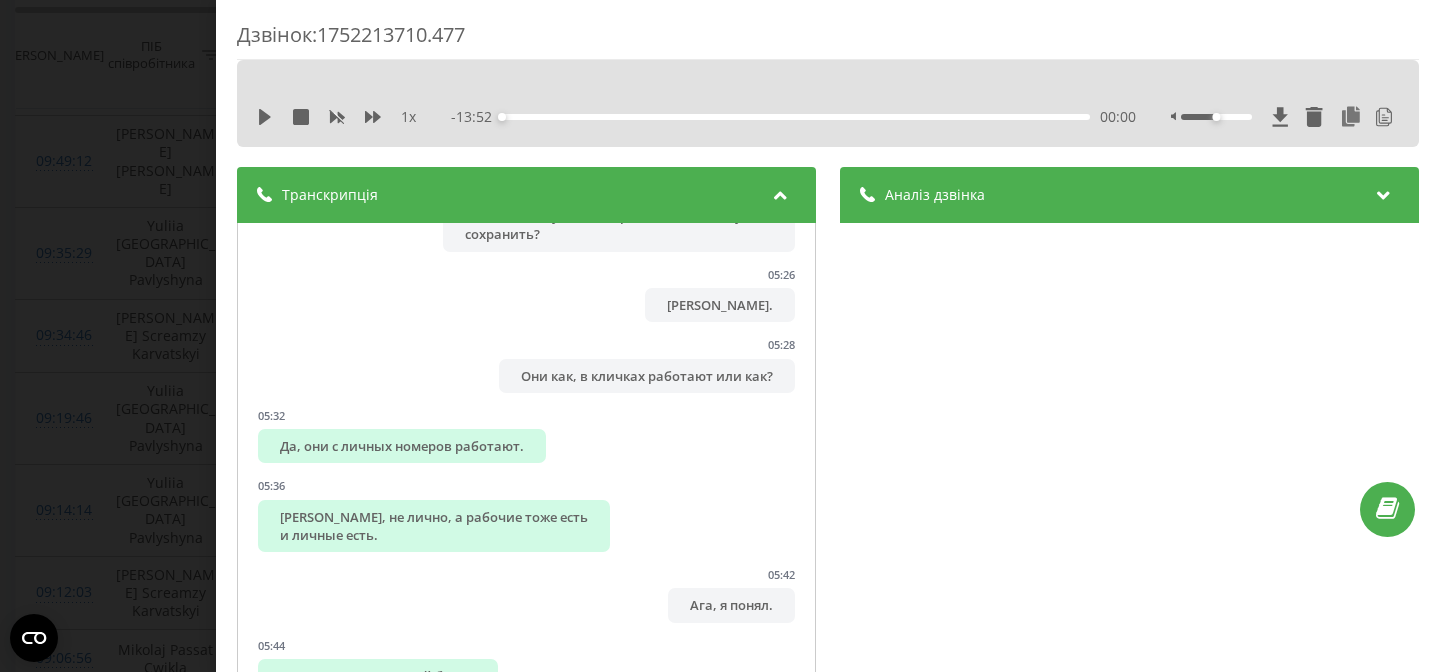 click on "Транскрипція" at bounding box center [526, 195] 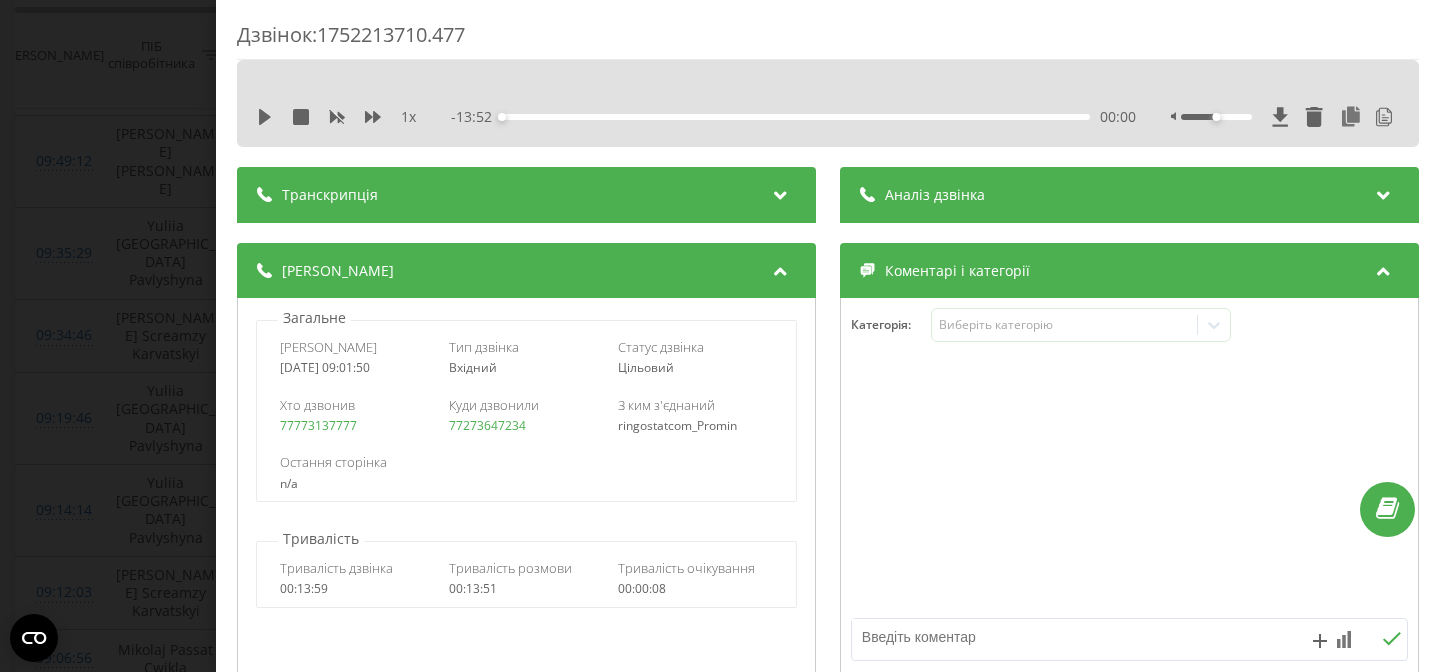 click on "Аналіз дзвінка" at bounding box center (935, 195) 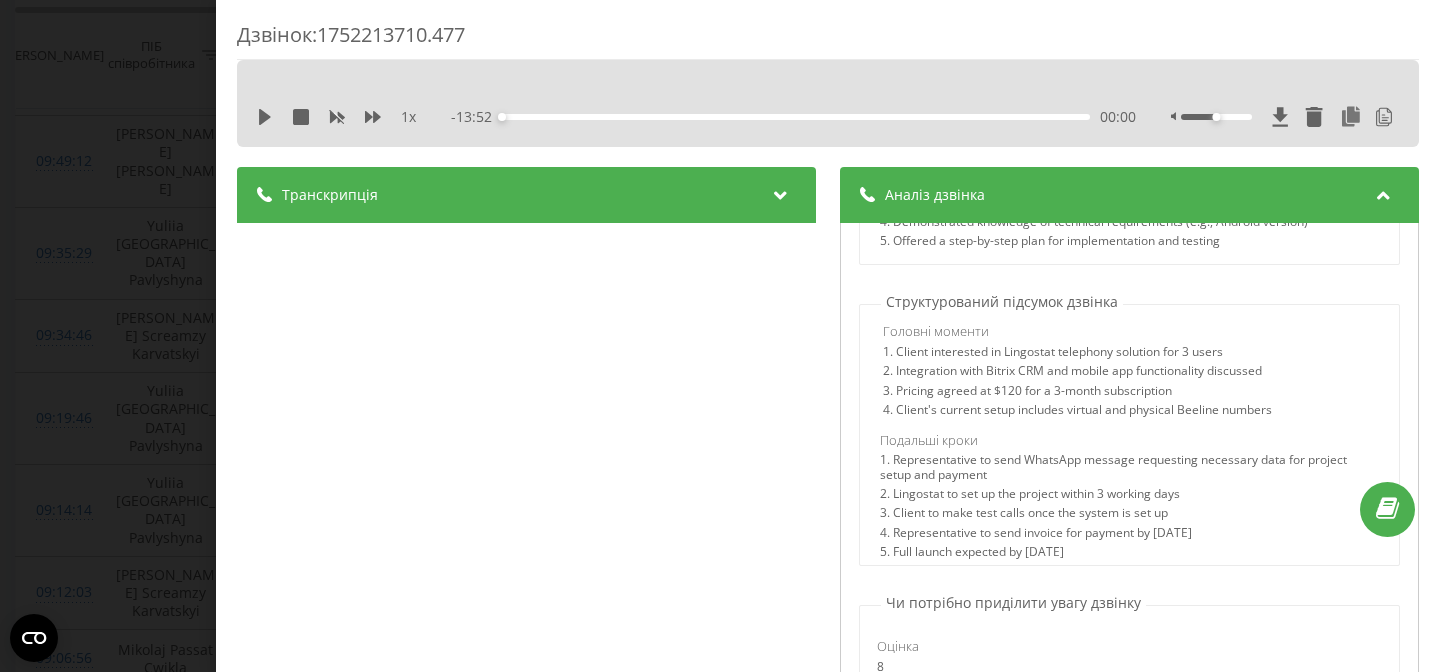 scroll, scrollTop: 1280, scrollLeft: 0, axis: vertical 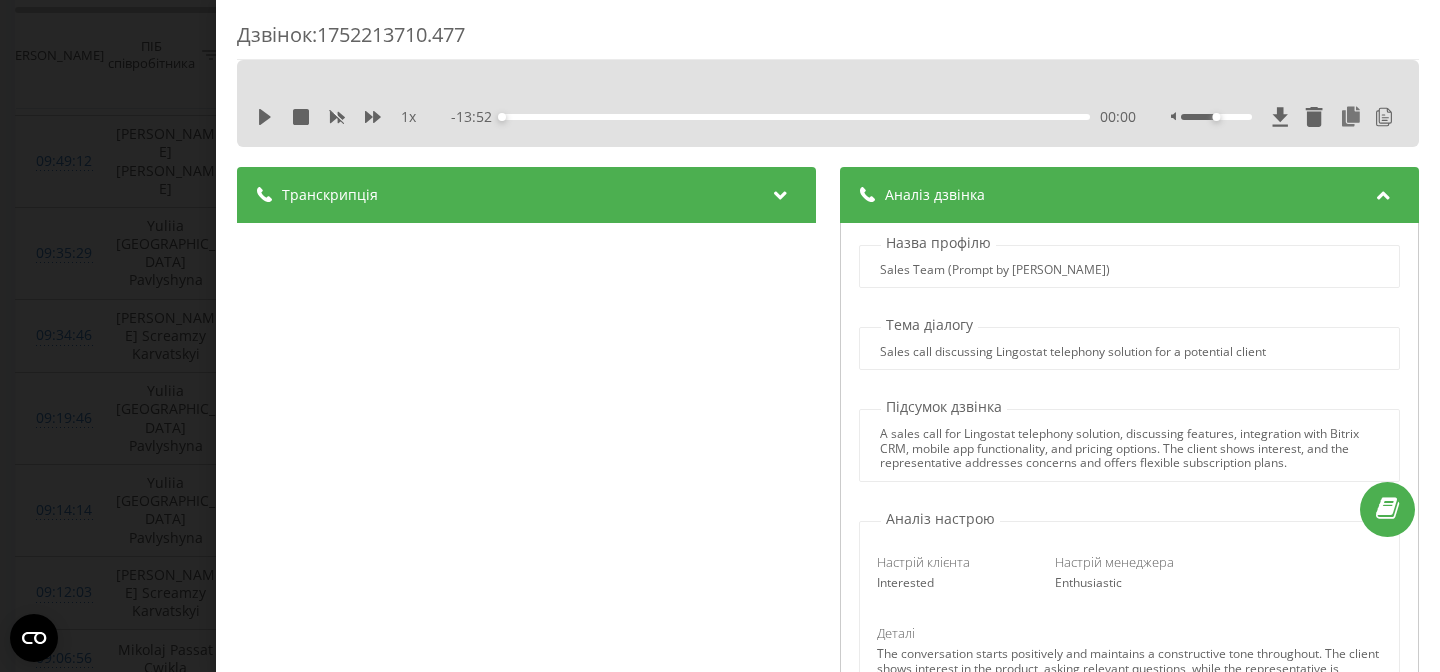 click on "Sales call discussing Lingostat telephony solution for a potential client" at bounding box center (1073, 352) 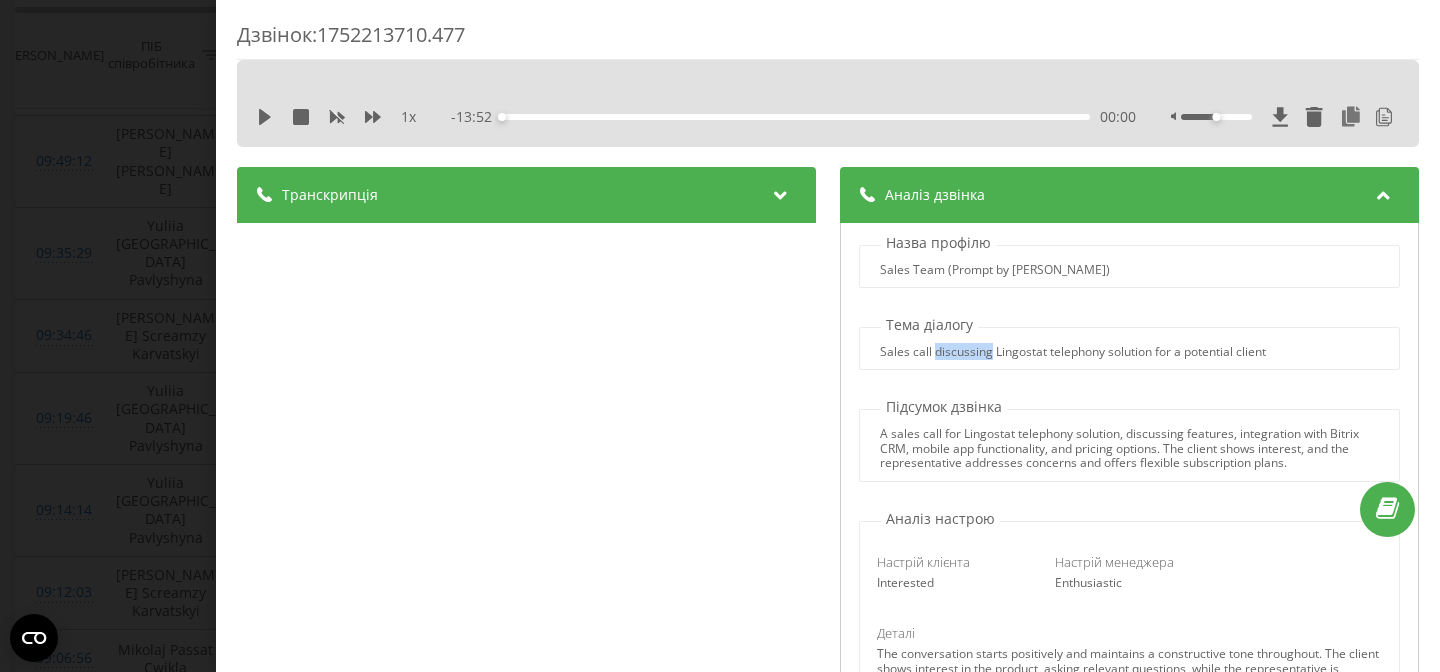 click on "Sales call discussing Lingostat telephony solution for a potential client" at bounding box center (1073, 352) 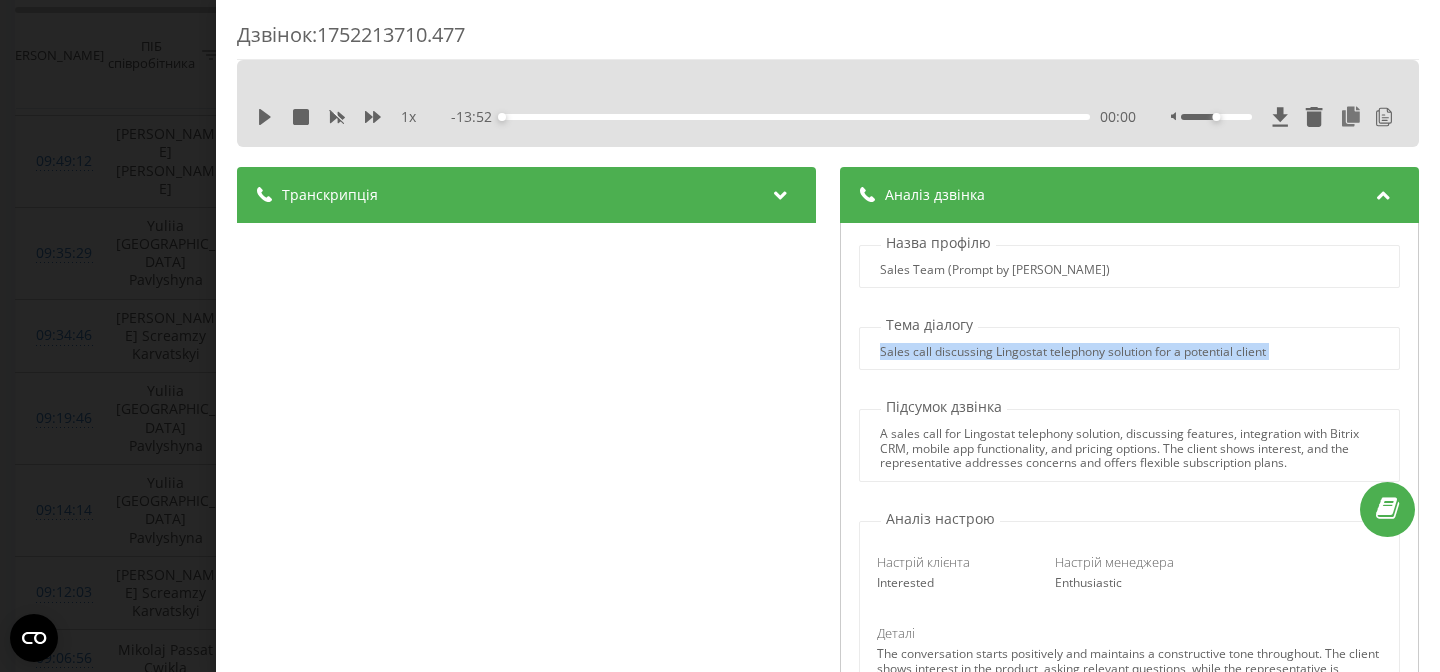 click on "Sales call discussing Lingostat telephony solution for a potential client" at bounding box center [1073, 352] 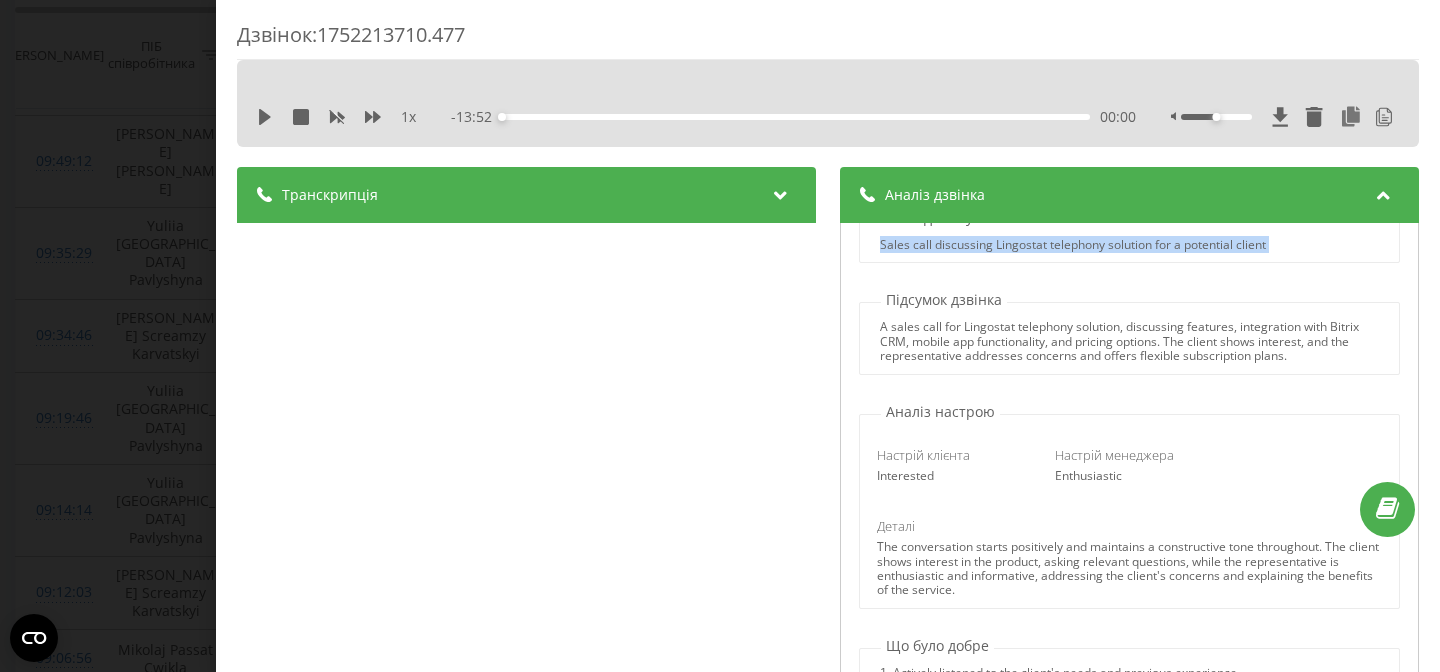 scroll, scrollTop: 118, scrollLeft: 0, axis: vertical 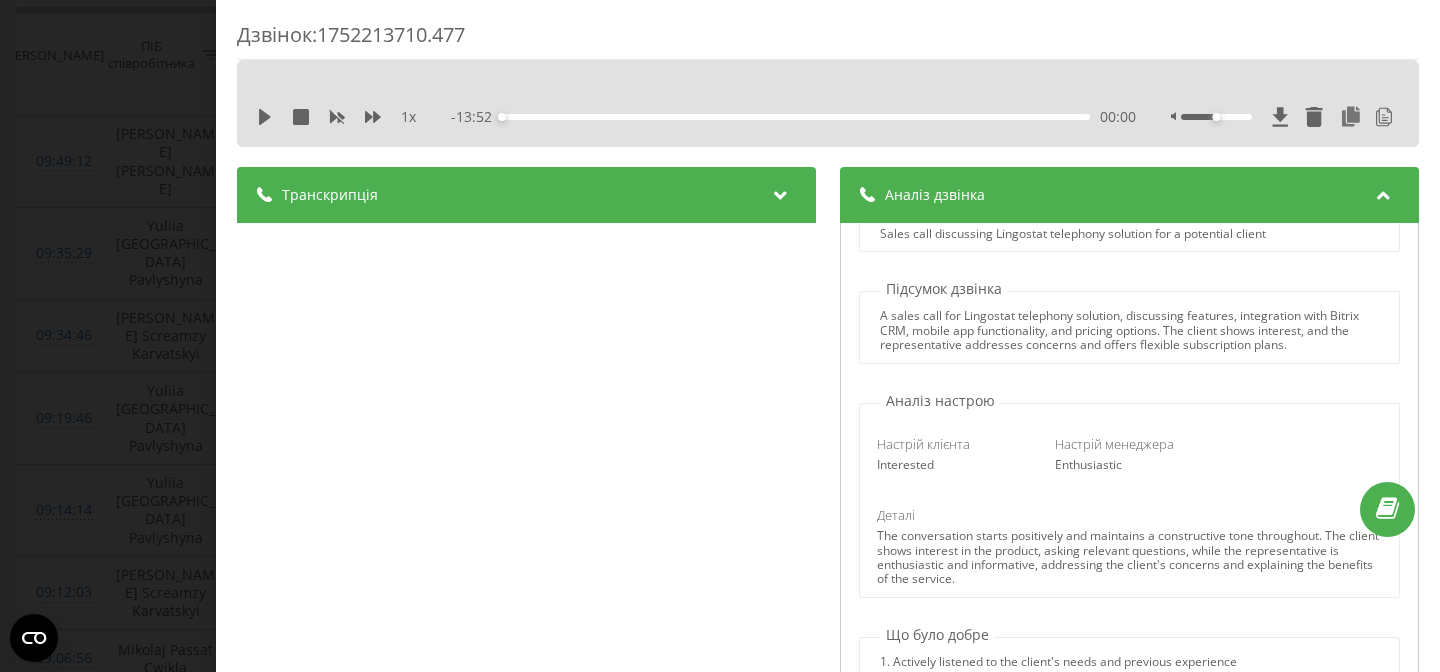 click on "Підсумок дзвінка" at bounding box center [944, 289] 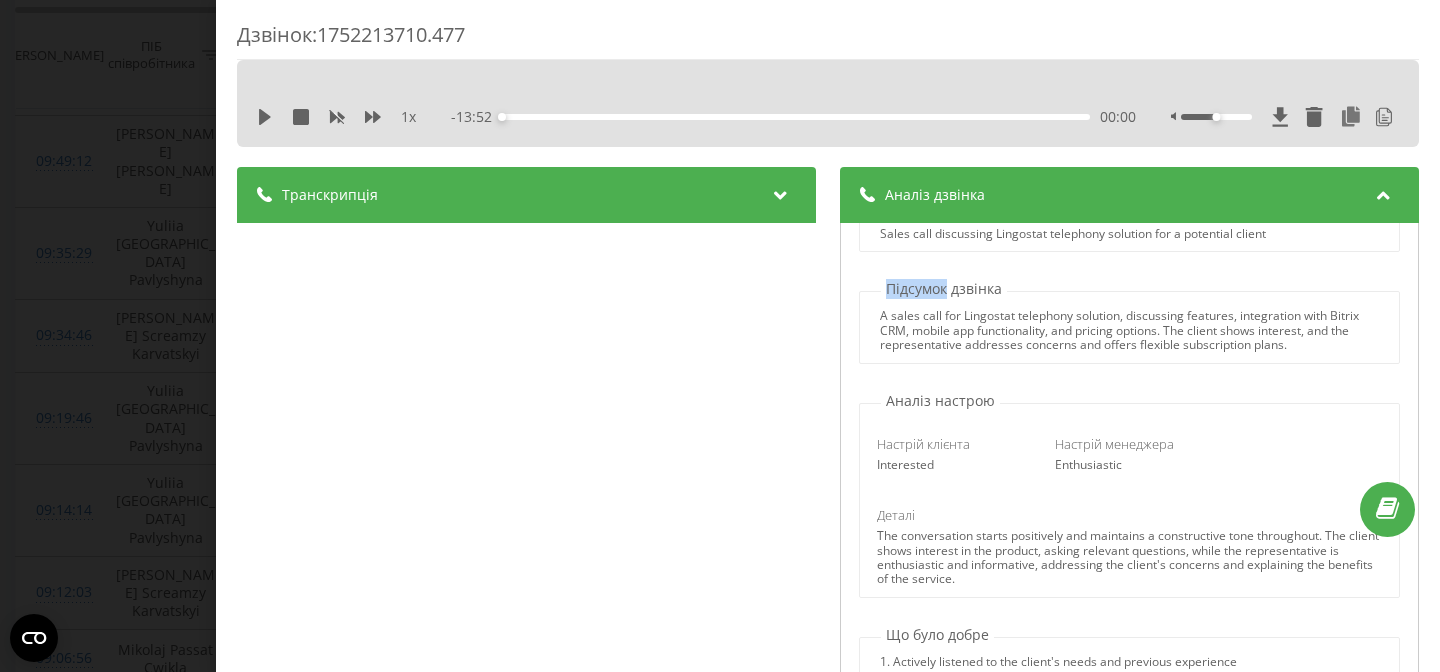 click on "Підсумок дзвінка" at bounding box center [944, 289] 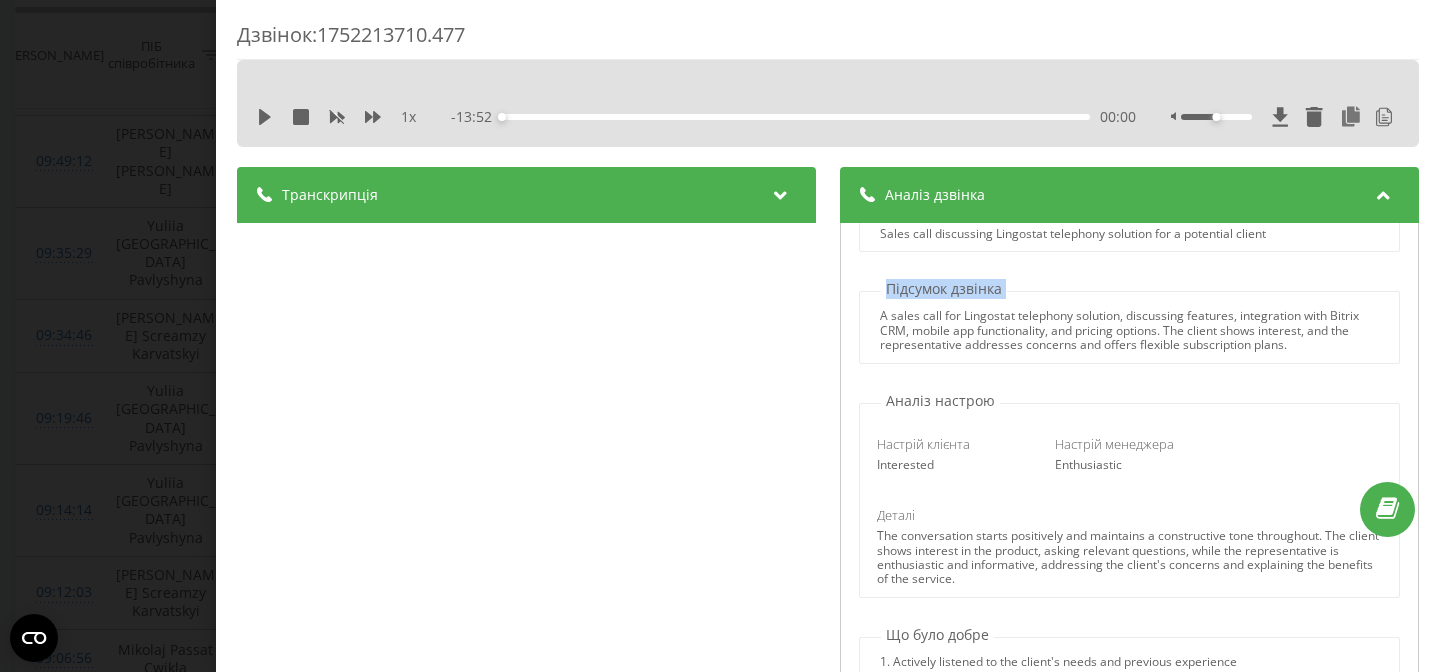 click on "Підсумок дзвінка" at bounding box center [944, 289] 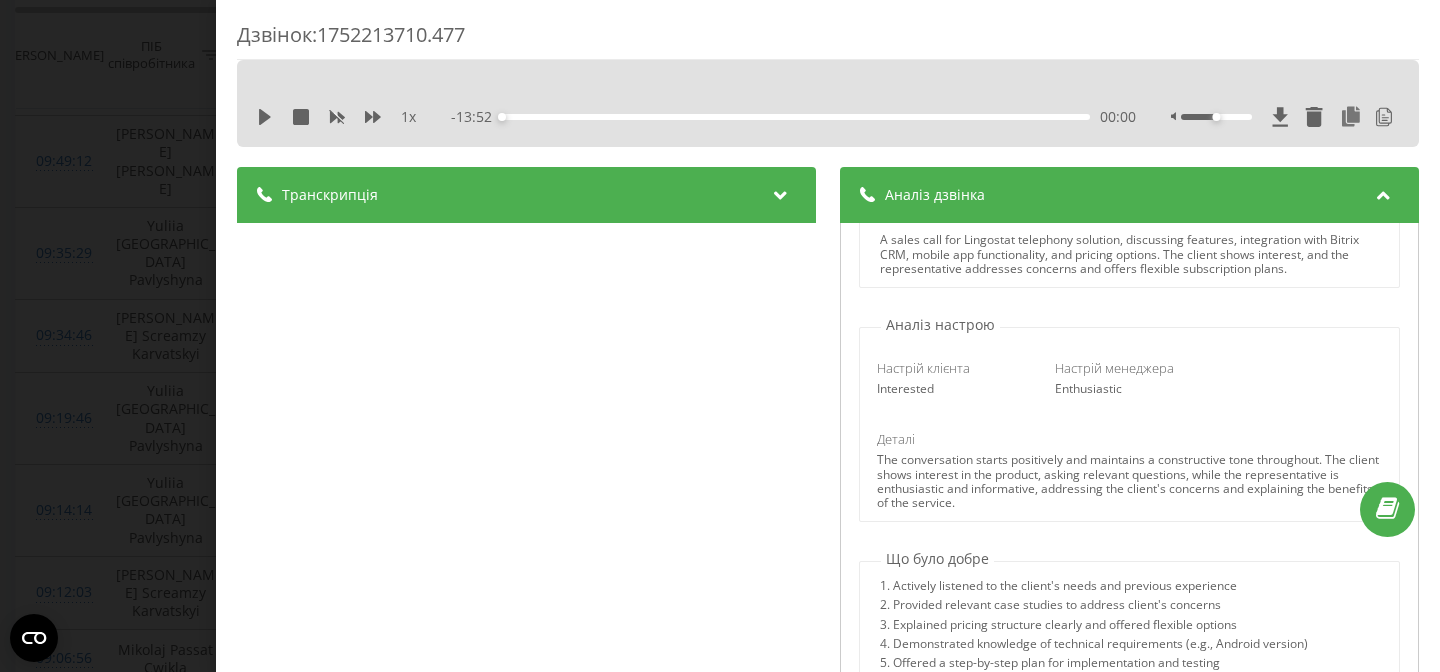 scroll, scrollTop: 224, scrollLeft: 0, axis: vertical 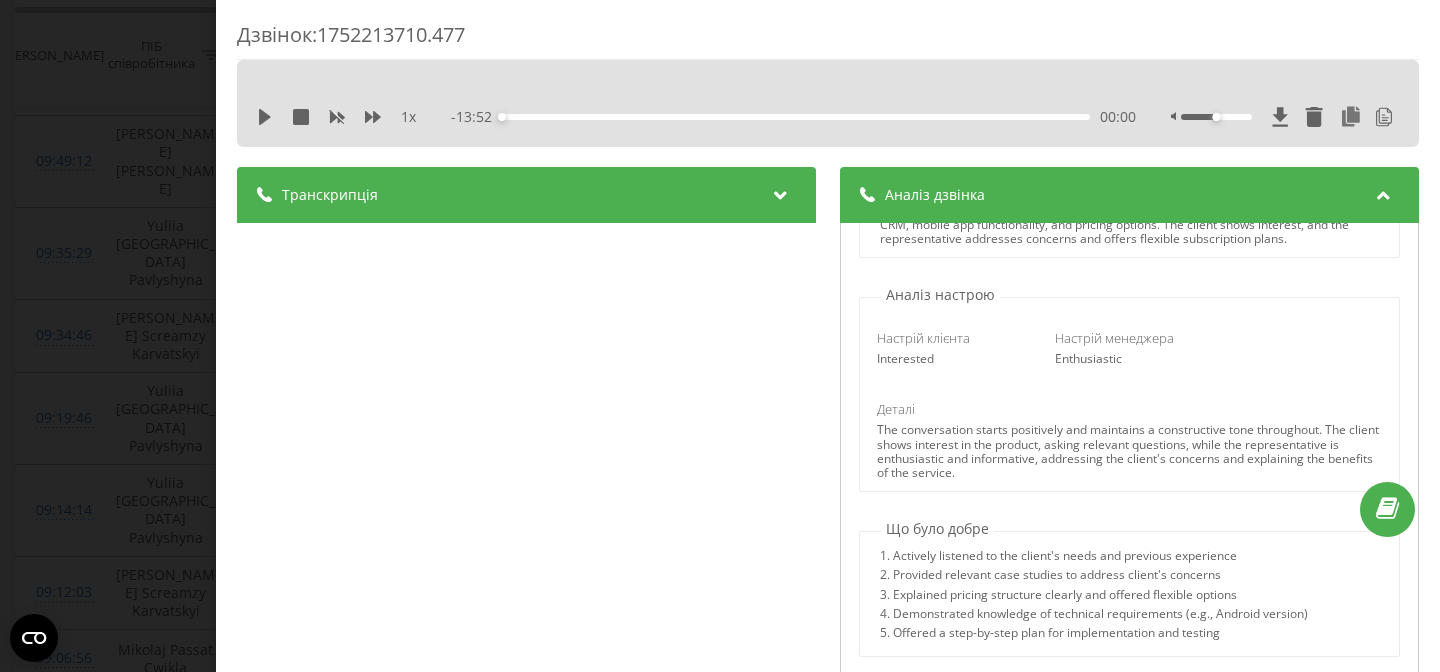 click on "Аналіз настрою" at bounding box center (940, 295) 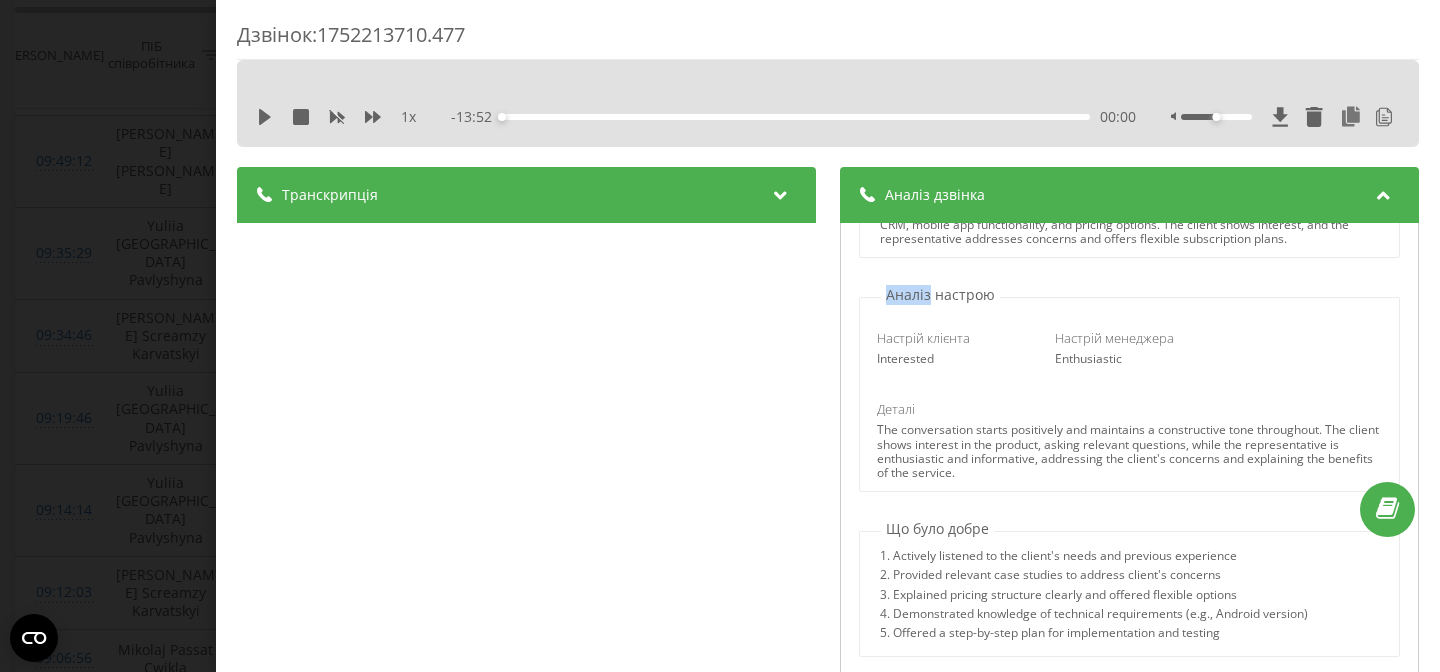 click on "Аналіз настрою" at bounding box center (940, 295) 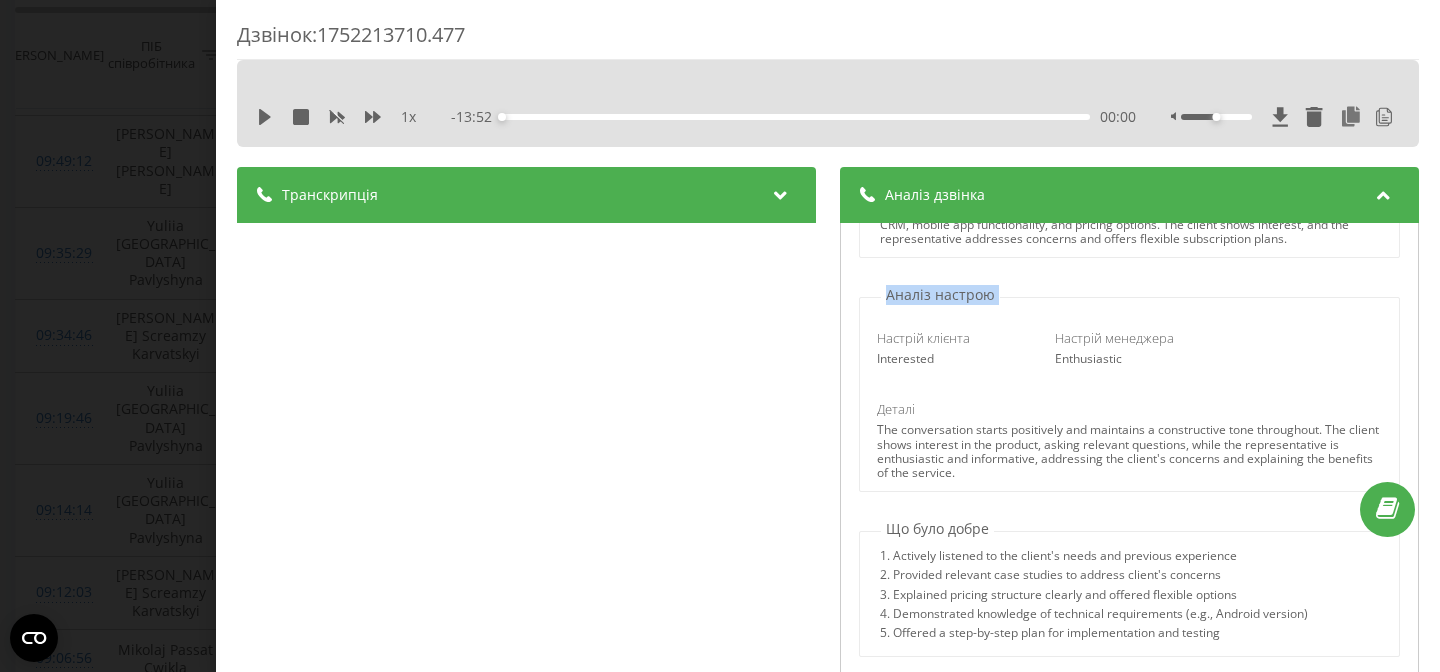 click on "Аналіз настрою" at bounding box center [940, 295] 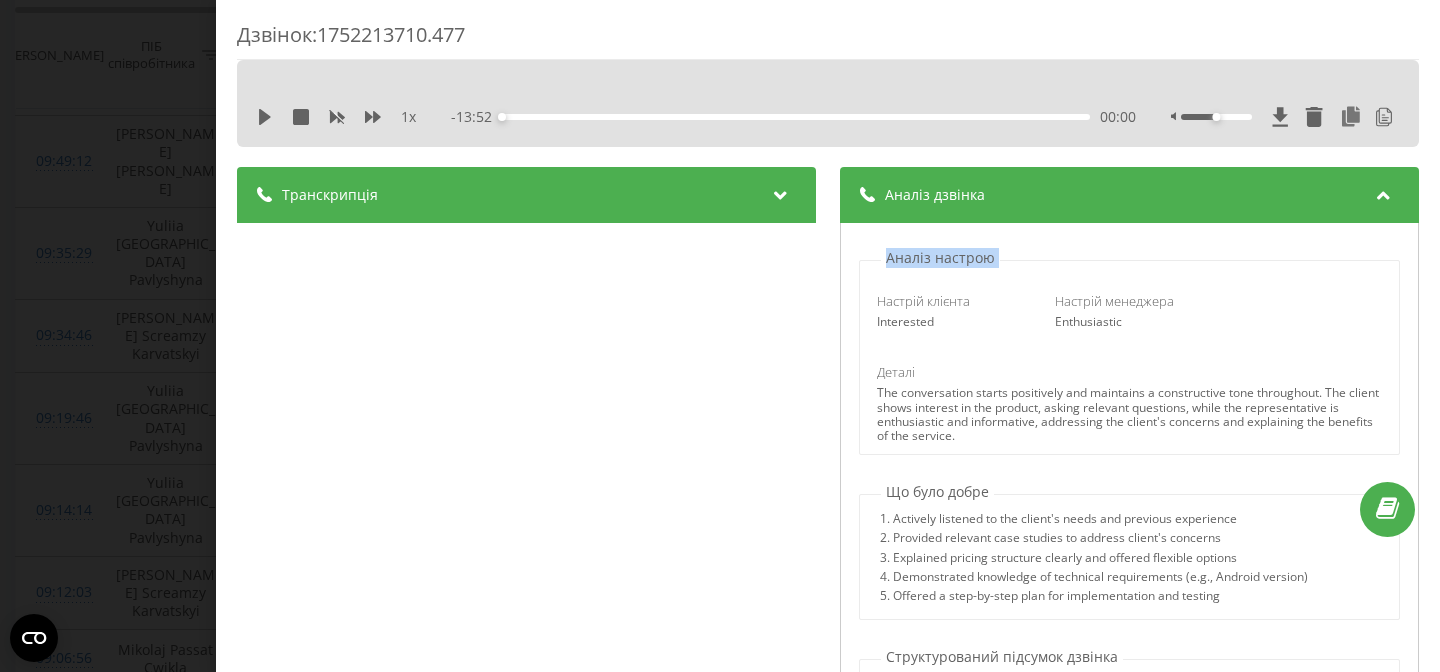 scroll, scrollTop: 265, scrollLeft: 0, axis: vertical 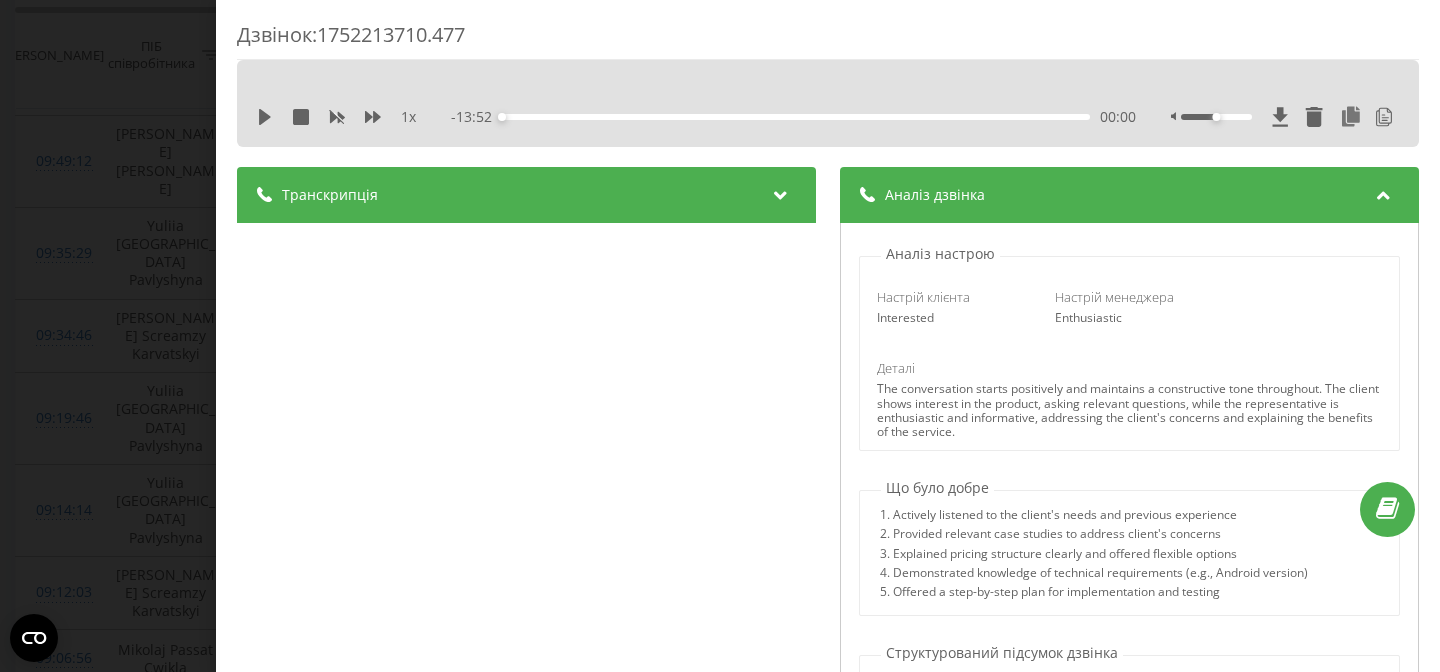 click on "Interested" at bounding box center [951, 318] 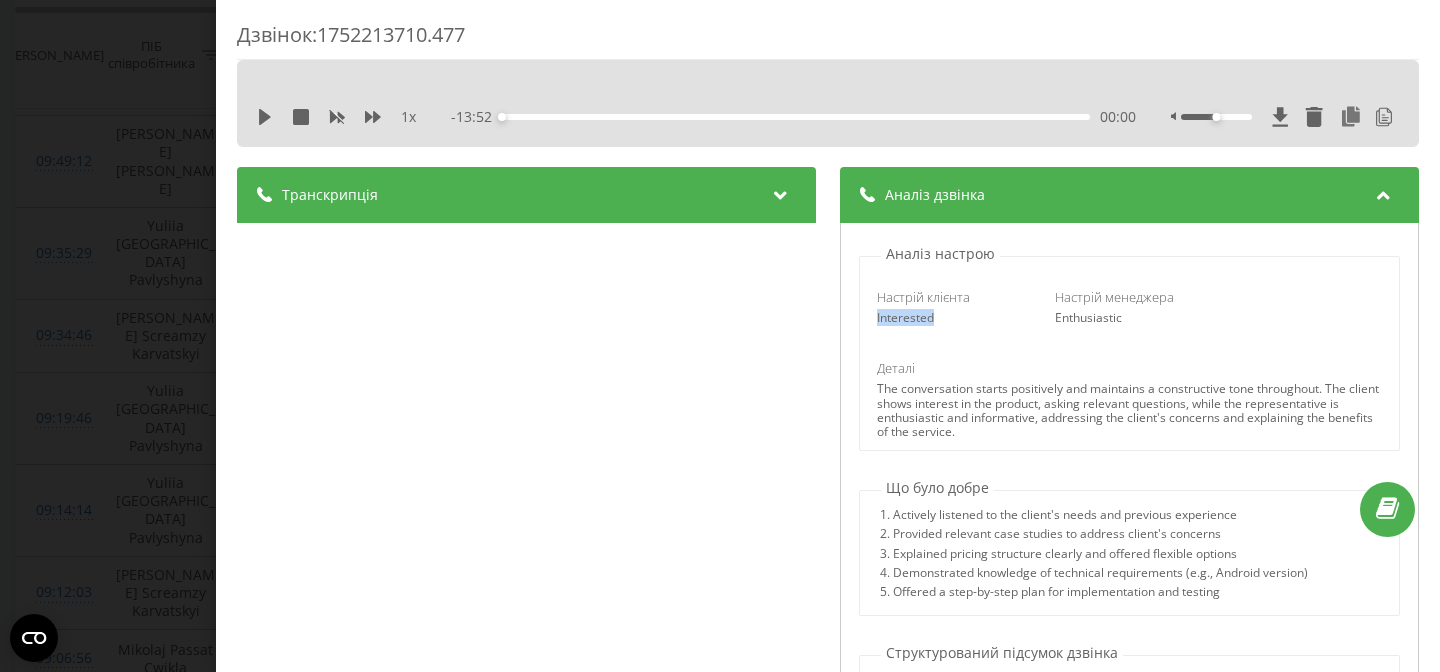 click on "Interested" at bounding box center [951, 318] 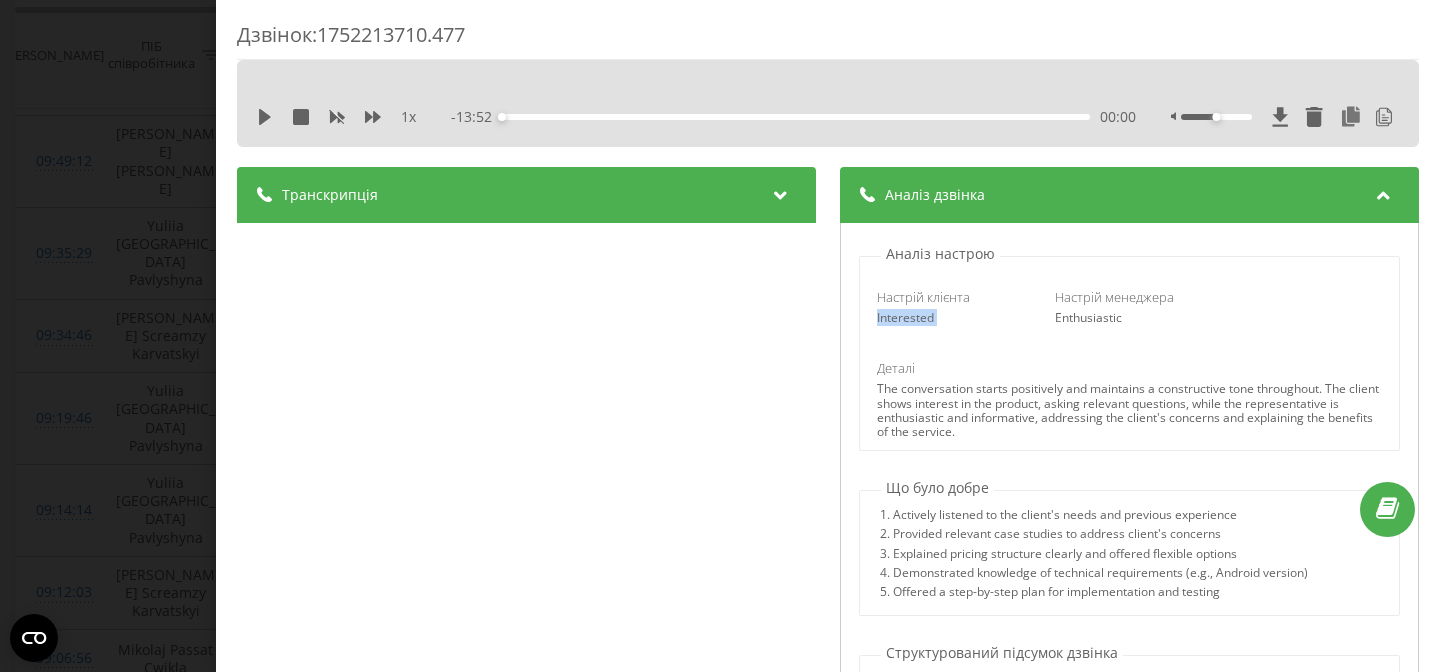 click on "Interested" at bounding box center [951, 318] 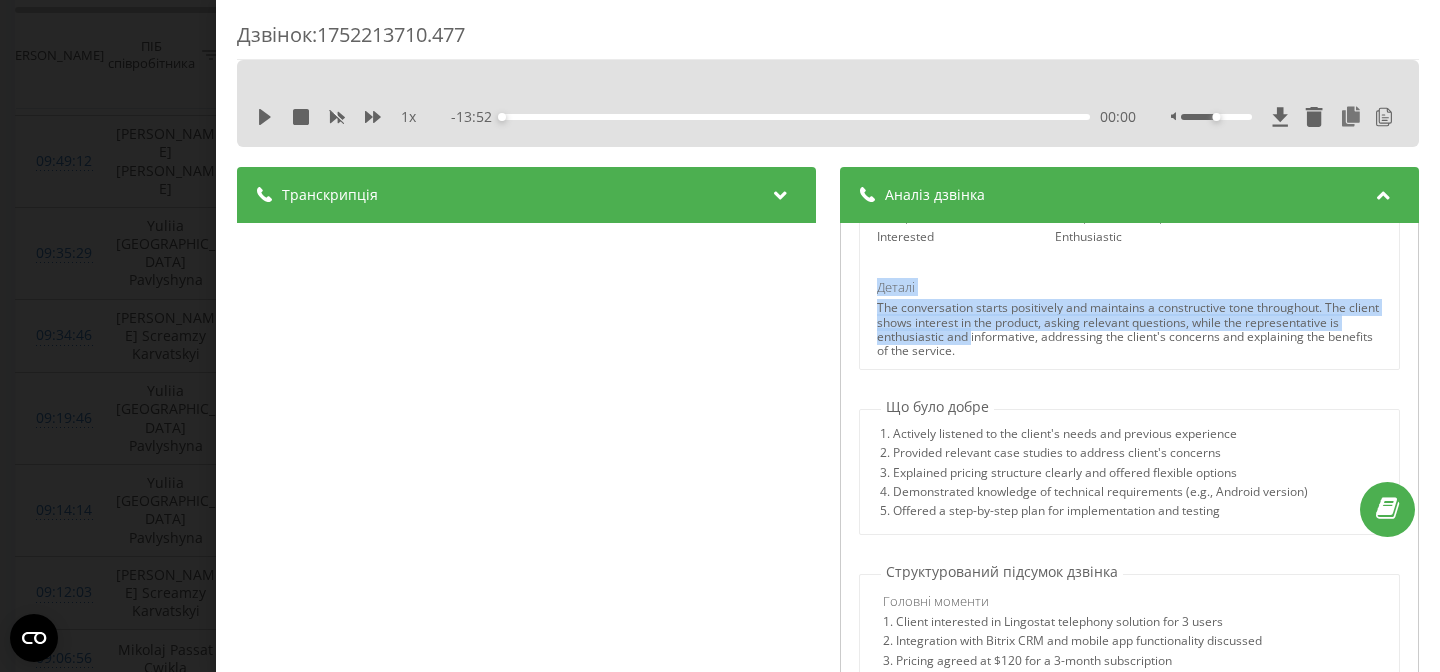 drag, startPoint x: 973, startPoint y: 344, endPoint x: 869, endPoint y: 295, distance: 114.96521 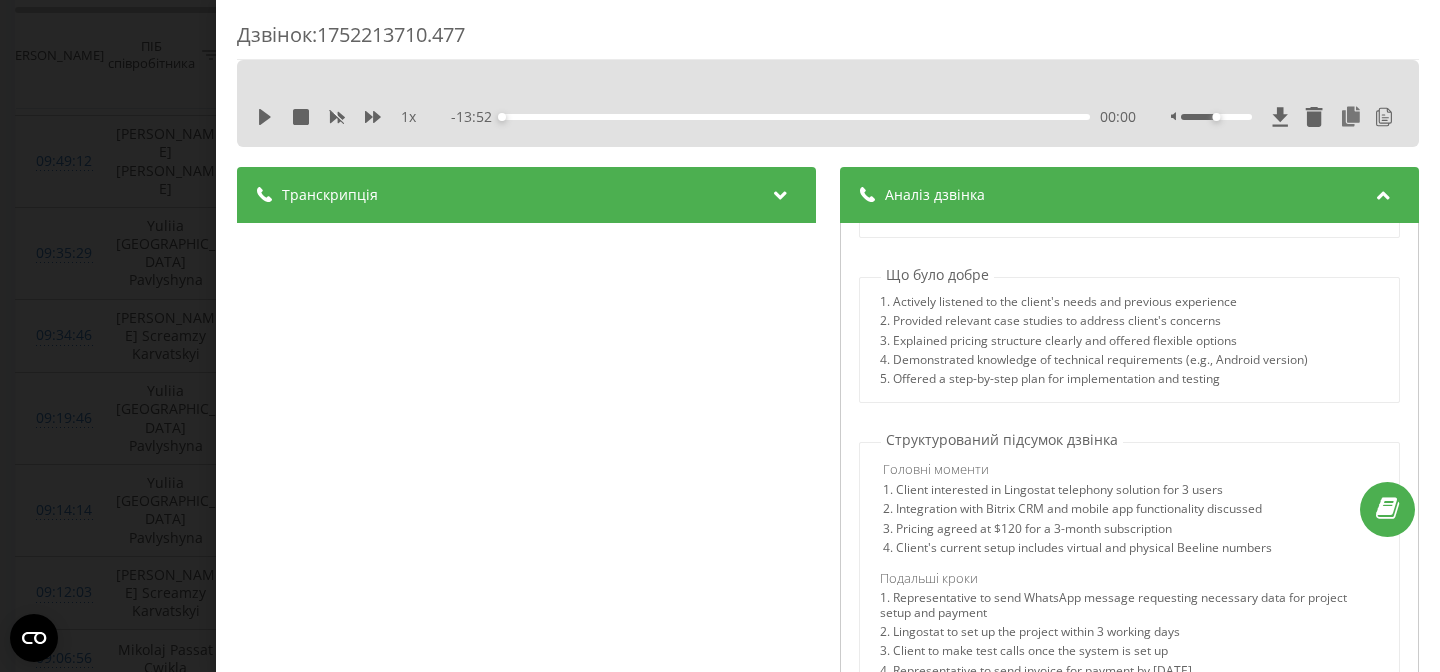 scroll, scrollTop: 483, scrollLeft: 0, axis: vertical 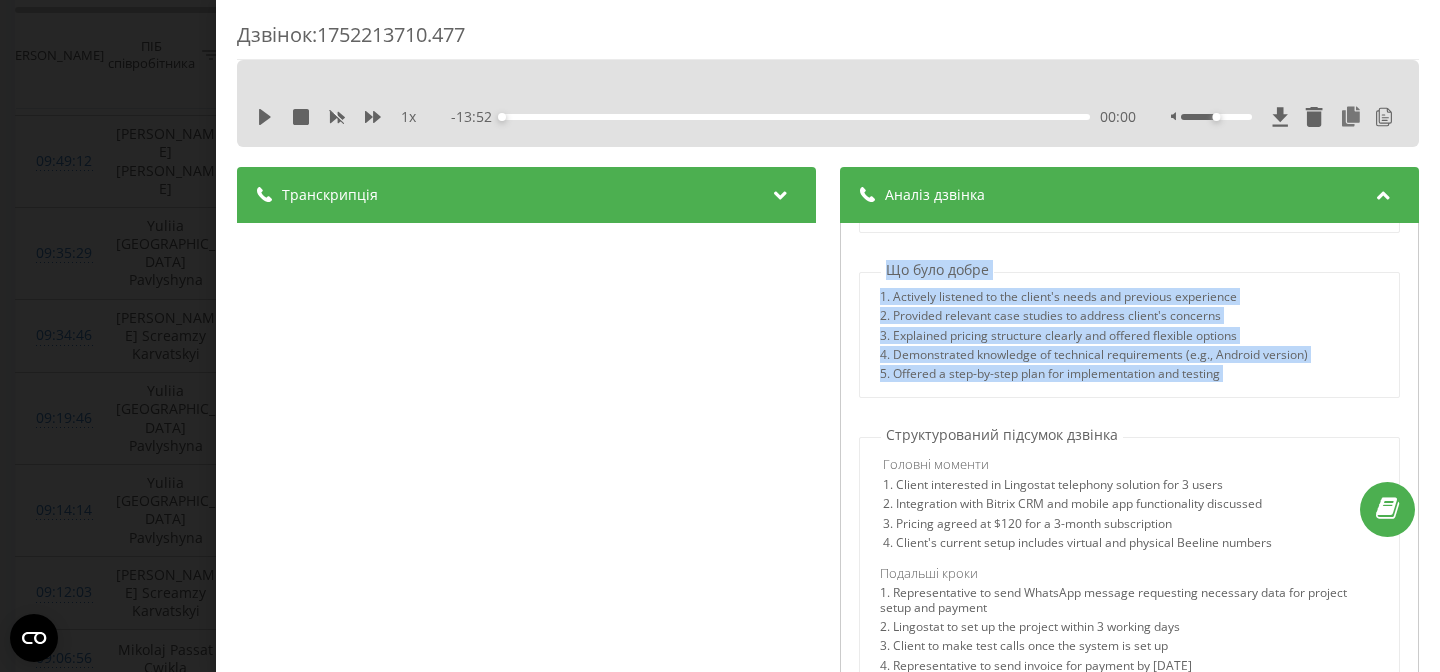 drag, startPoint x: 881, startPoint y: 265, endPoint x: 1256, endPoint y: 397, distance: 397.55377 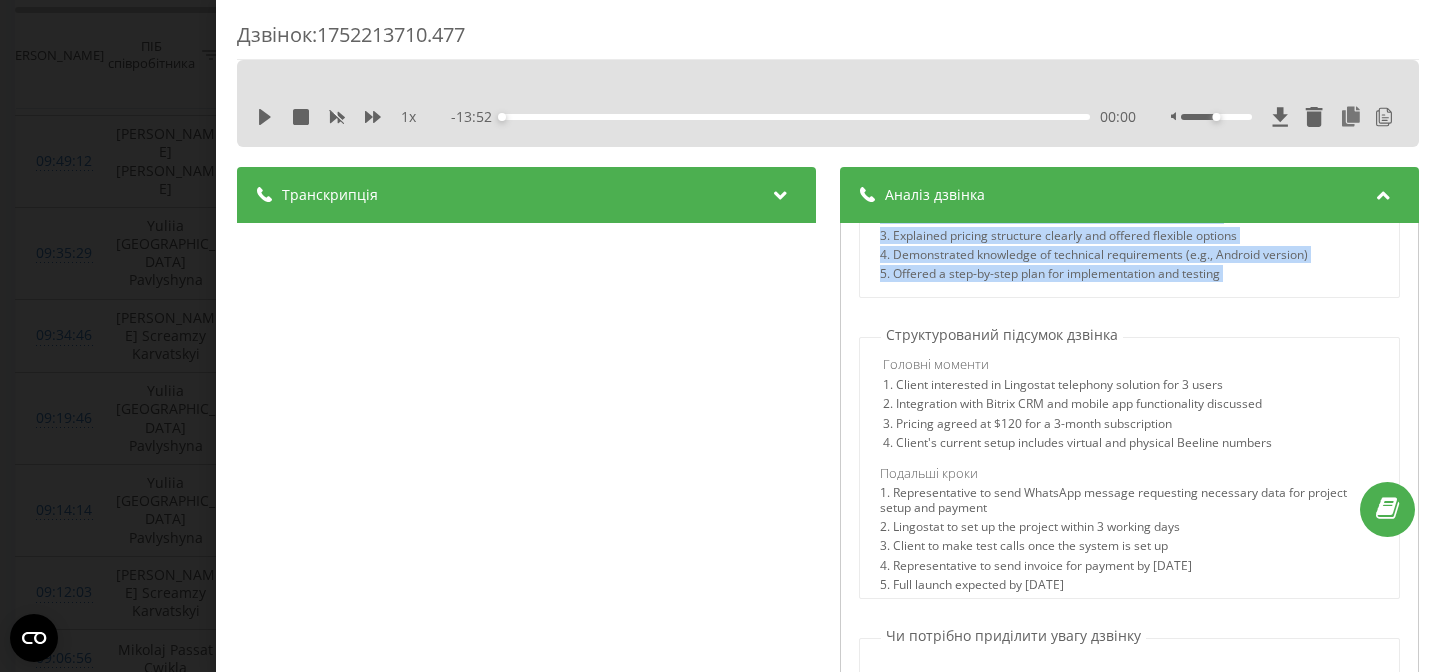 scroll, scrollTop: 592, scrollLeft: 0, axis: vertical 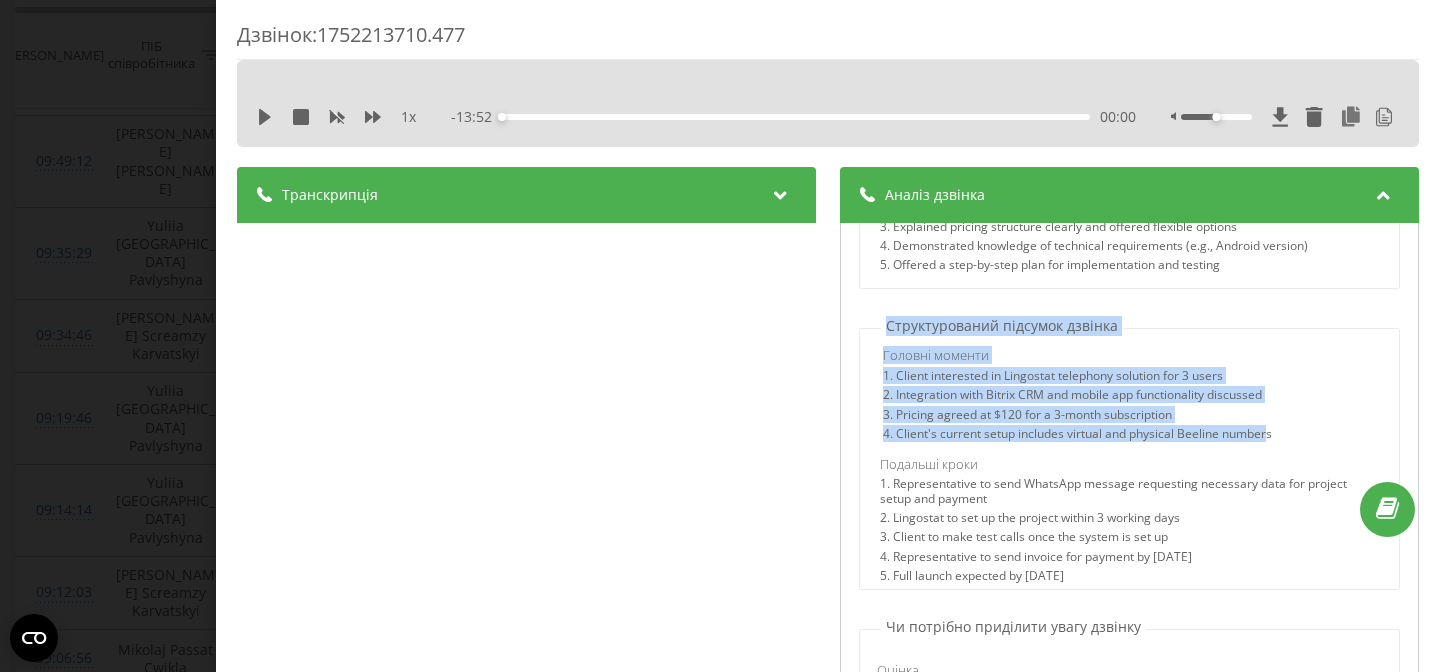 drag, startPoint x: 853, startPoint y: 331, endPoint x: 1272, endPoint y: 434, distance: 431.4742 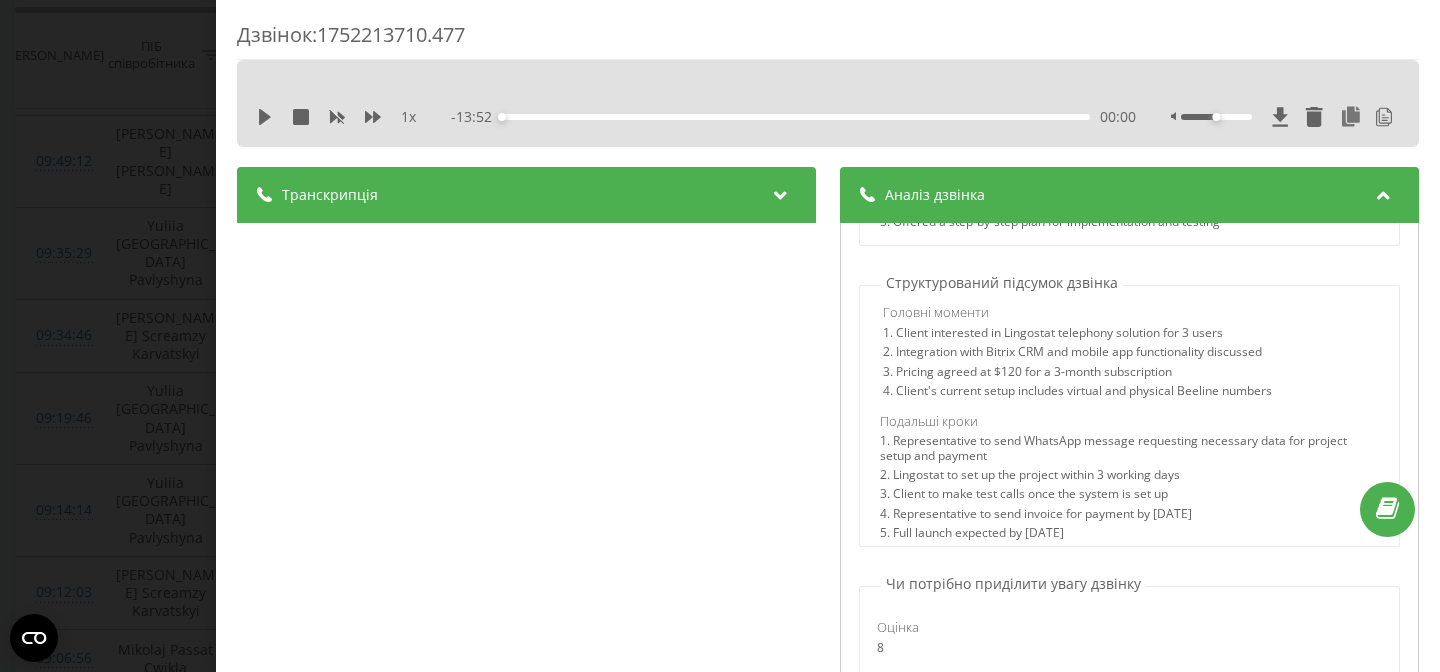 click on "Головні моменти 1. Client interested in Lingostat telephony solution for 3 users 2. Integration with Bitrix CRM and mobile app functionality discussed 3. Pricing agreed at $120 for a 3-month subscription 4. Client's current setup includes virtual and physical Beeline numbers Подальші кроки 1. Representative to send WhatsApp message requesting necessary data for project setup and payment 2. Lingostat to set up the project within 3 working days 3. Client to make test calls once the system is set up 4. Representative to send invoice for payment by [DATE] 5. Full launch expected by [DATE]" at bounding box center (1129, 419) 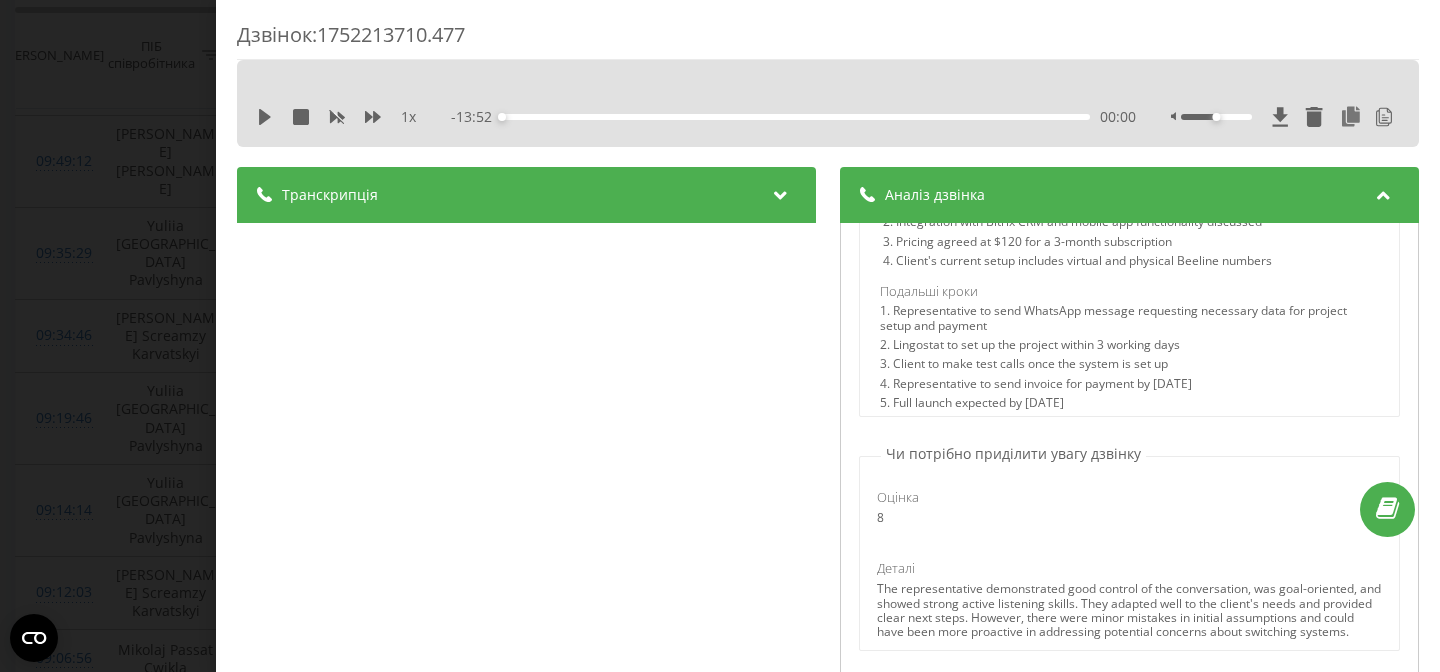 scroll, scrollTop: 774, scrollLeft: 0, axis: vertical 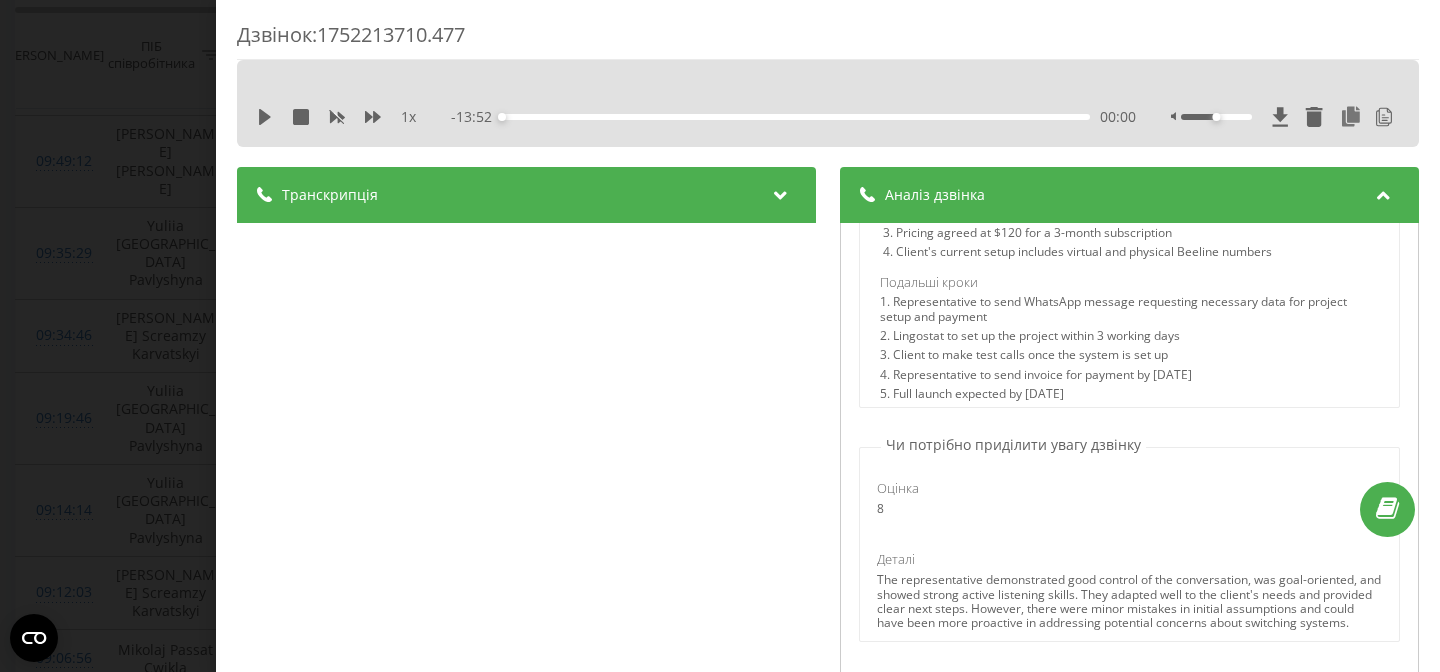 click on "Подальші кроки" at bounding box center (929, 283) 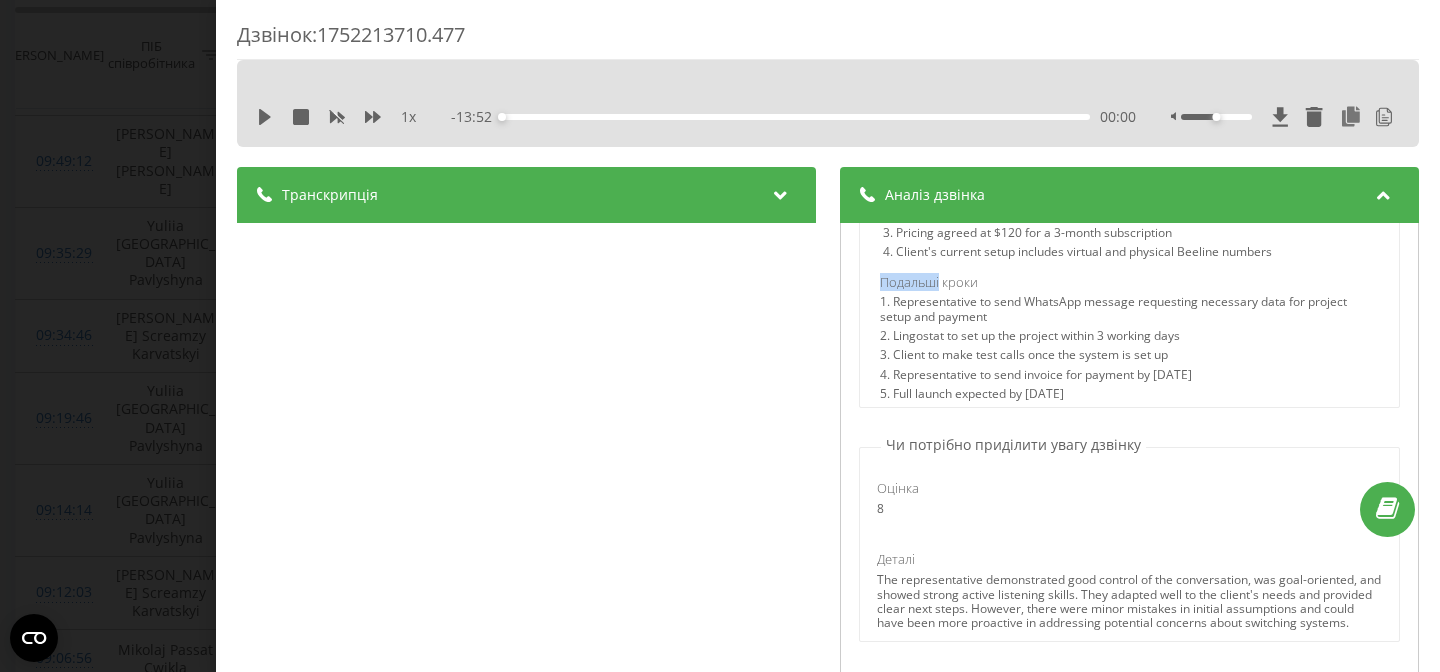 click on "Подальші кроки" at bounding box center (929, 283) 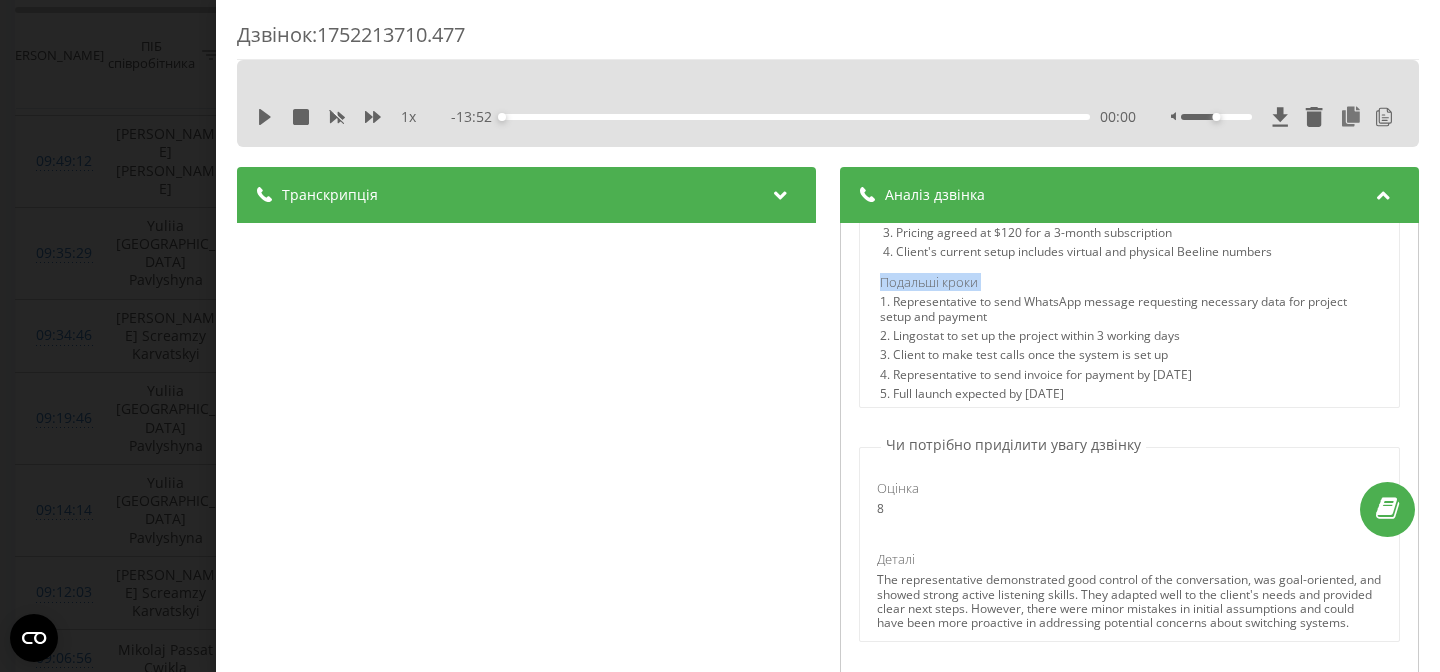 click on "Подальші кроки" at bounding box center [929, 283] 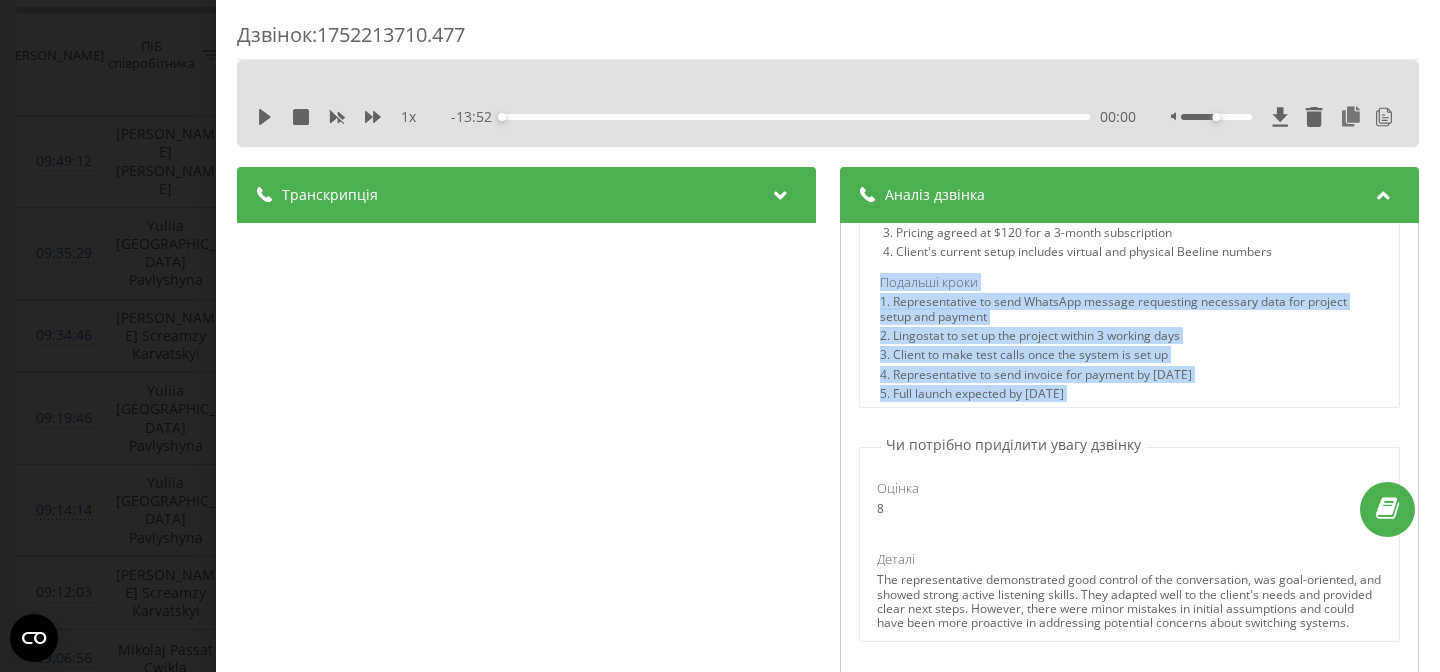 drag, startPoint x: 1090, startPoint y: 409, endPoint x: 866, endPoint y: 281, distance: 257.99225 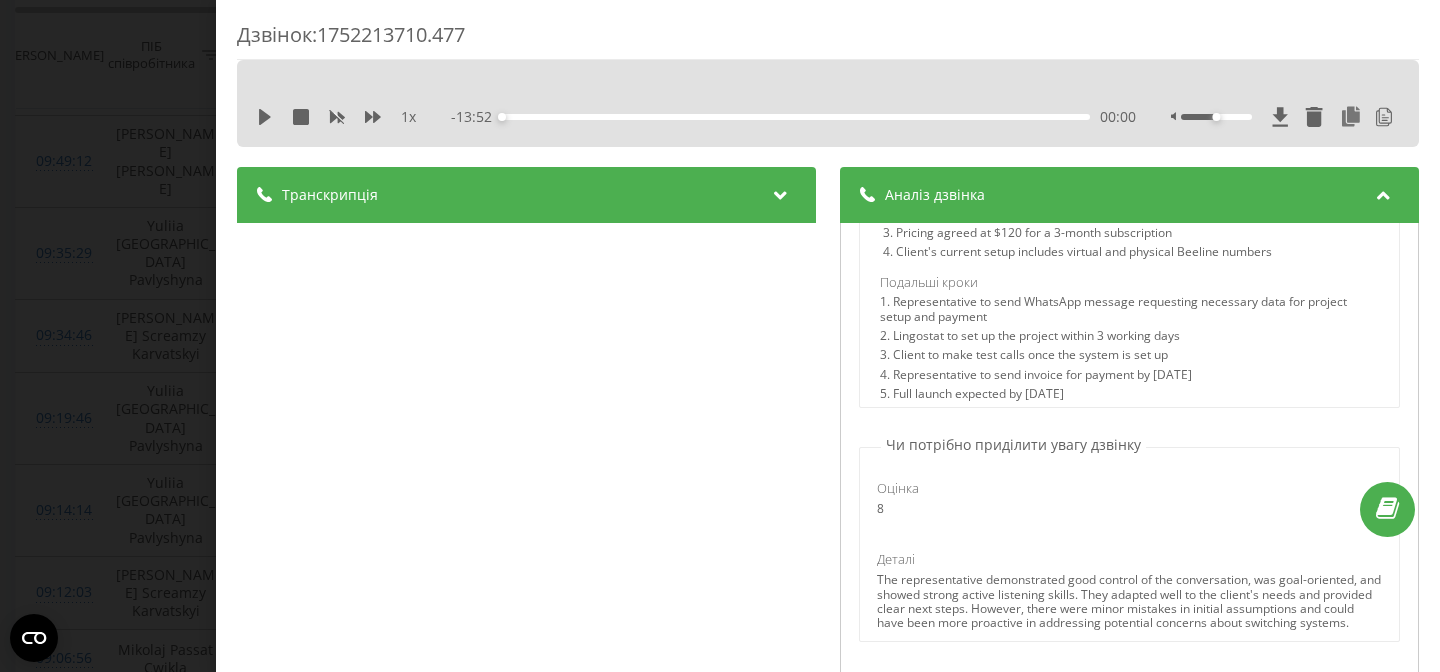 click on "1. Representative to send WhatsApp message requesting necessary data for project setup and payment" at bounding box center [1129, 312] 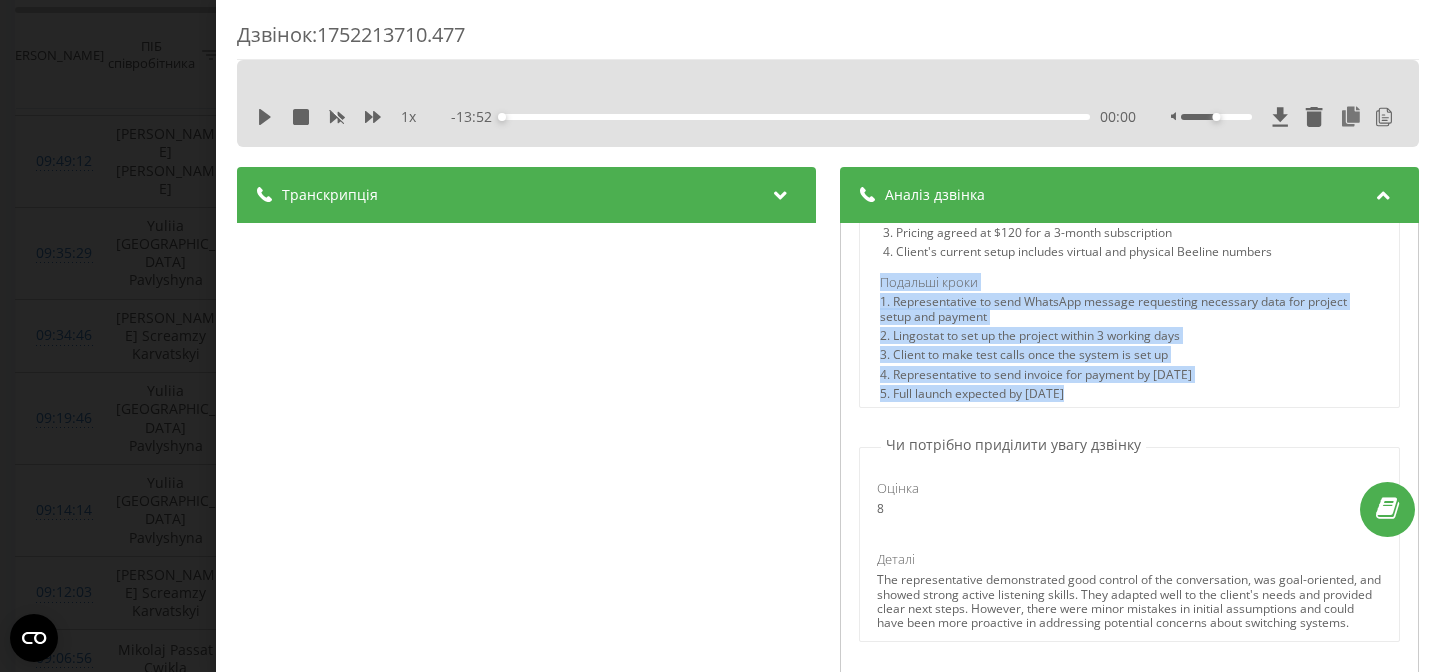 drag, startPoint x: 1066, startPoint y: 395, endPoint x: 875, endPoint y: 281, distance: 222.43427 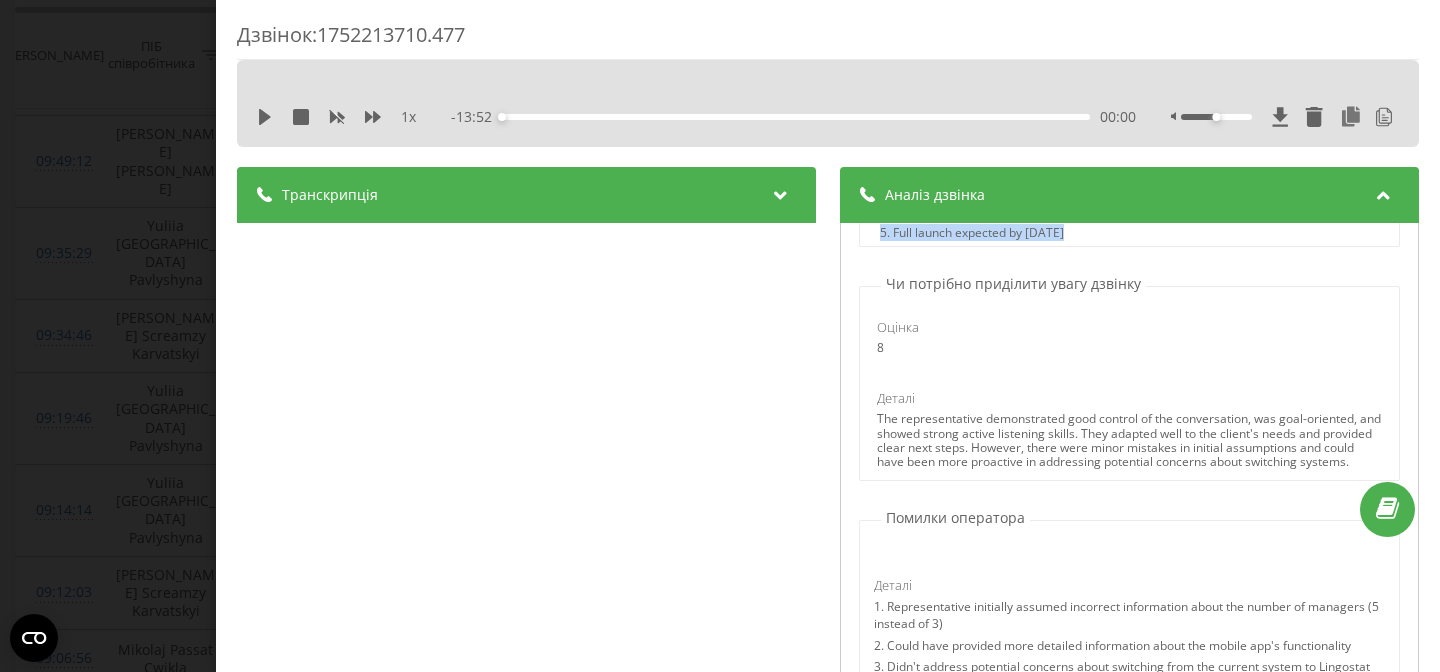 scroll, scrollTop: 936, scrollLeft: 0, axis: vertical 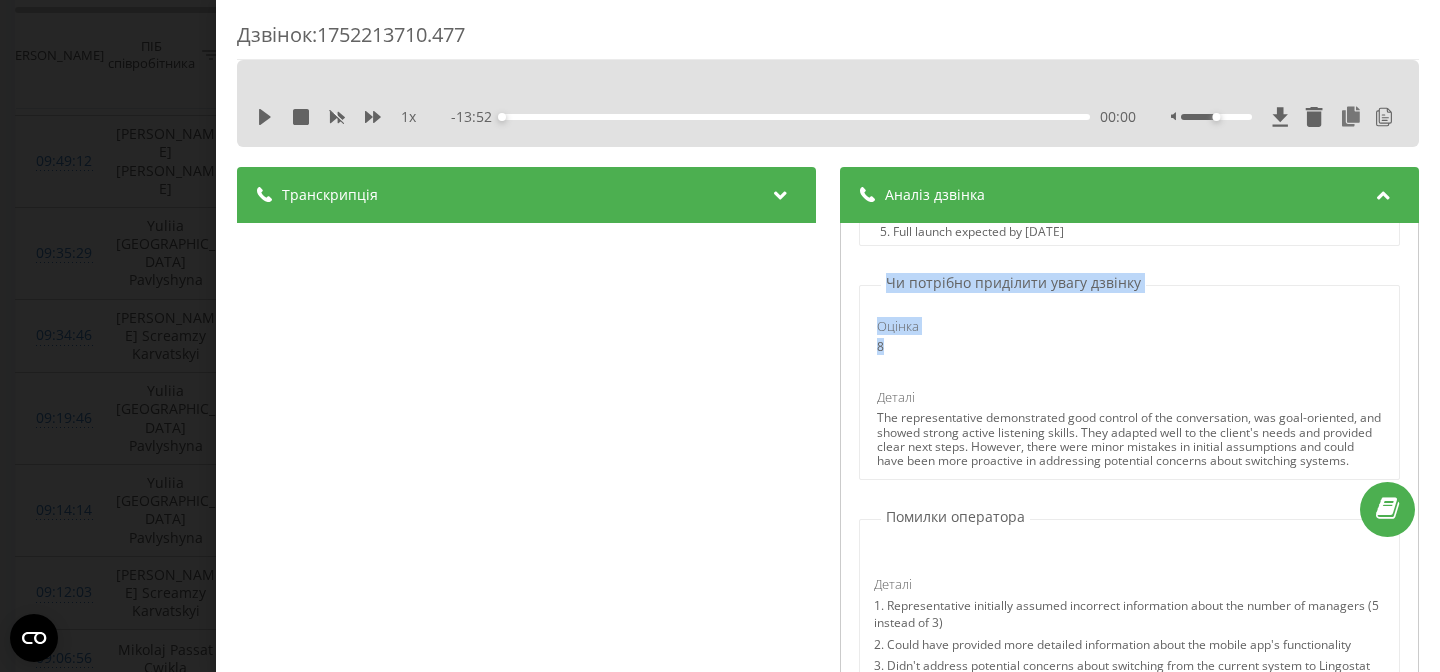 drag, startPoint x: 881, startPoint y: 287, endPoint x: 998, endPoint y: 346, distance: 131.03435 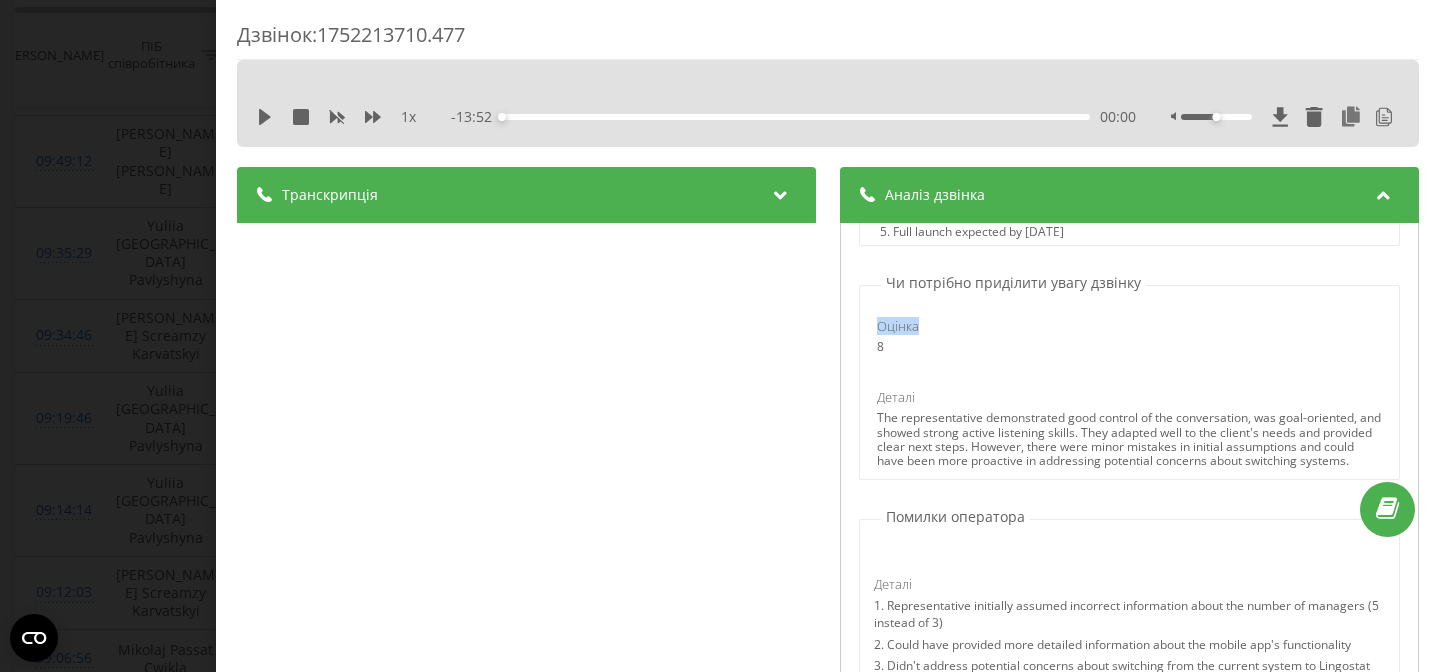 click on "Оцінка" at bounding box center [898, 326] 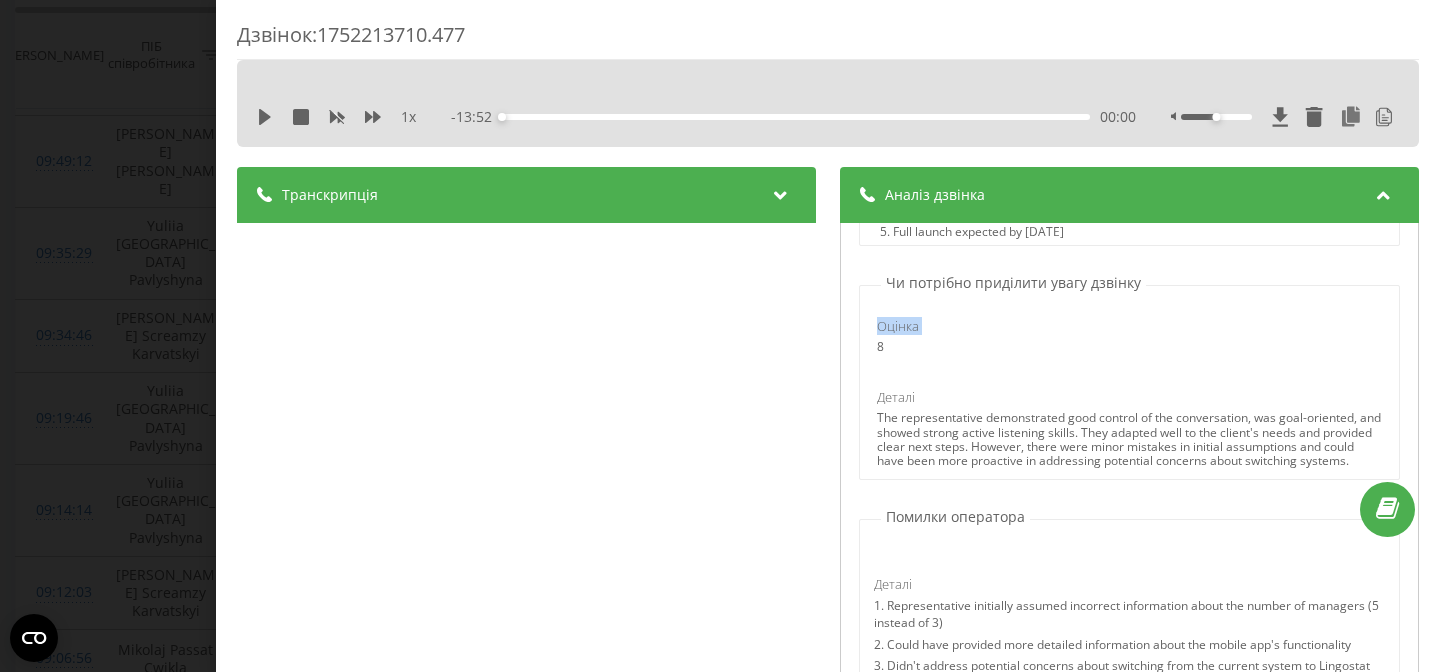 click on "Оцінка" at bounding box center (898, 326) 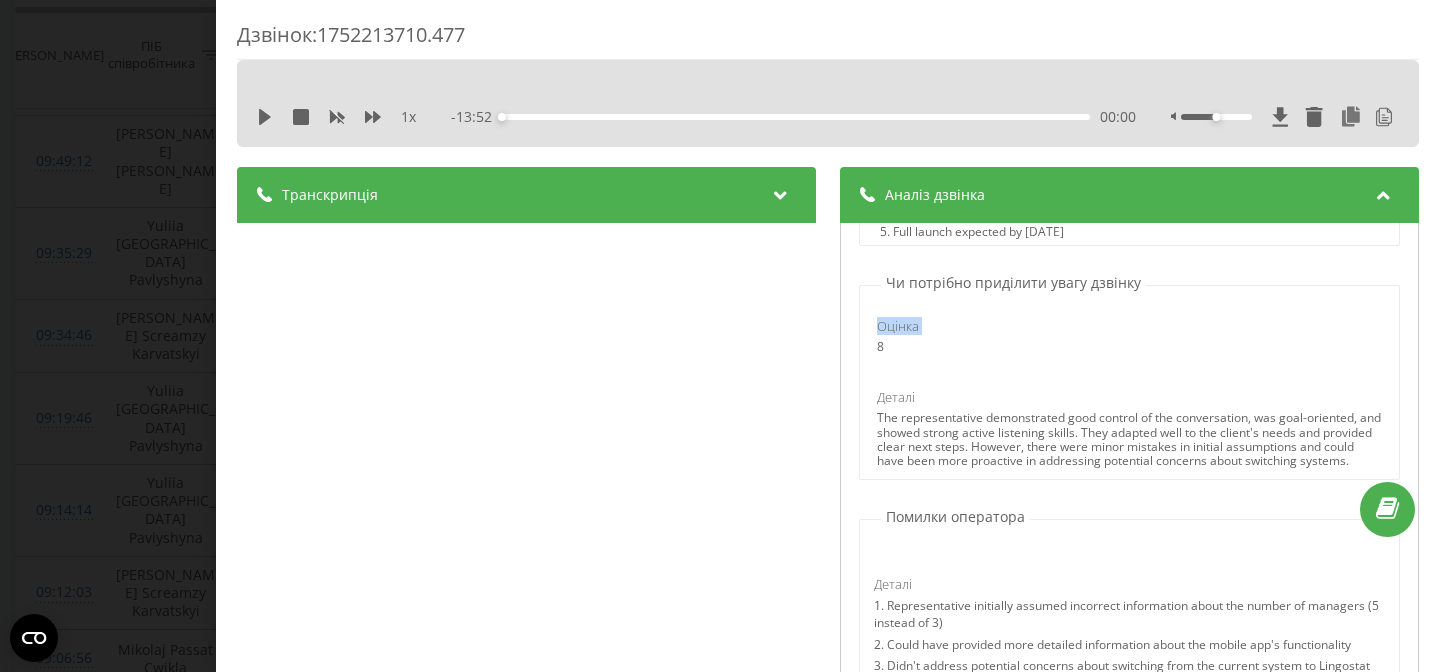 click on "Дзвінок :  1752213710.477   1 x  - 13:52 00:00   00:00   Транскрипція 00:02 Ало, [GEOGRAPHIC_DATA], здравствуйте. 00:05 Здравствуйте, [PERSON_NAME], как у вас дела? 00:07 Да. 00:08 Да. 00:09 Смотрите, меня зовут [PERSON_NAME], компания Lingostat, а вы с моим коллегой [PERSON_NAME] общались по поводу... 00:13 Да, правильно. 00:17 Правильно. 00:22 Отлично. 00:23 Да, [PERSON_NAME], тебя набрал, чтобы узнать детально о ваших задачах и показать, рассказать, как мы по поводу Lingostat можем это сделать. 00:32 Если, в принципе, у нас здесь будет connect и договоримся по цене, тогда можем уже [DATE]-[DATE] стартовать. 00:40 Хорошо? 00:43 Хорошо, без проблем. 00:45 Отлично. 00:46 00:48 40 8" at bounding box center [720, 336] 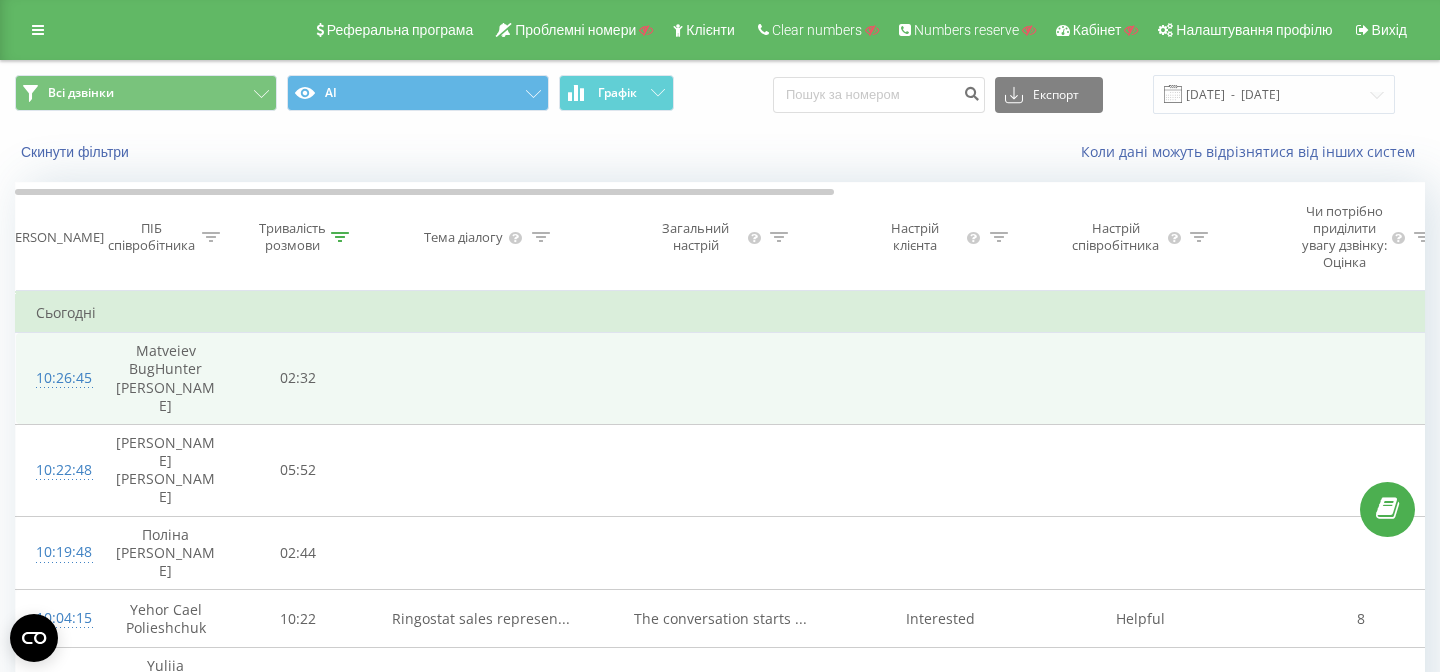 scroll, scrollTop: 169, scrollLeft: 0, axis: vertical 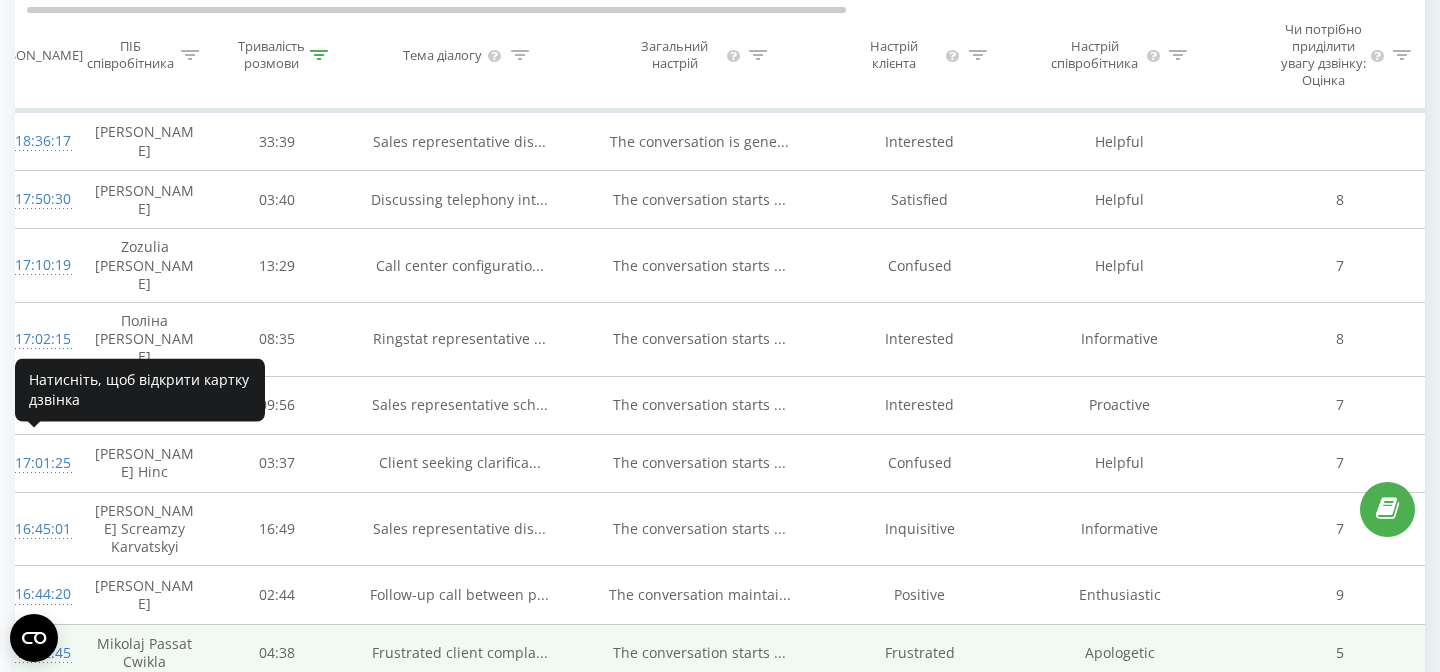 click on "16:42:45" at bounding box center [35, 653] 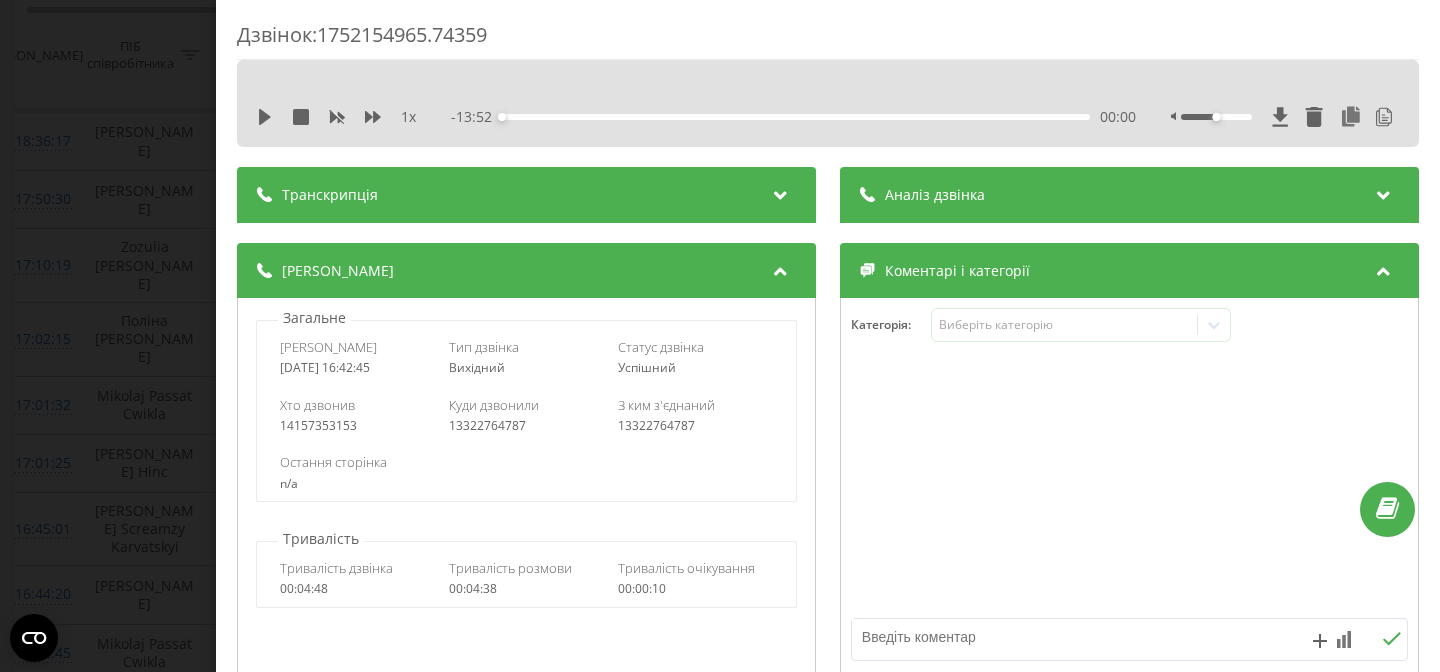 click on "1 x  - 13:52 00:00   00:00" at bounding box center (828, 117) 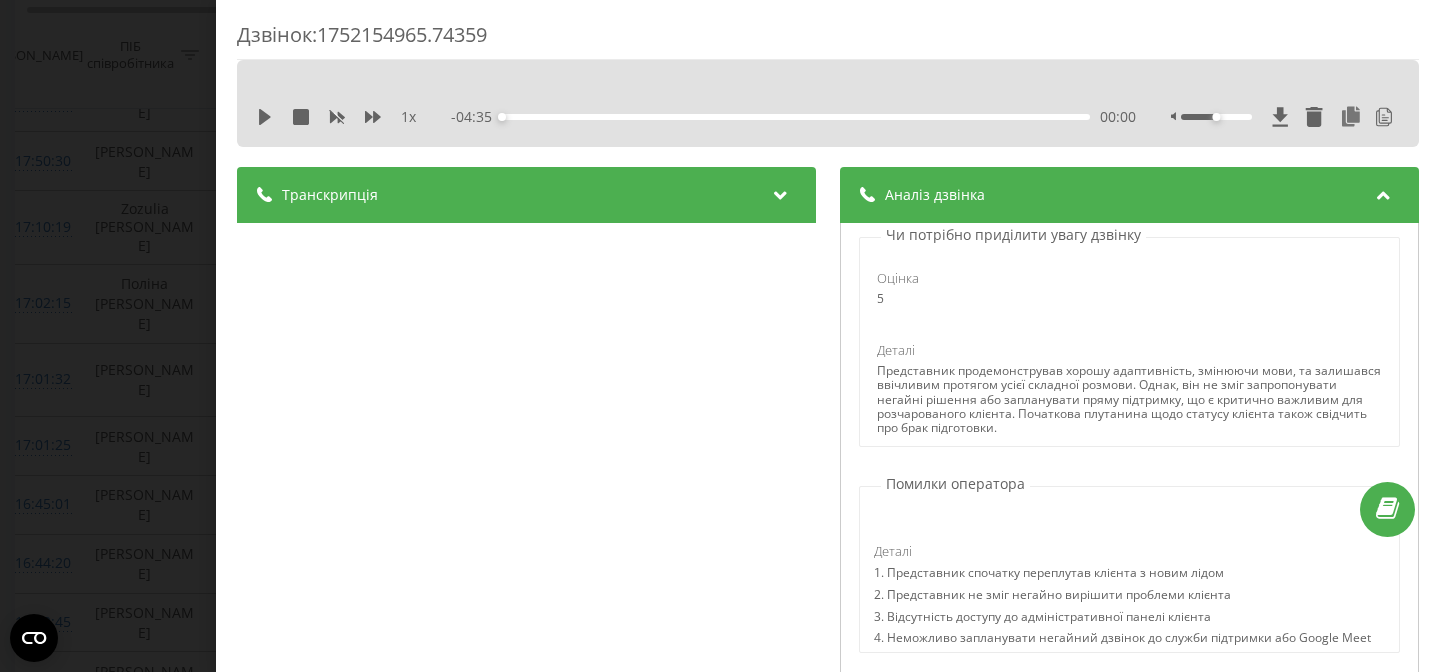 click on "Оцінка 5 Деталі Представник продемонстрував хорошу адаптивність, змінюючи мови, та залишався ввічливим протягом усієї складної розмови. Однак, він не зміг запропонувати негайні рішення або запланувати пряму підтримку, що є критично важливим для розчарованого клієнта. Початкова плутанина щодо статусу клієнта також свідчить про брак підготовки." at bounding box center [1129, 345] 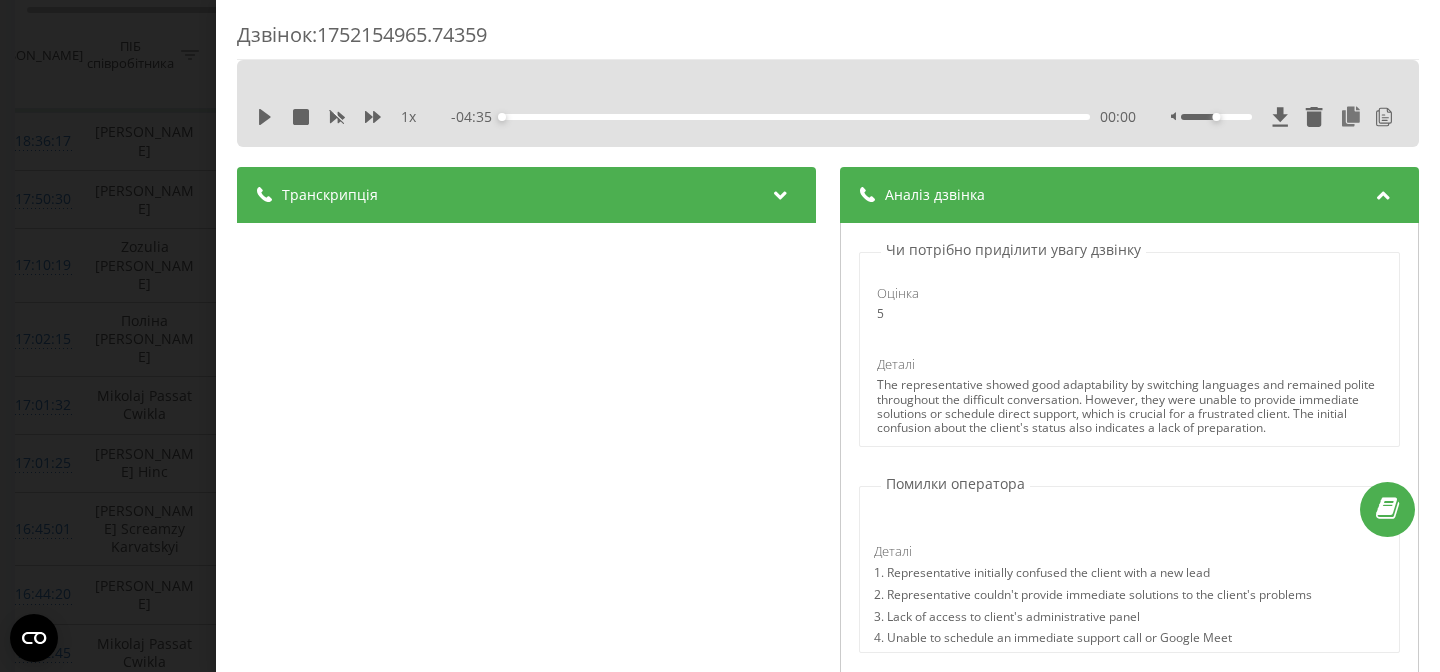 click on "Деталі" at bounding box center (896, 364) 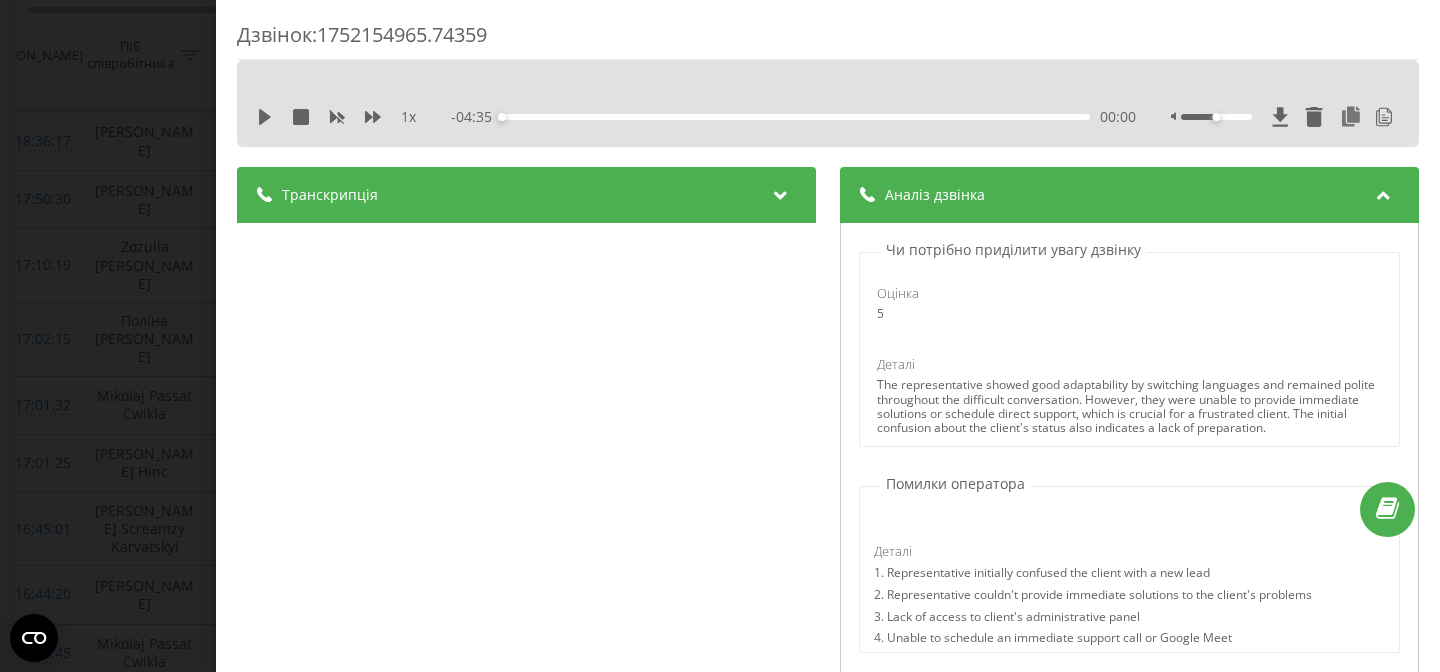click on "Дзвінок :  1752154965.74359   1 x  - 04:35 00:00   00:00   Транскрипція 00:01 Yes, hello. 00:03 Hello, hi. 00:04 This is [PERSON_NAME] from Ringostat. 00:05 Exactly. 00:05 I'm calling back regarding your business phone request. 00:10 Yeah, what can I do for you [DATE]? 00:12 Where are you calling from? 00:14 I'm calling from [GEOGRAPHIC_DATA]. 00:17 Would it be convenient for you to speak Polish, Russian, Ukrainian or English? 00:18 Yes, it would be nice, it would be nice. 00:22 [DEMOGRAPHIC_DATA]. 00:22 OK, [DEMOGRAPHIC_DATA]. 00:23 OK, dobra. 00:24 To mogę w takim razie porozmawiać. 00:25 Dokładnie, pan jest z Ringstora, tak? 00:25 Super. 00:27 Tak jest, dokładnie. 00:30 Okay. 00:31 Pan dzwonił z support'u czy skąd? 00:34 Nie, ja dzwonię tutaj z pierwszego kontaktu. 00:37 Dobrze, ja rejestrowałem się do Just Call'a. 00:37 Oczywiście mam zapytanie z tego numeru i jakby nie wiem, czy jest pan w takim razie naszym klientem? 00:46 Tak? 00:46 Do Just Calla, nie. 00:47 Wy jesteście Just Call'em czy nie? 00:48 Nie, Ringostat." at bounding box center [720, 336] 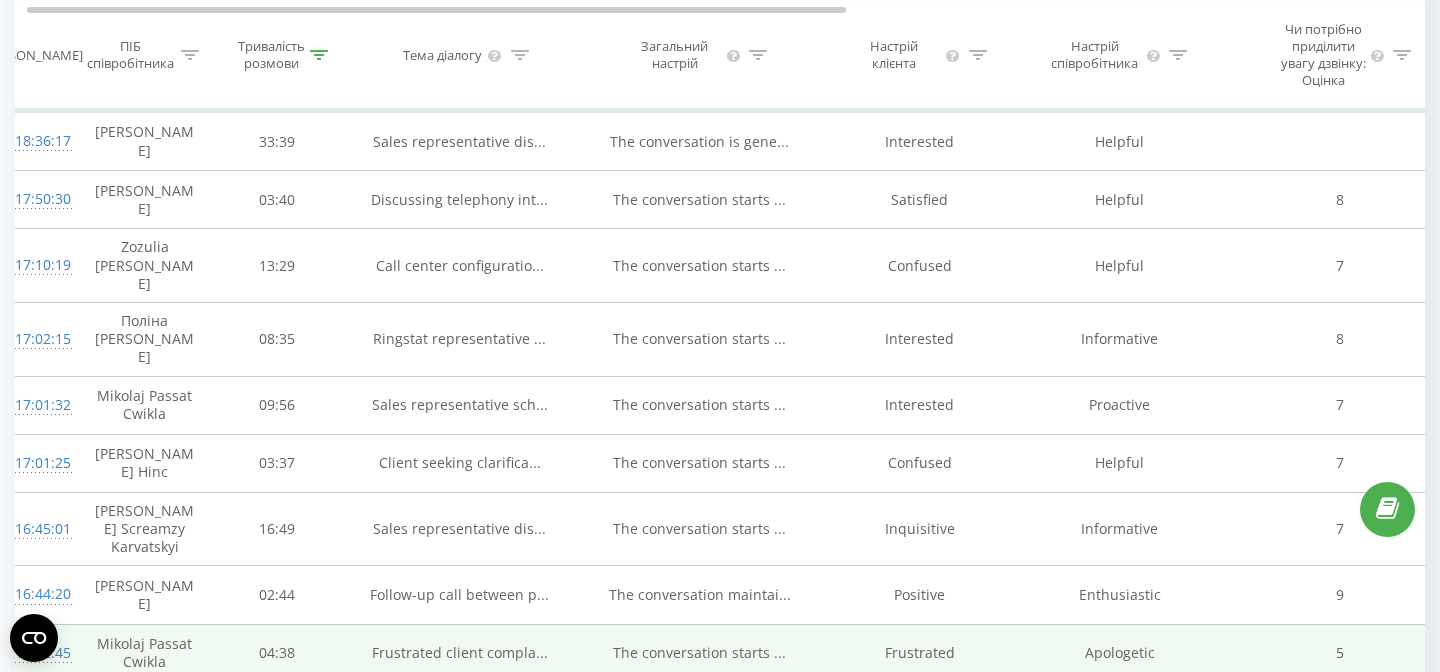 scroll, scrollTop: 0, scrollLeft: 19, axis: horizontal 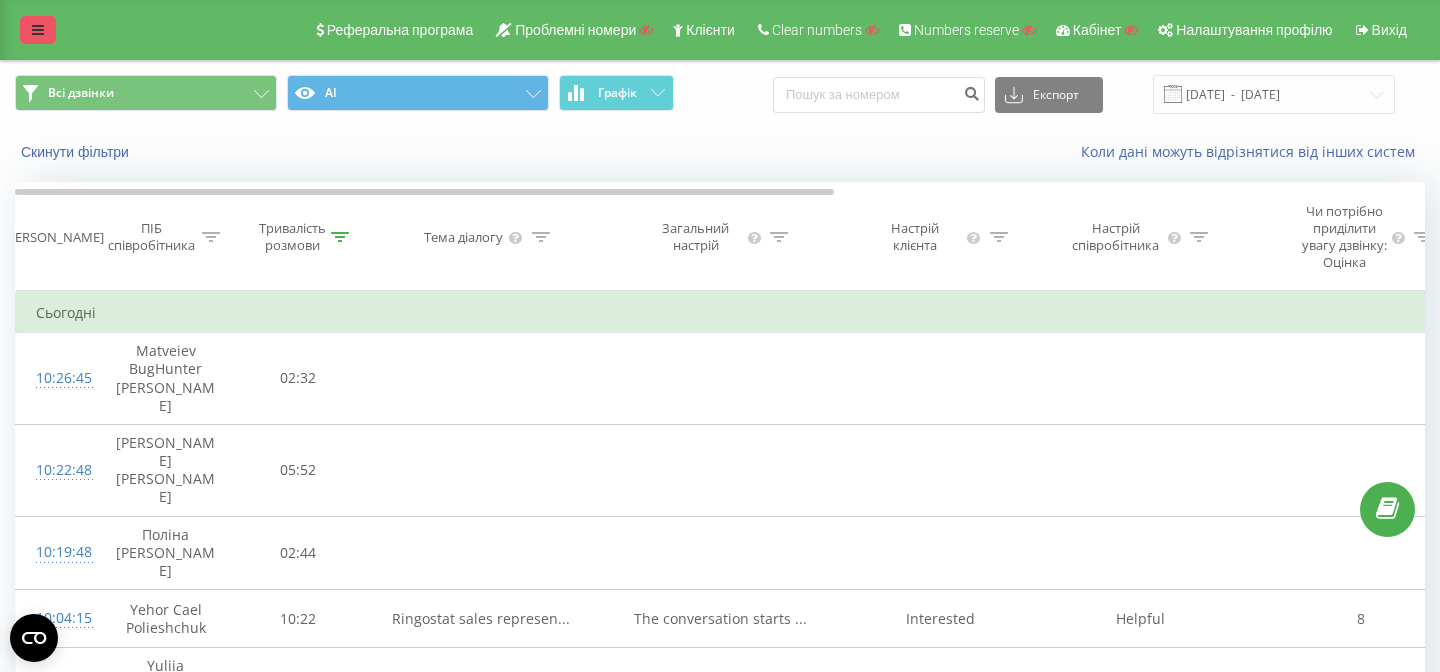 click at bounding box center (38, 30) 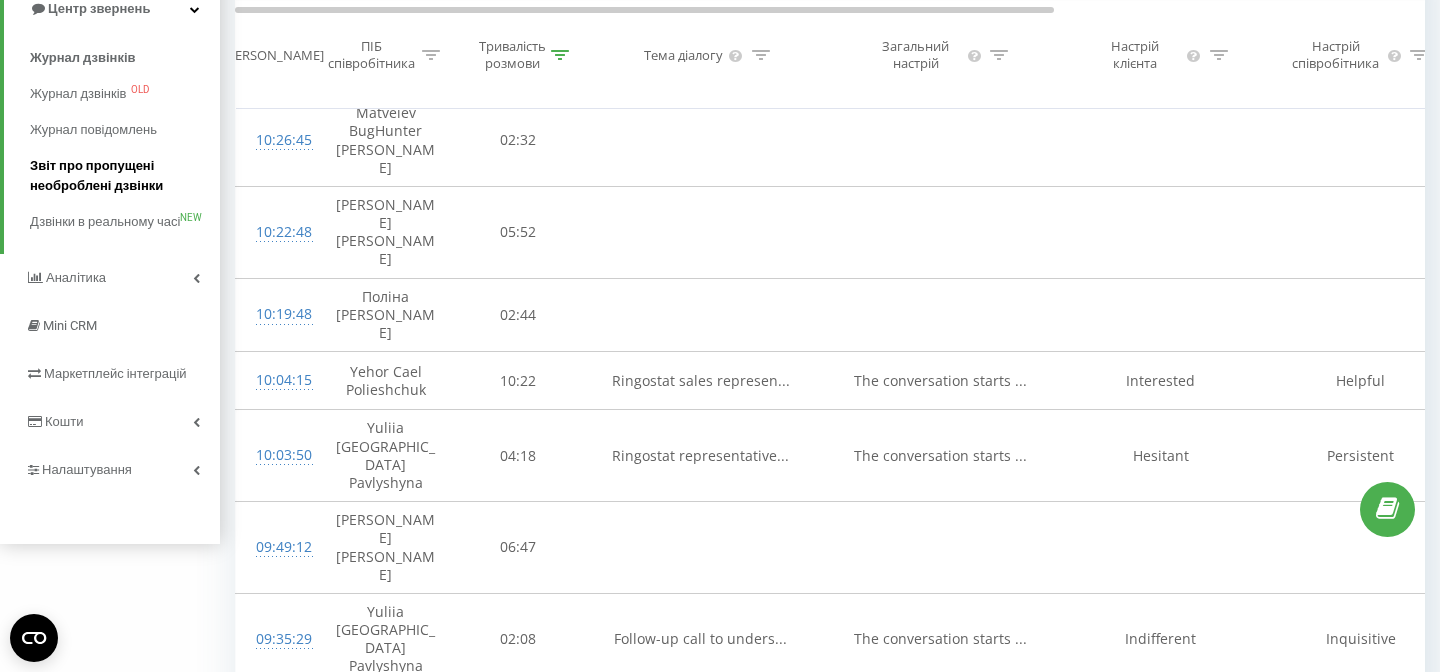 scroll, scrollTop: 240, scrollLeft: 0, axis: vertical 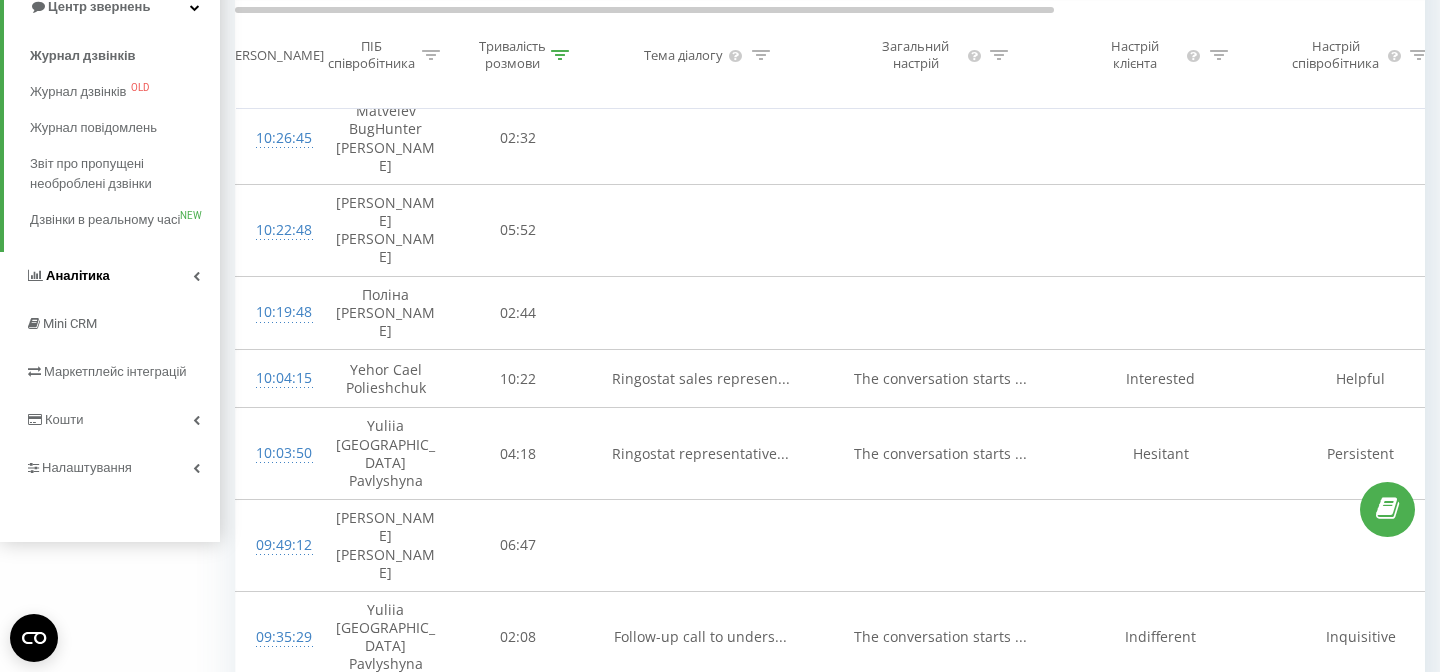 click on "Аналiтика" at bounding box center (78, 275) 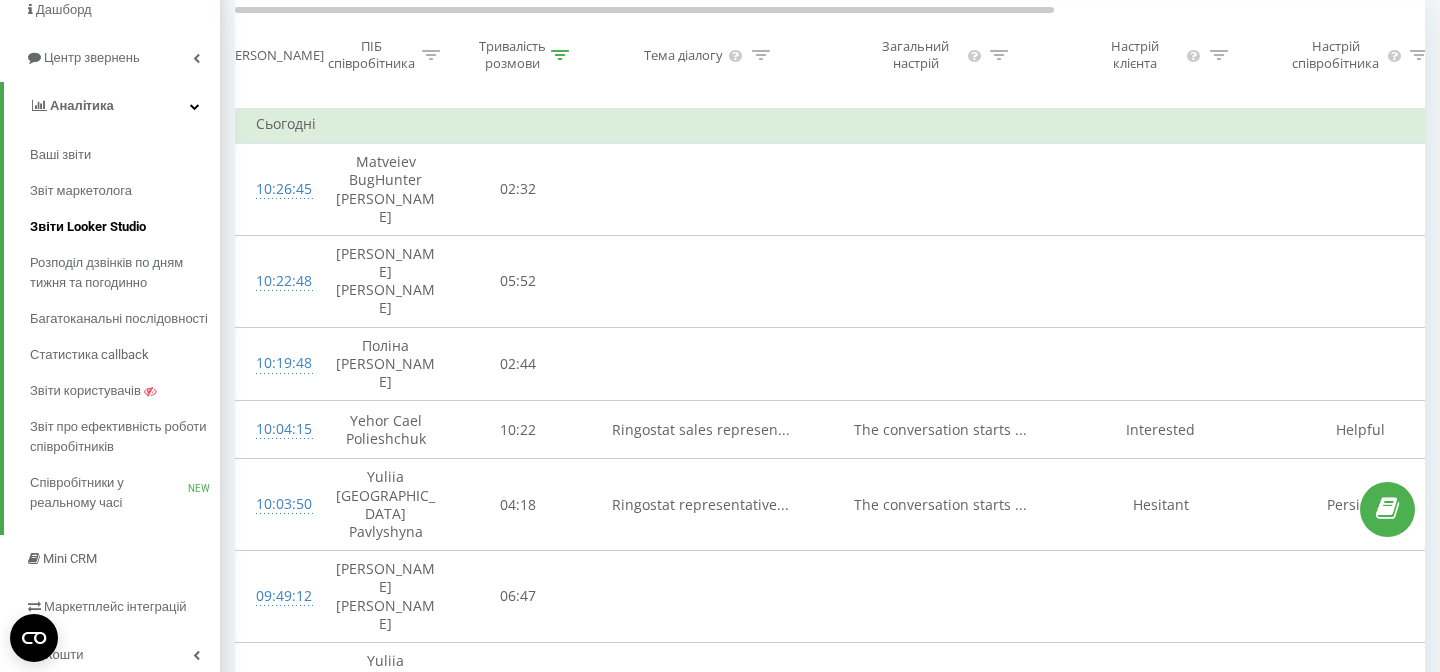 scroll, scrollTop: 178, scrollLeft: 0, axis: vertical 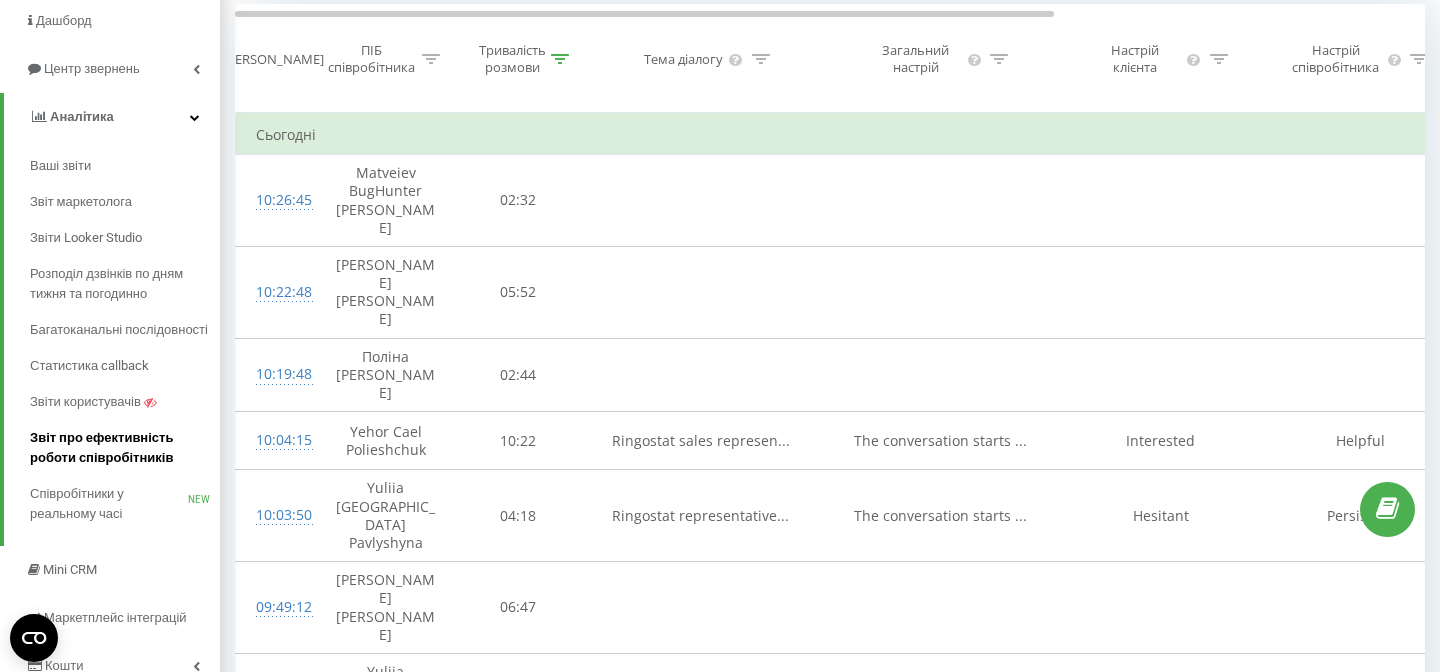 click on "Звіт про ефективність роботи співробітників" at bounding box center [120, 448] 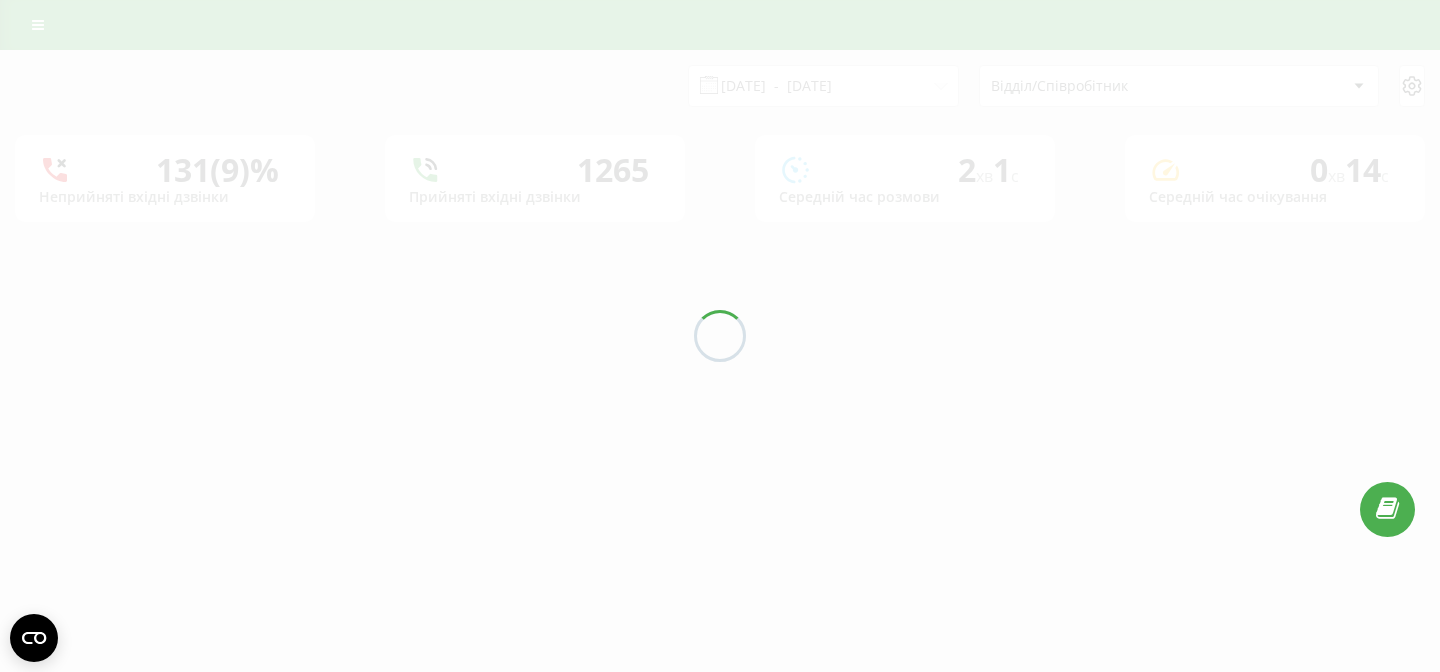 scroll, scrollTop: 0, scrollLeft: 0, axis: both 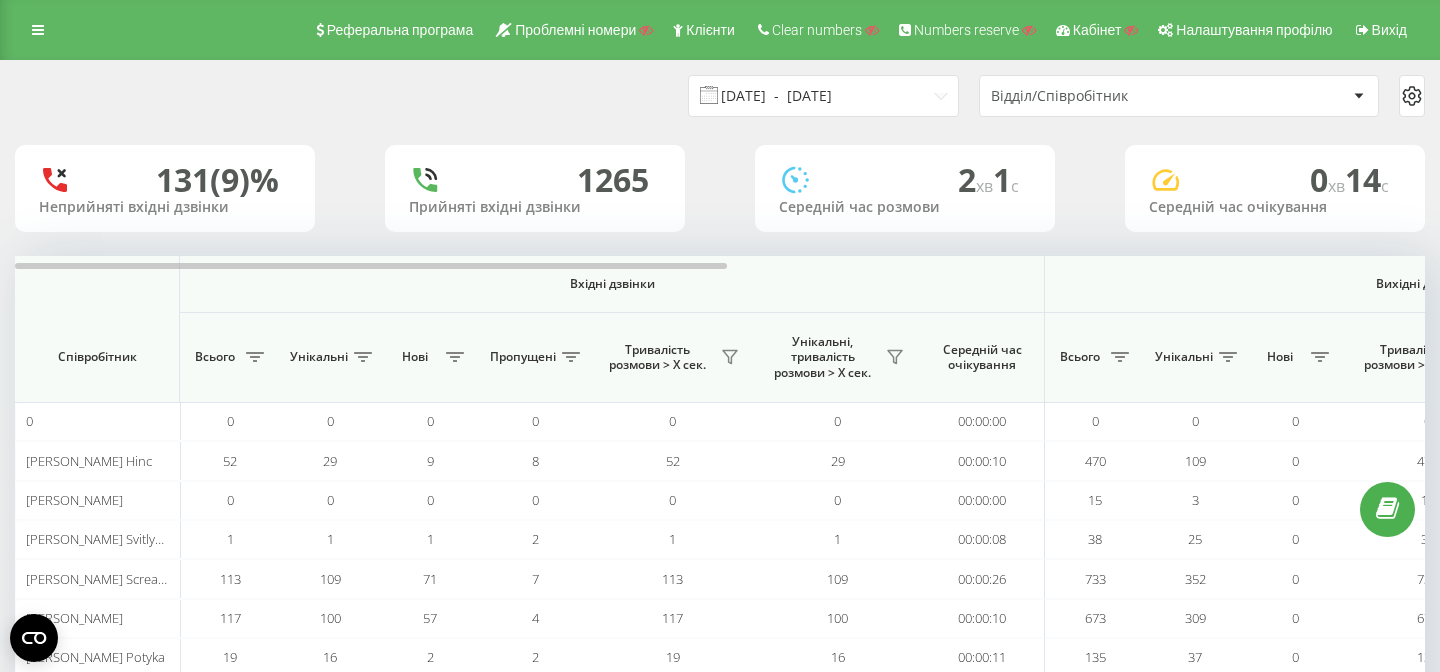 click on "11.06.2025  -  11.07.2025" at bounding box center [823, 96] 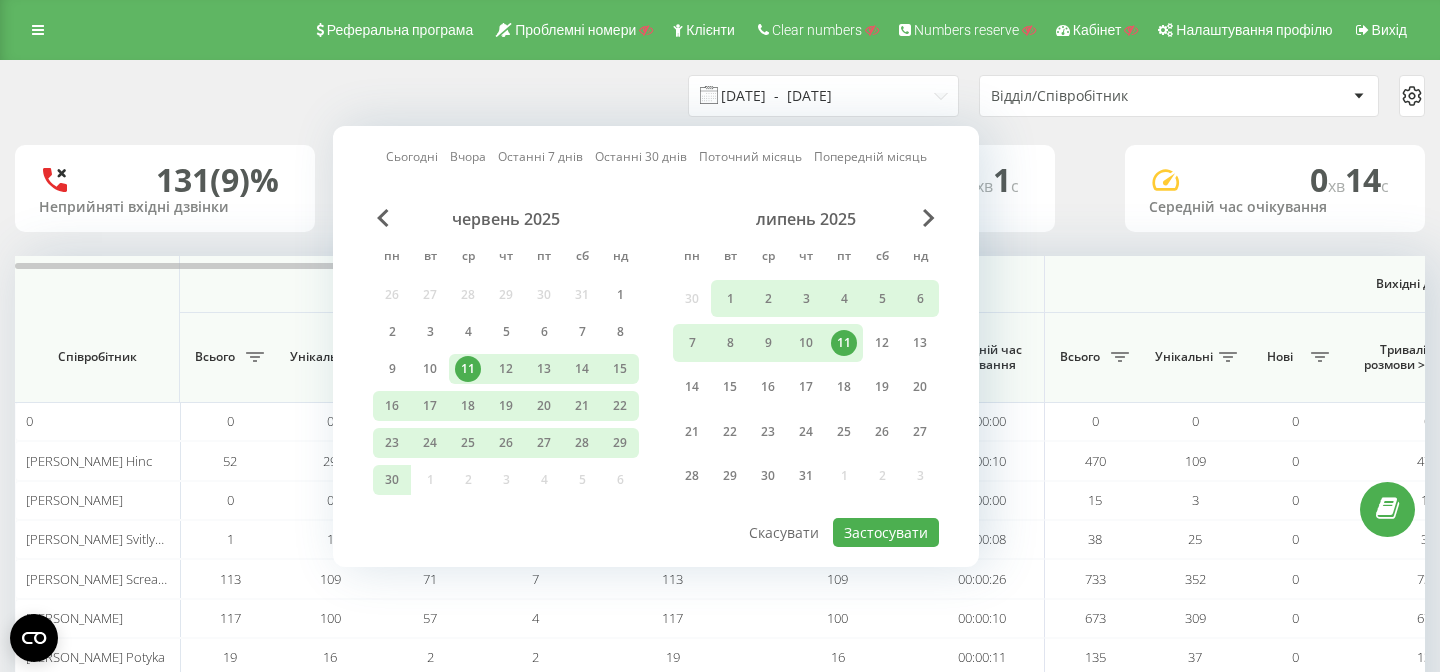 click on "11.06.2025  -  11.07.2025" at bounding box center [823, 96] 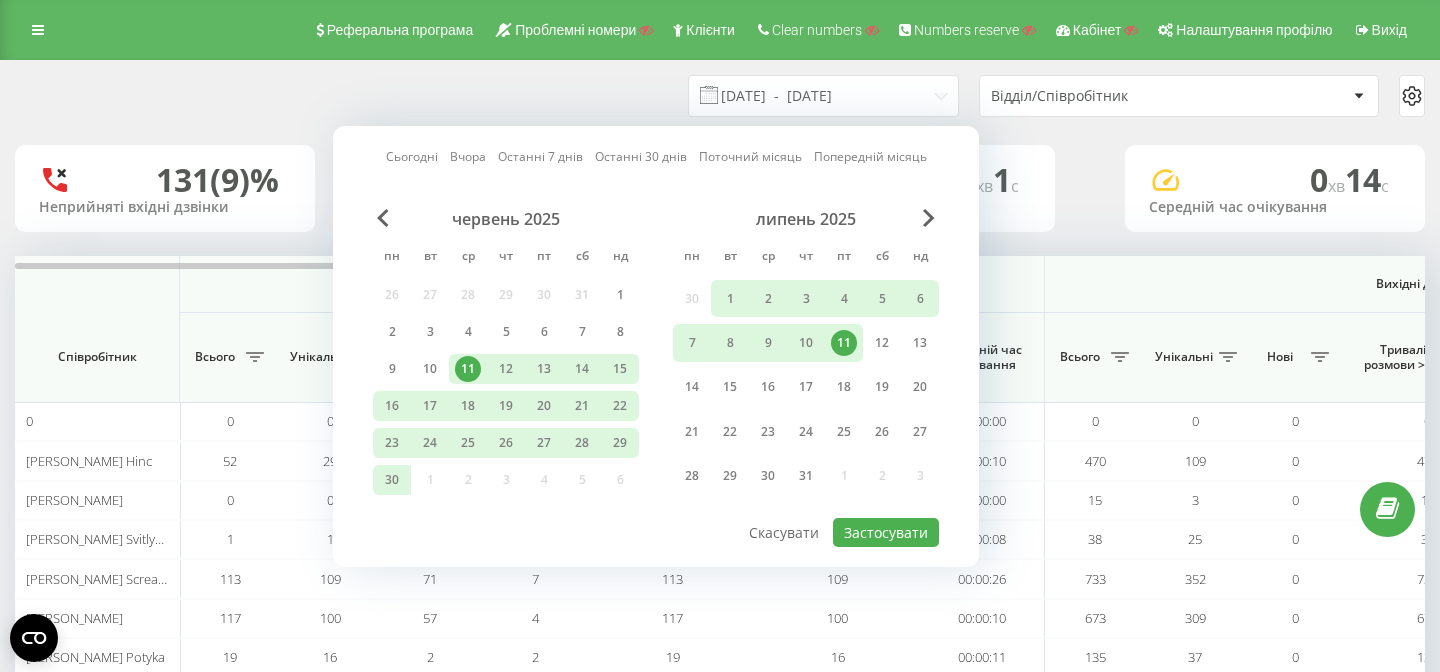 click on "11.06.2025  -  11.07.2025 Відділ/Співробітник 131  (9)% Неприйняті вхідні дзвінки 1265 Прийняті вхідні дзвінки 2 хв  1 c Середній час розмови 0 хв  14 c Середній час очікування Вхідні дзвінки Вихідні дзвінки Всі дзвінки Співробітник Всього Унікальні Нові Пропущені Тривалість розмови > Х сек. Унікальні, тривалість розмови > Х сек. Середній час очікування Всього Унікальні Нові Тривалість розмови > Х сек. Унікальні, тривалість розмови > Х сек. Середній час очікування Всього Унікальні Нові Загальна тривалість розмови Середня тривалість розмови Середньоденна тривалість розмови 0" at bounding box center [720, 457] 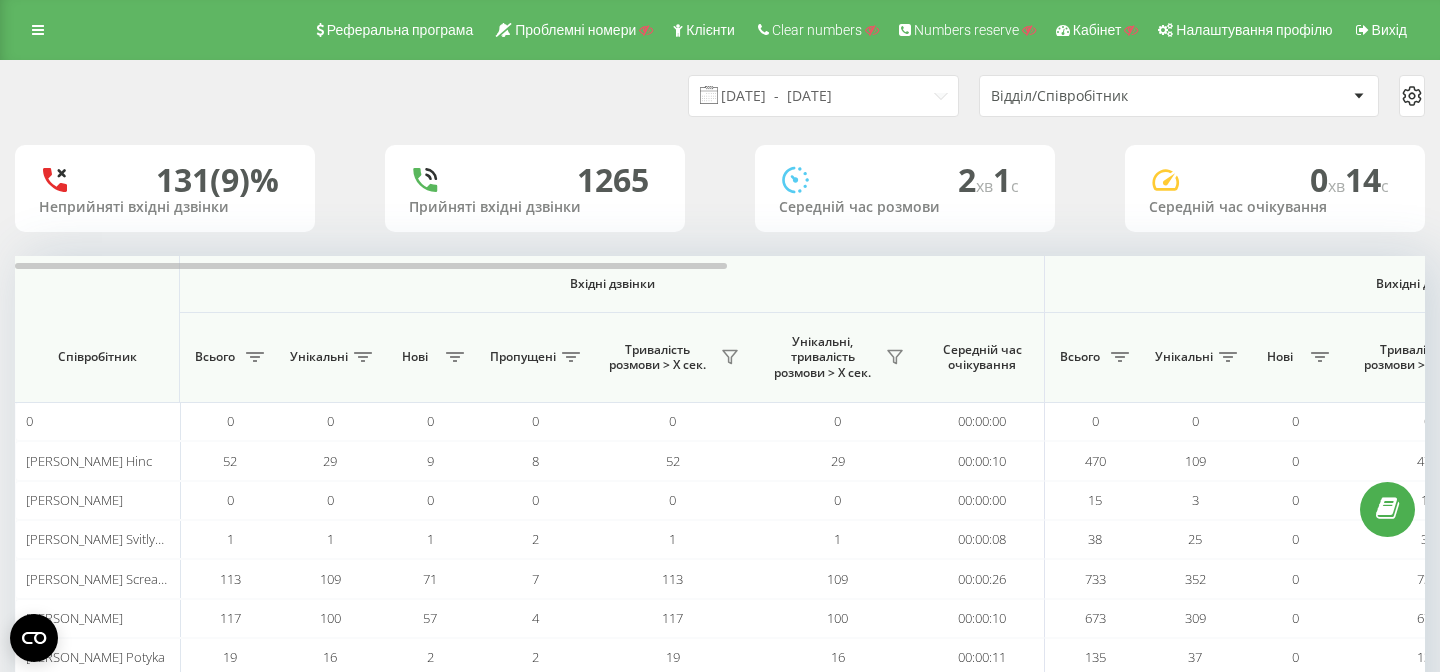 click 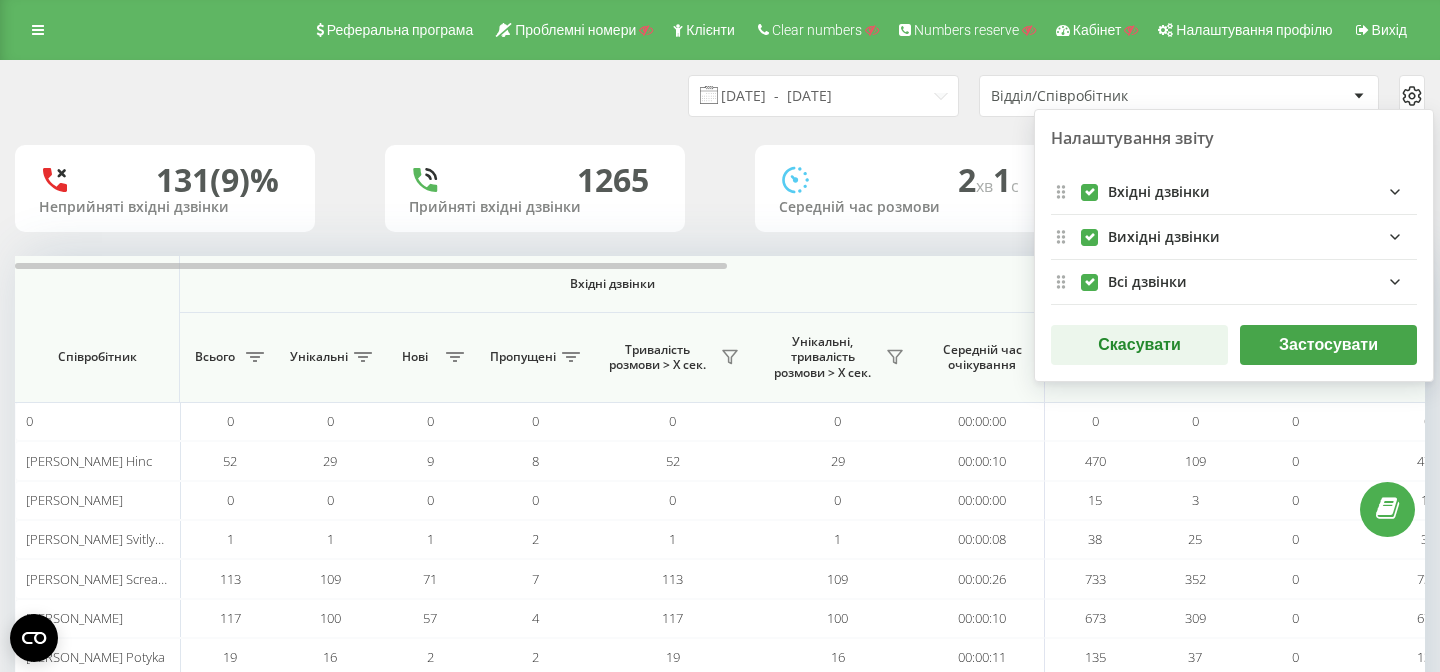 click on "Вхідні дзвінки" at bounding box center [1262, 192] 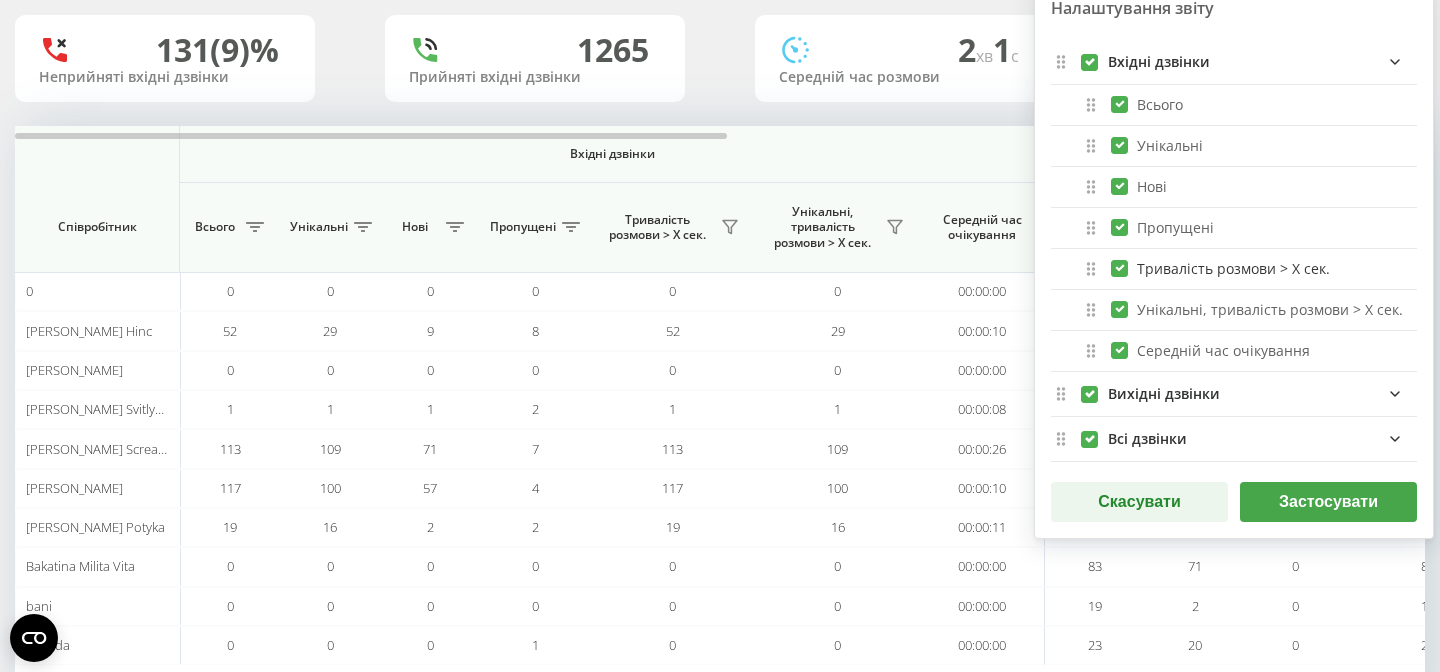 scroll, scrollTop: 221, scrollLeft: 0, axis: vertical 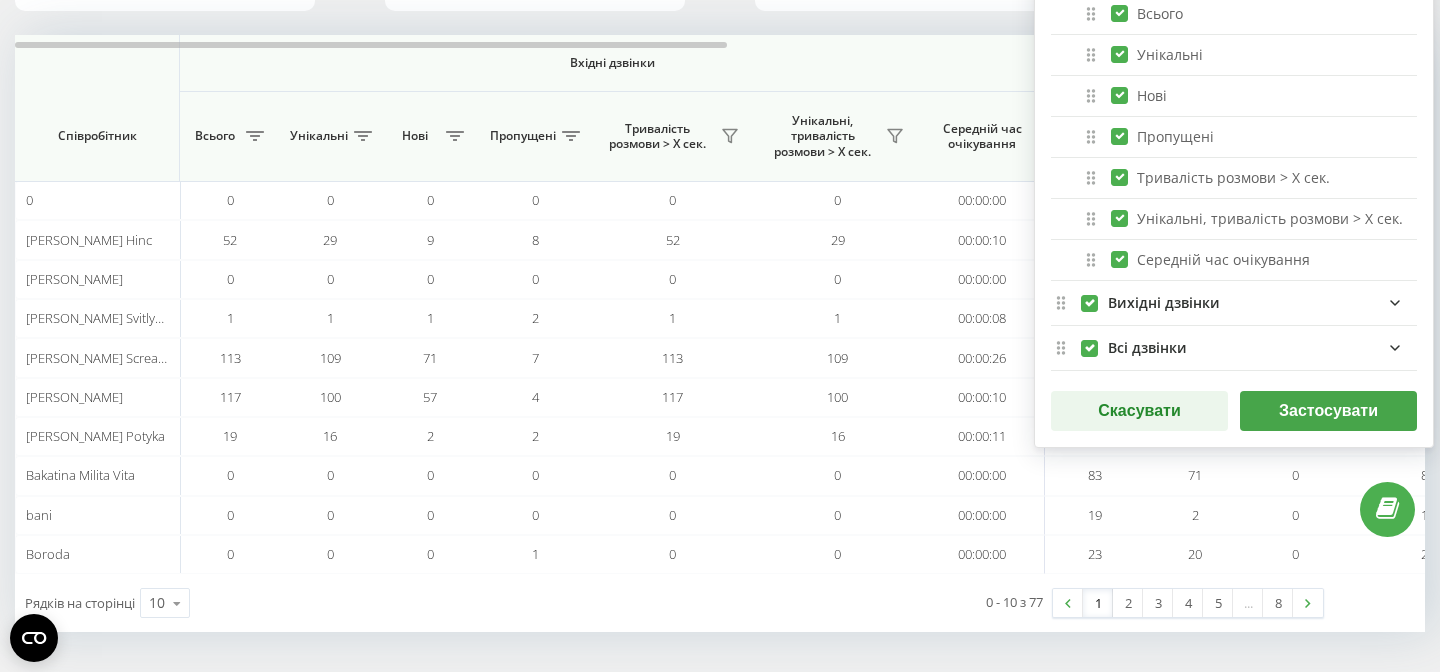 click on "Вихідні дзвінки" at bounding box center [1164, 303] 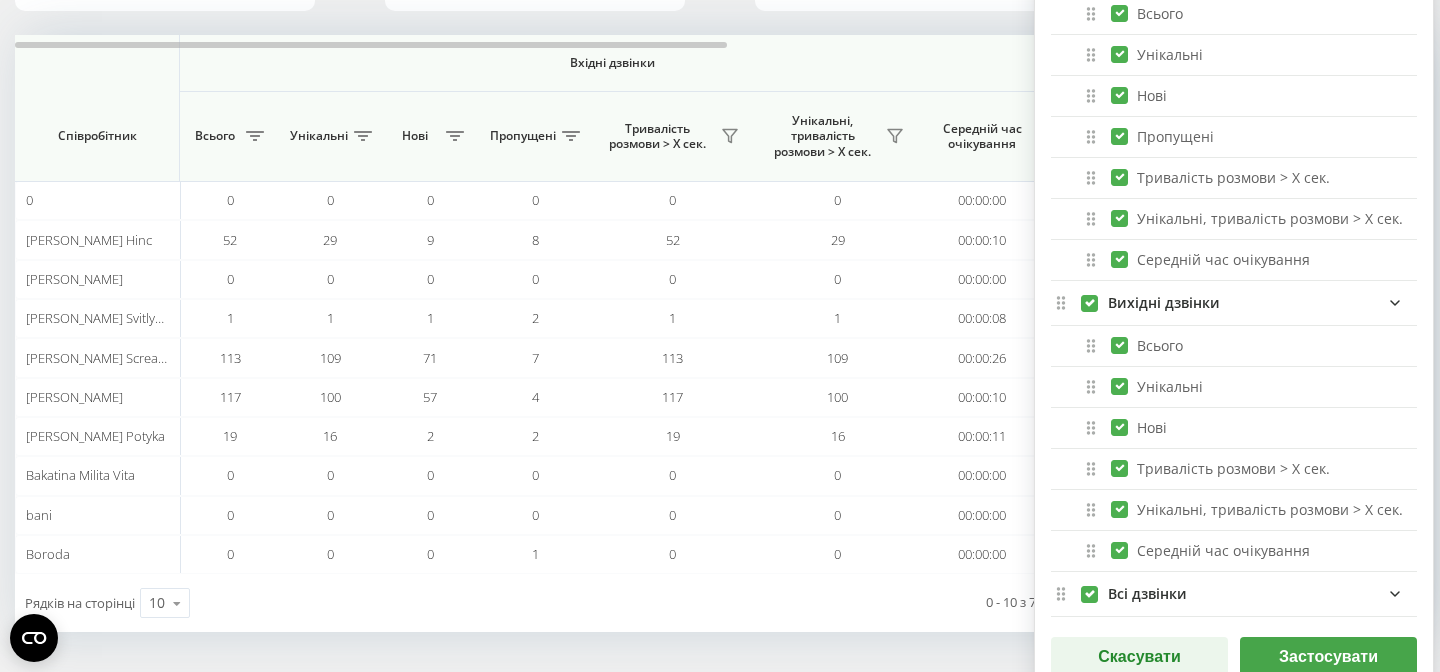 scroll, scrollTop: 243, scrollLeft: 0, axis: vertical 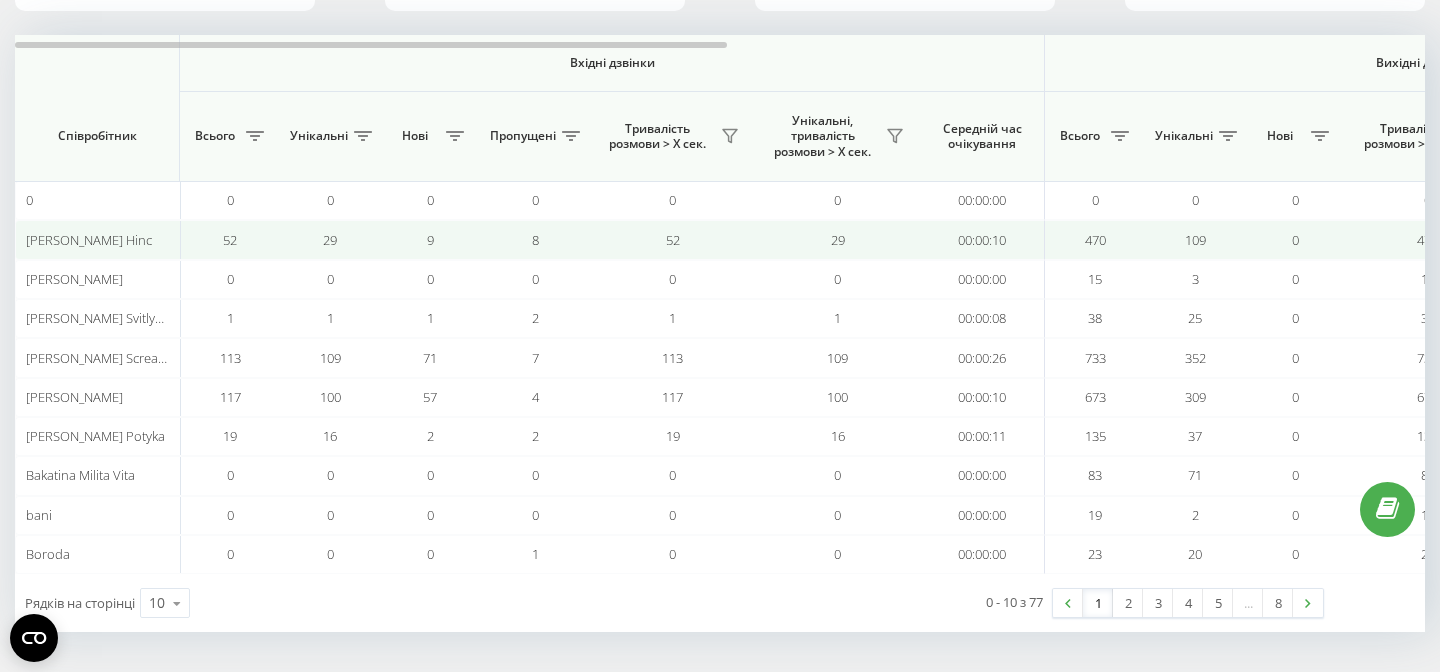 drag, startPoint x: 694, startPoint y: 221, endPoint x: 628, endPoint y: 227, distance: 66.27216 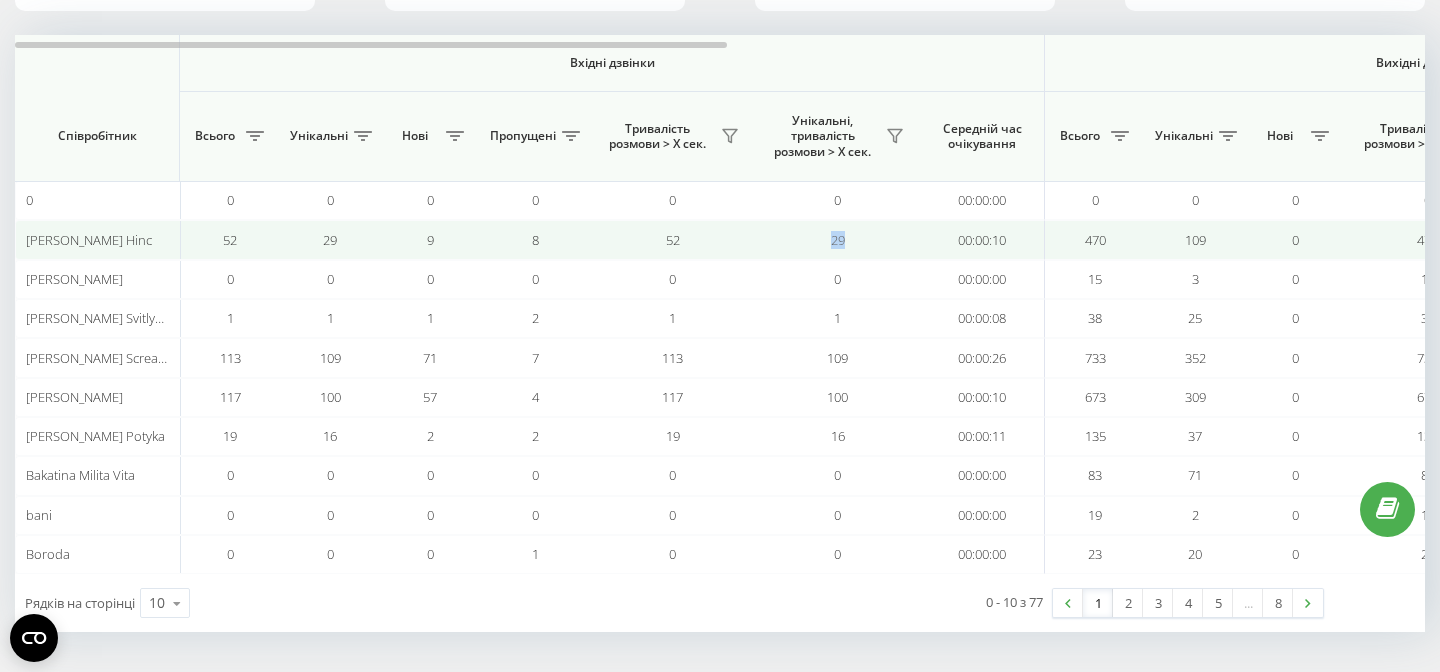 drag, startPoint x: 854, startPoint y: 243, endPoint x: 818, endPoint y: 243, distance: 36 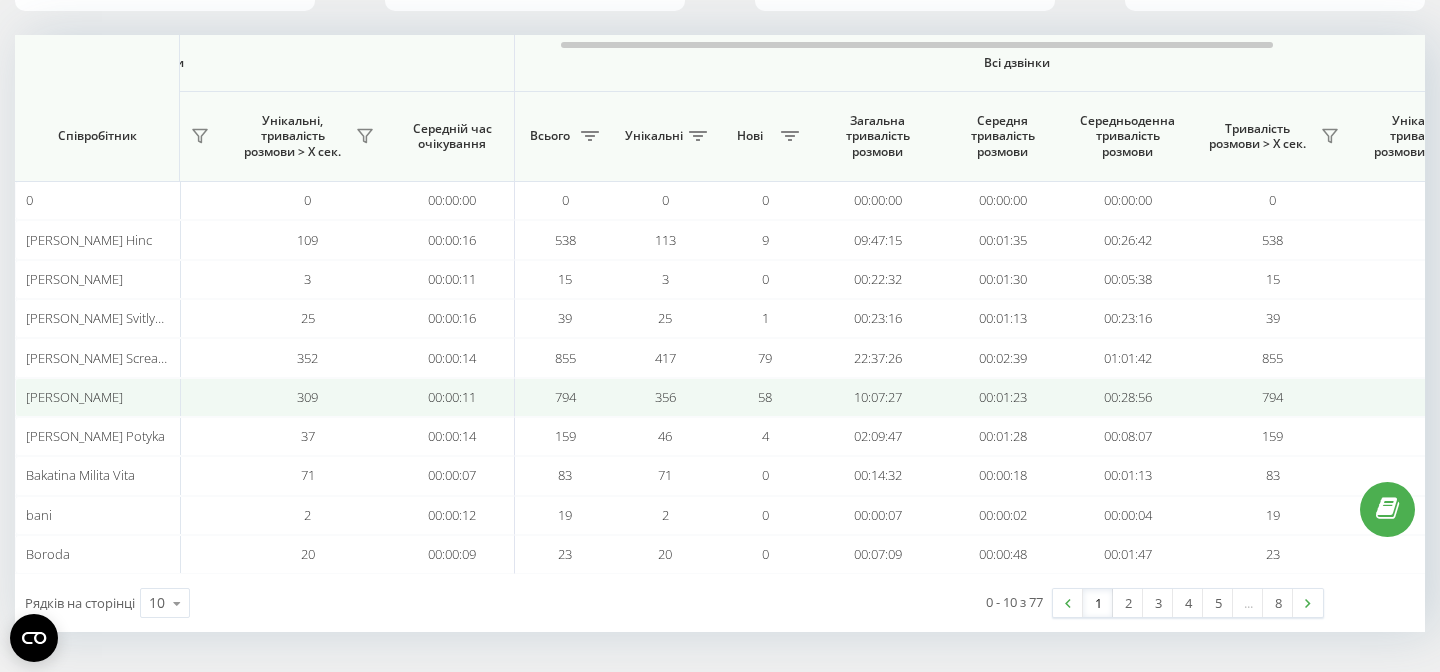 scroll, scrollTop: 0, scrollLeft: 1380, axis: horizontal 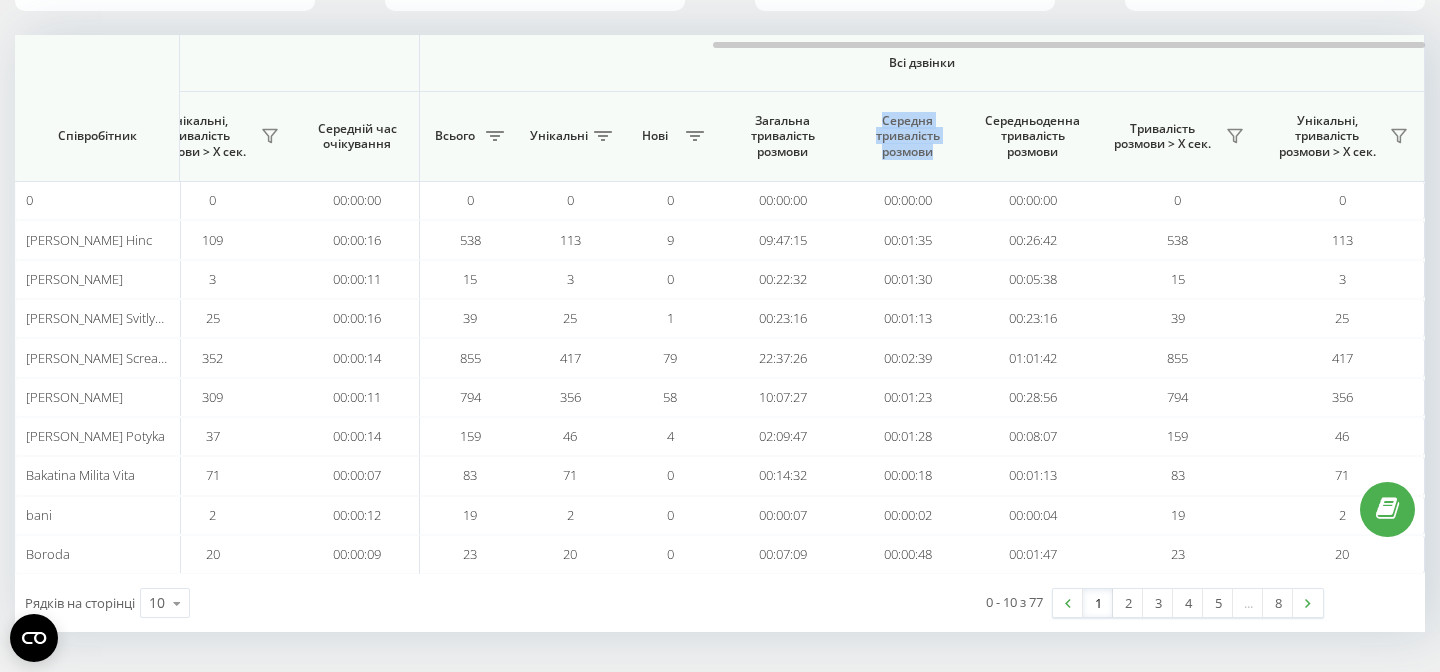 drag, startPoint x: 871, startPoint y: 119, endPoint x: 934, endPoint y: 159, distance: 74.62573 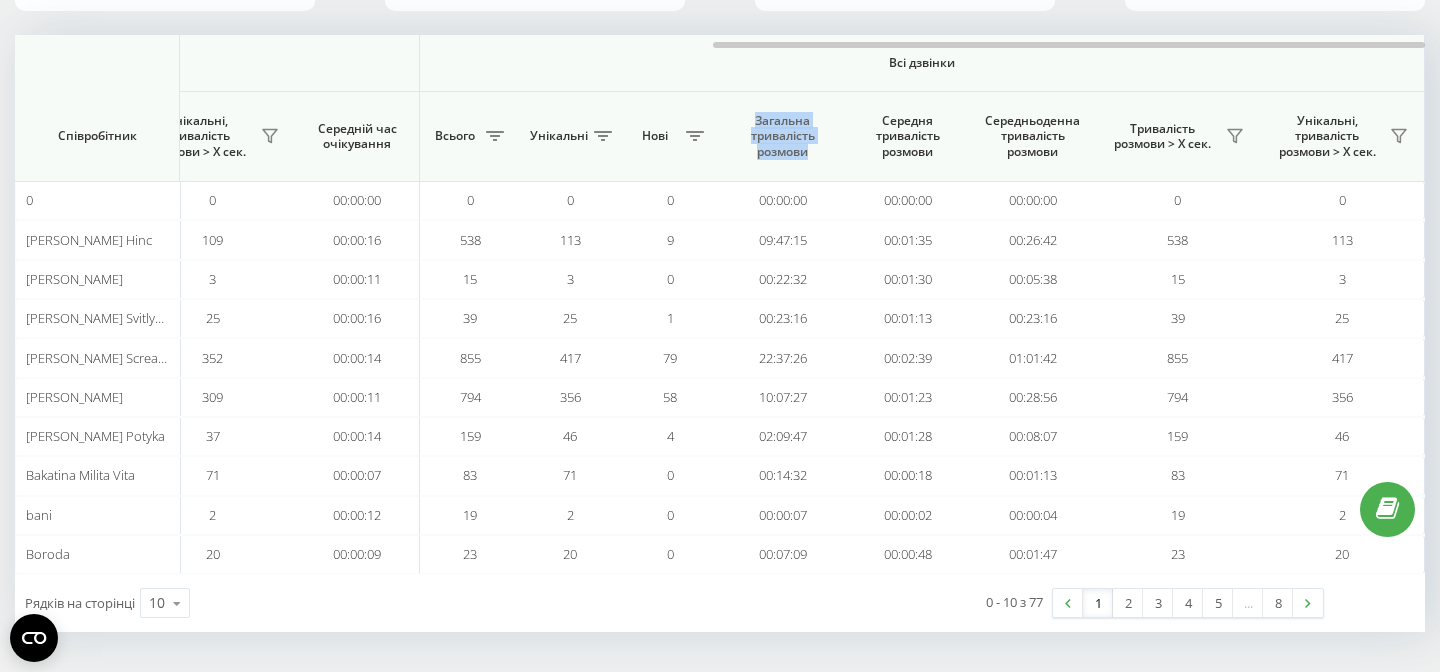 drag, startPoint x: 748, startPoint y: 115, endPoint x: 808, endPoint y: 148, distance: 68.47627 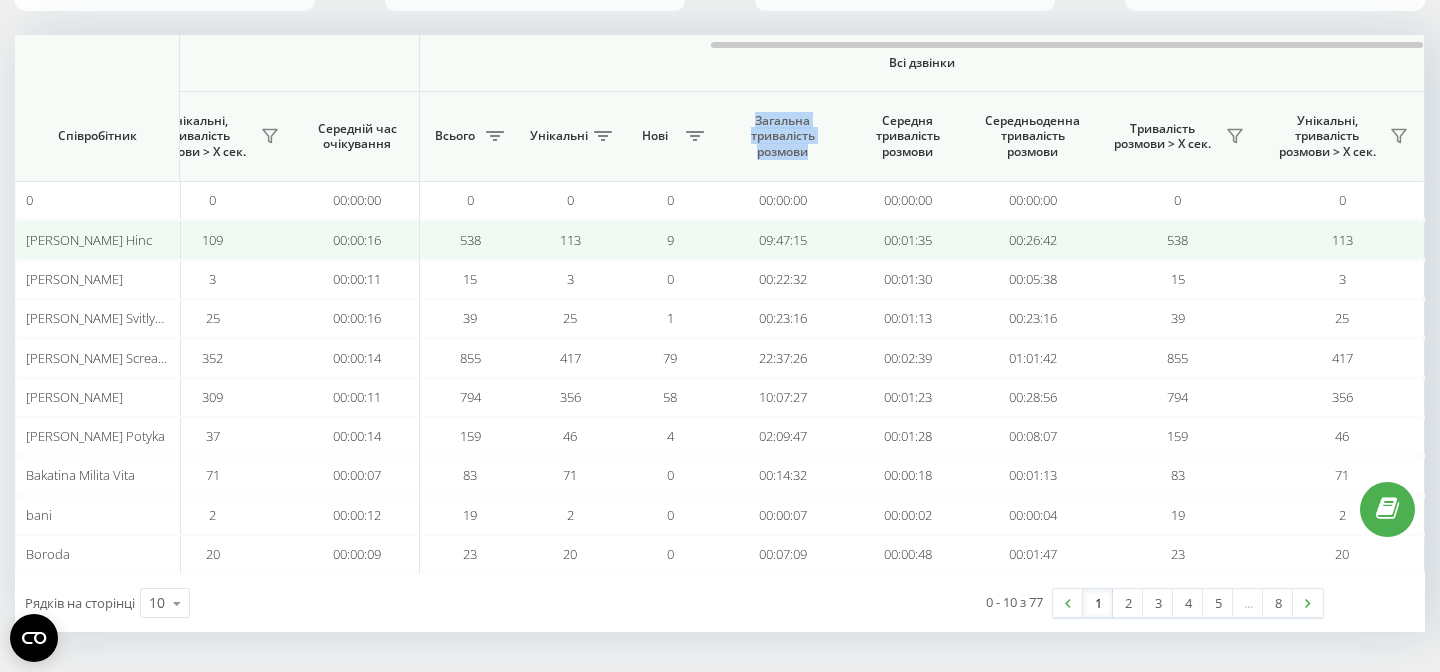 scroll, scrollTop: 0, scrollLeft: 0, axis: both 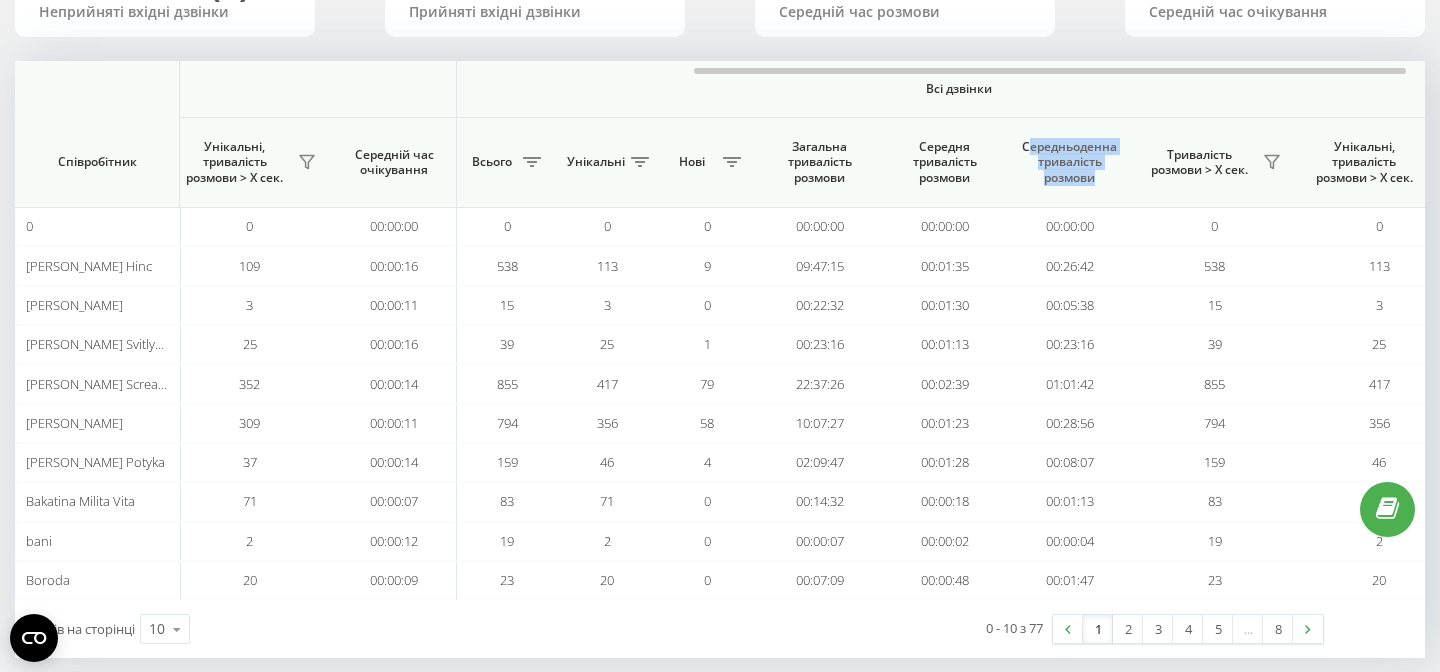drag, startPoint x: 1027, startPoint y: 143, endPoint x: 1121, endPoint y: 191, distance: 105.546196 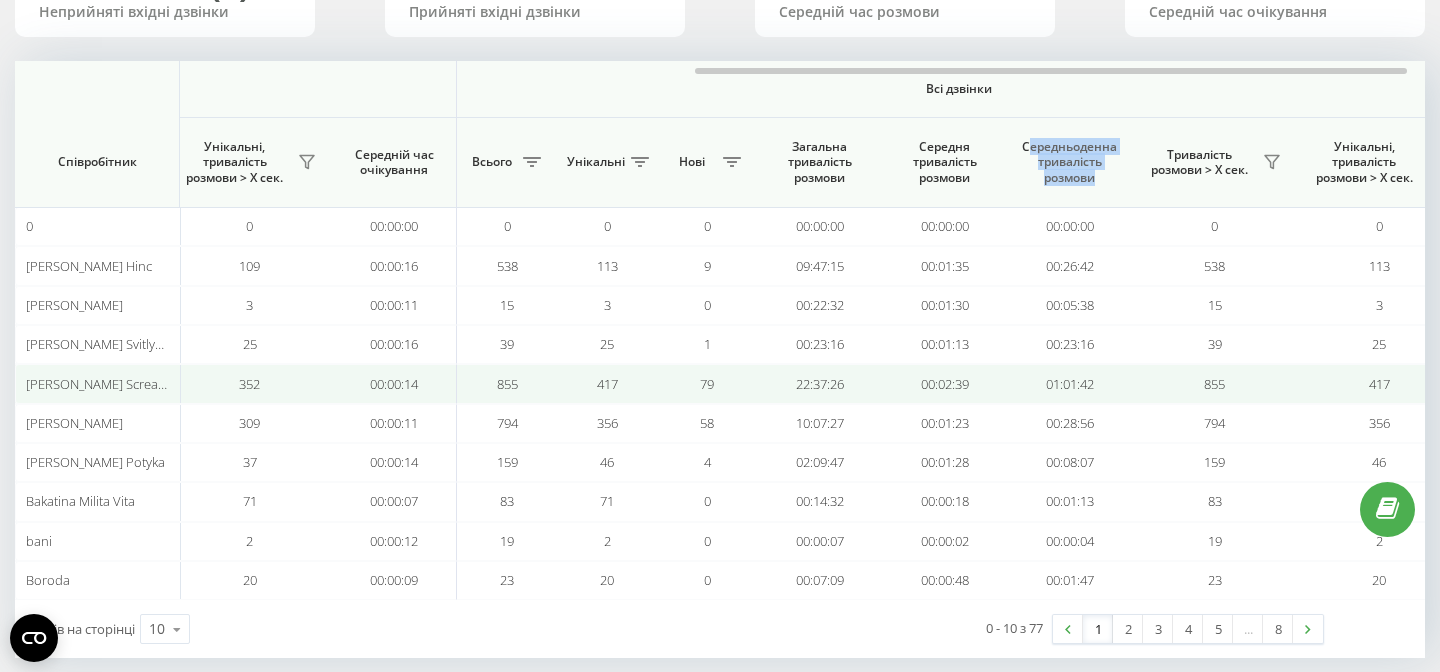 scroll, scrollTop: 0, scrollLeft: 0, axis: both 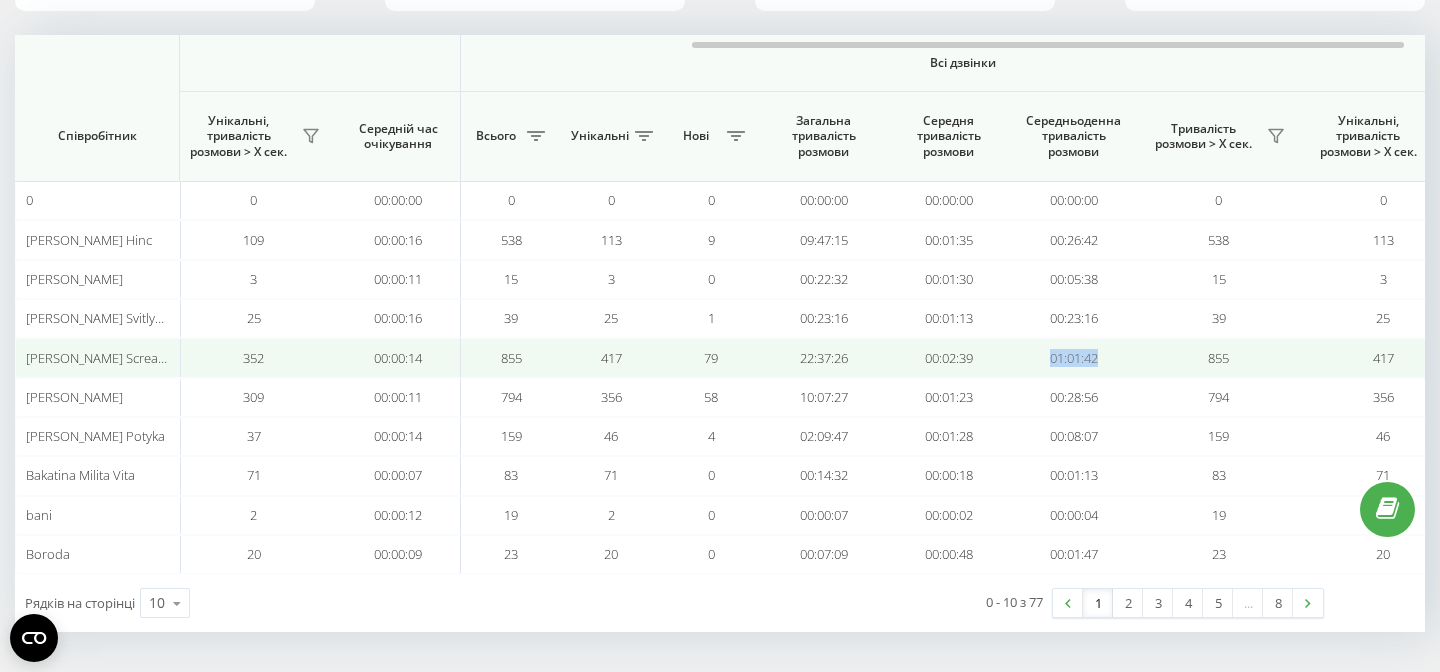 drag, startPoint x: 1121, startPoint y: 351, endPoint x: 1021, endPoint y: 355, distance: 100.07997 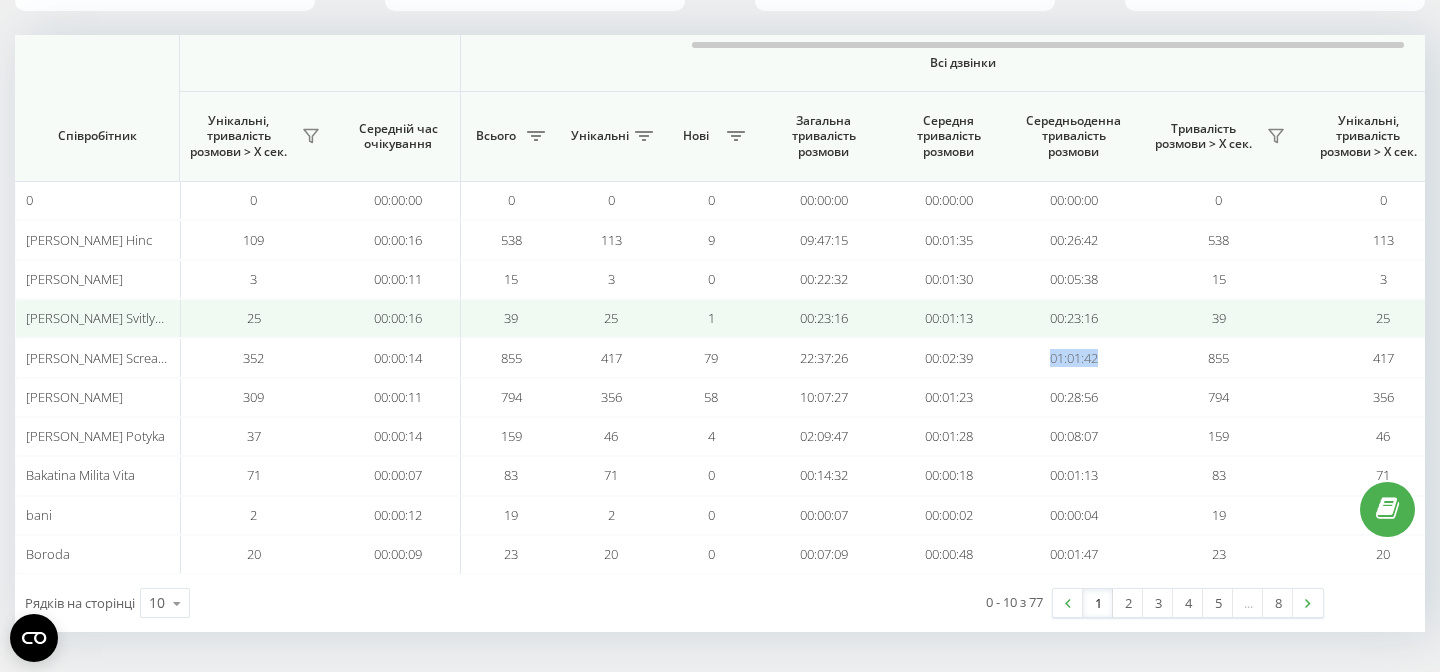scroll, scrollTop: 0, scrollLeft: 1320, axis: horizontal 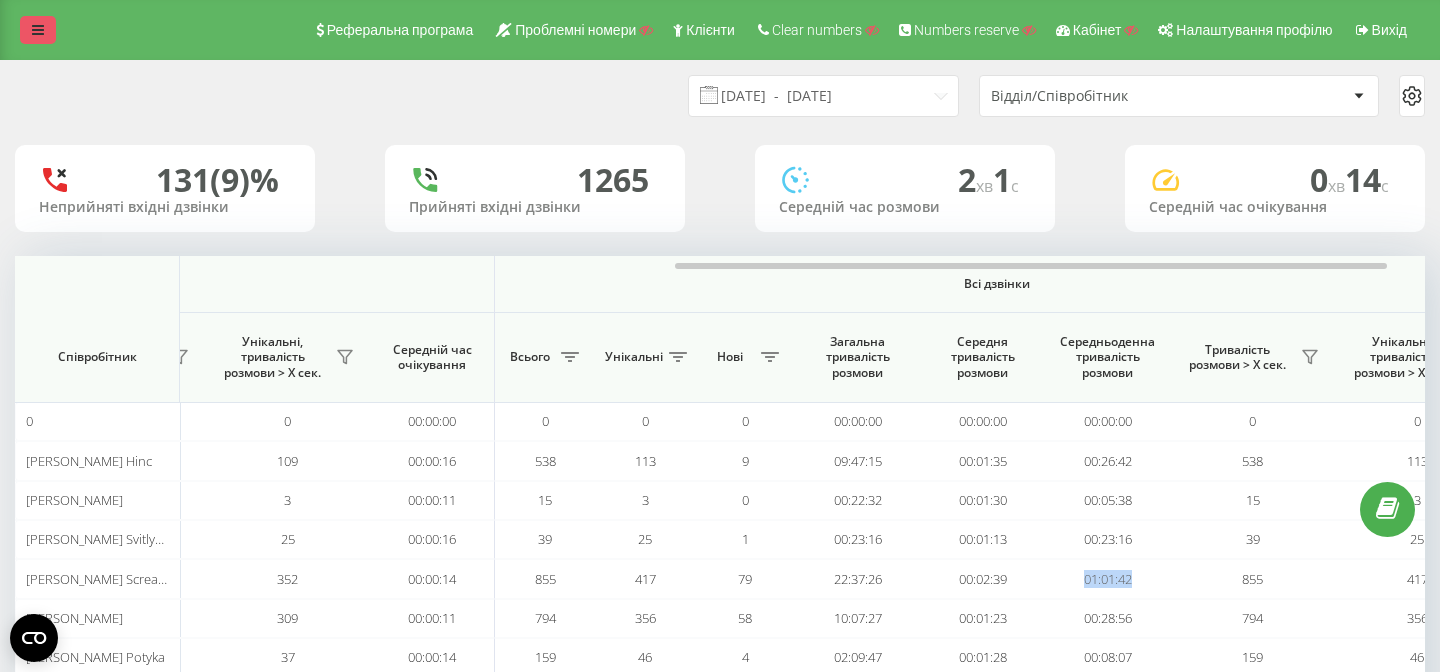 click at bounding box center [38, 30] 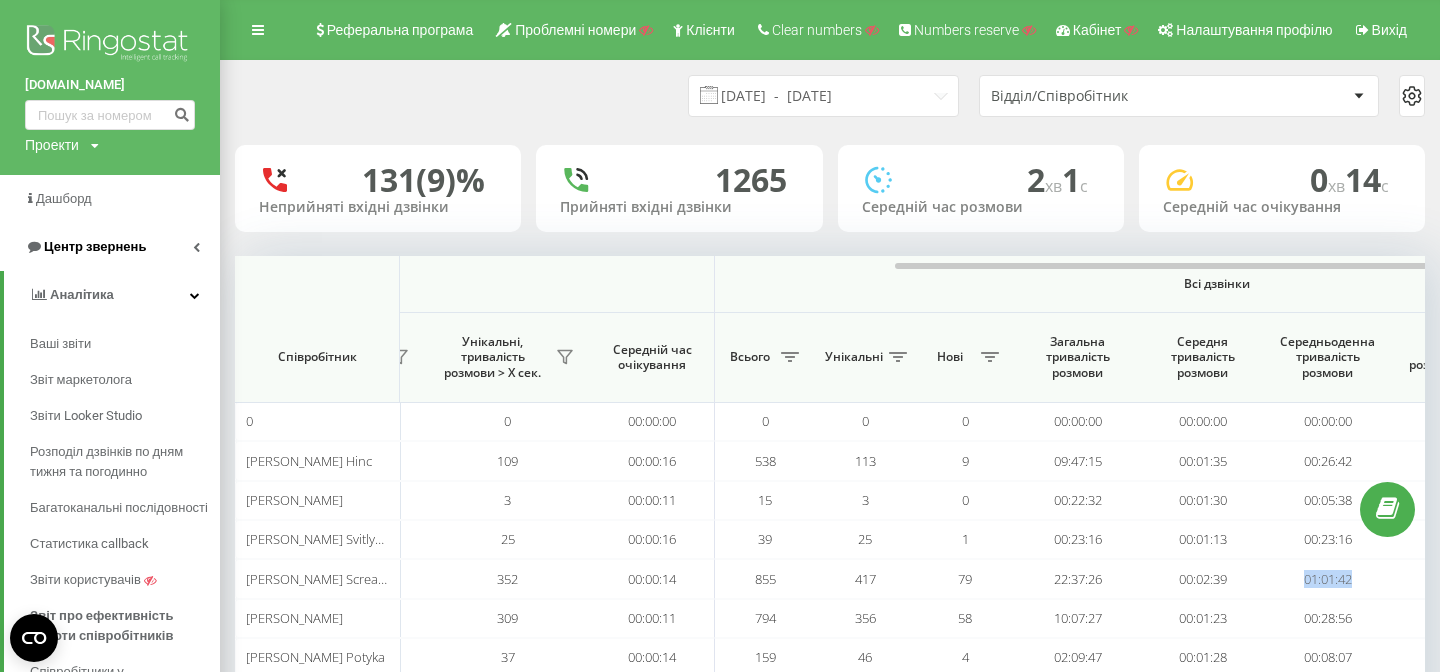 click on "Центр звернень" at bounding box center (95, 246) 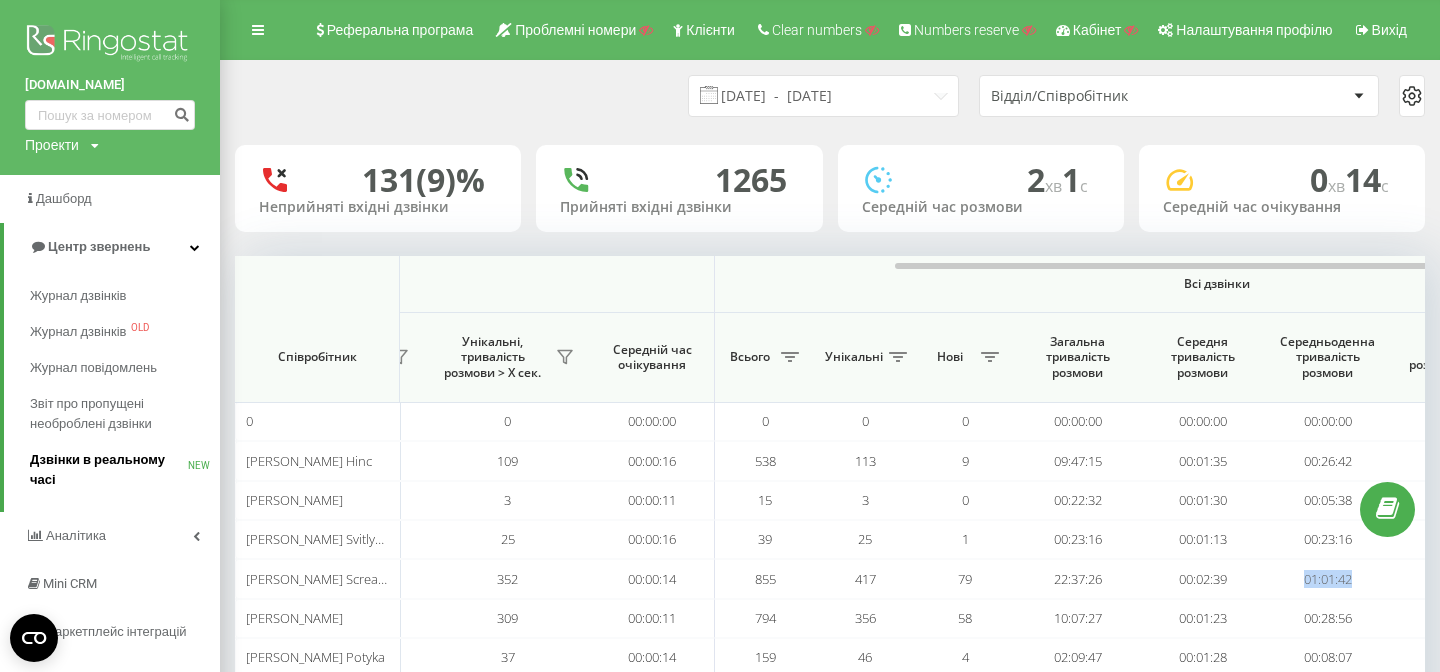 click on "Дзвінки в реальному часі" at bounding box center [109, 470] 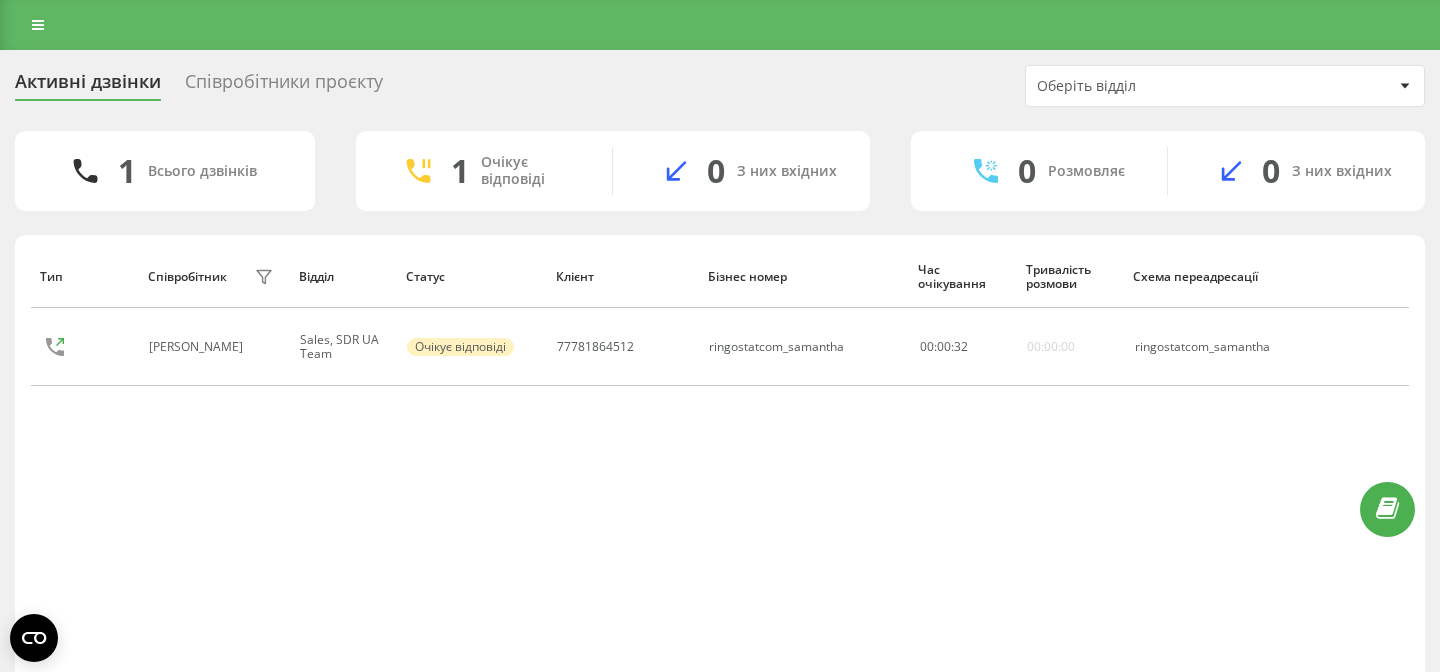 scroll, scrollTop: 0, scrollLeft: 0, axis: both 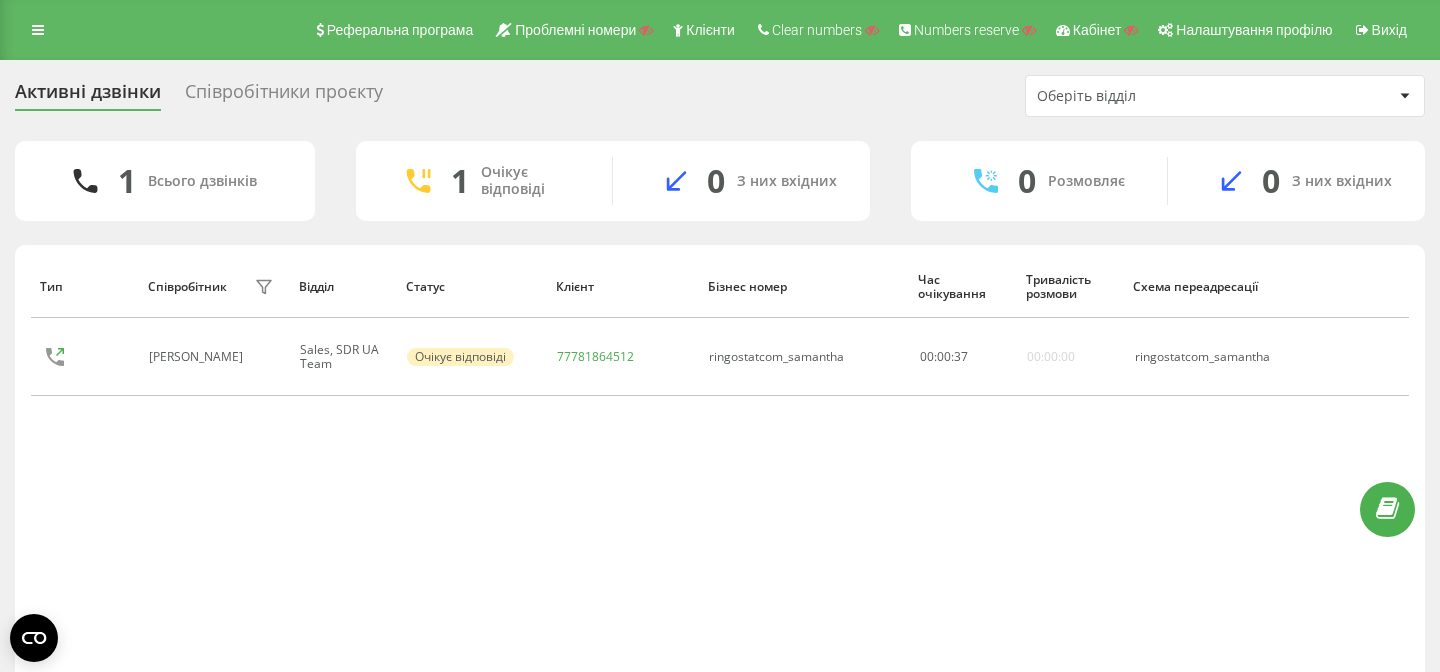 click on "Співробітники проєкту" at bounding box center (284, 96) 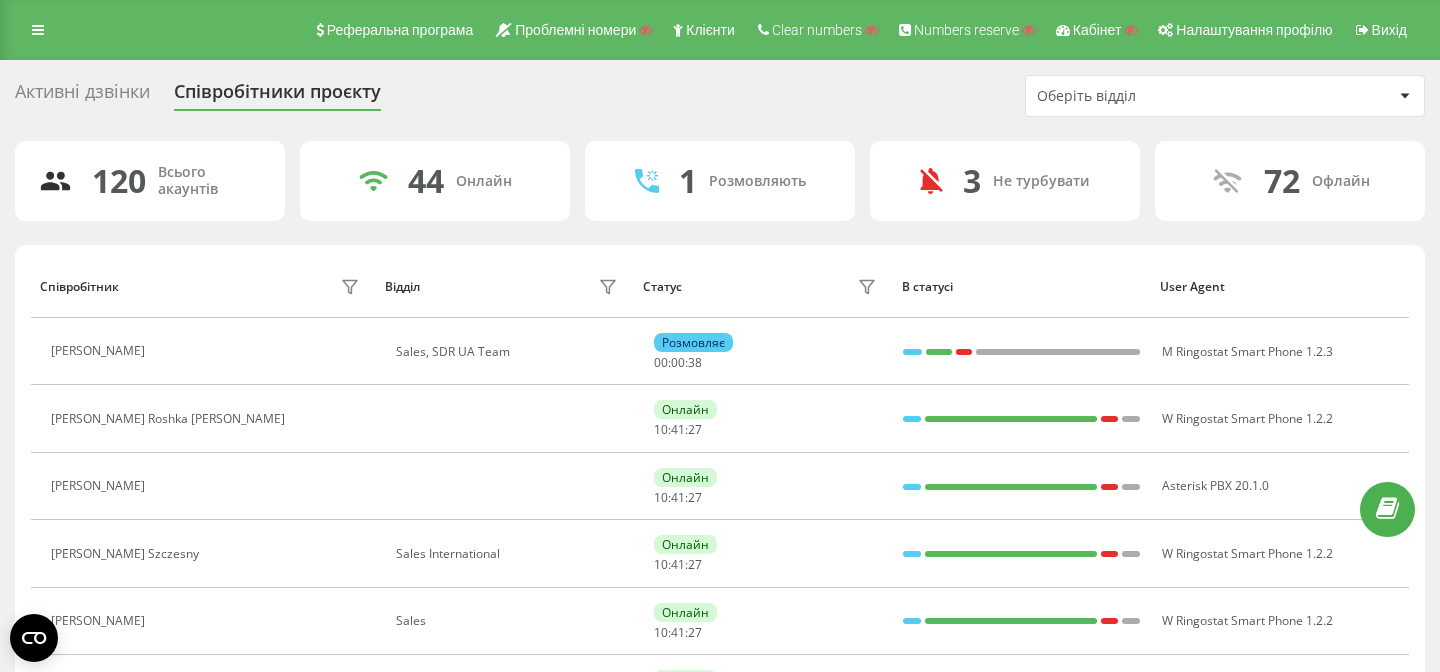 scroll, scrollTop: 0, scrollLeft: 0, axis: both 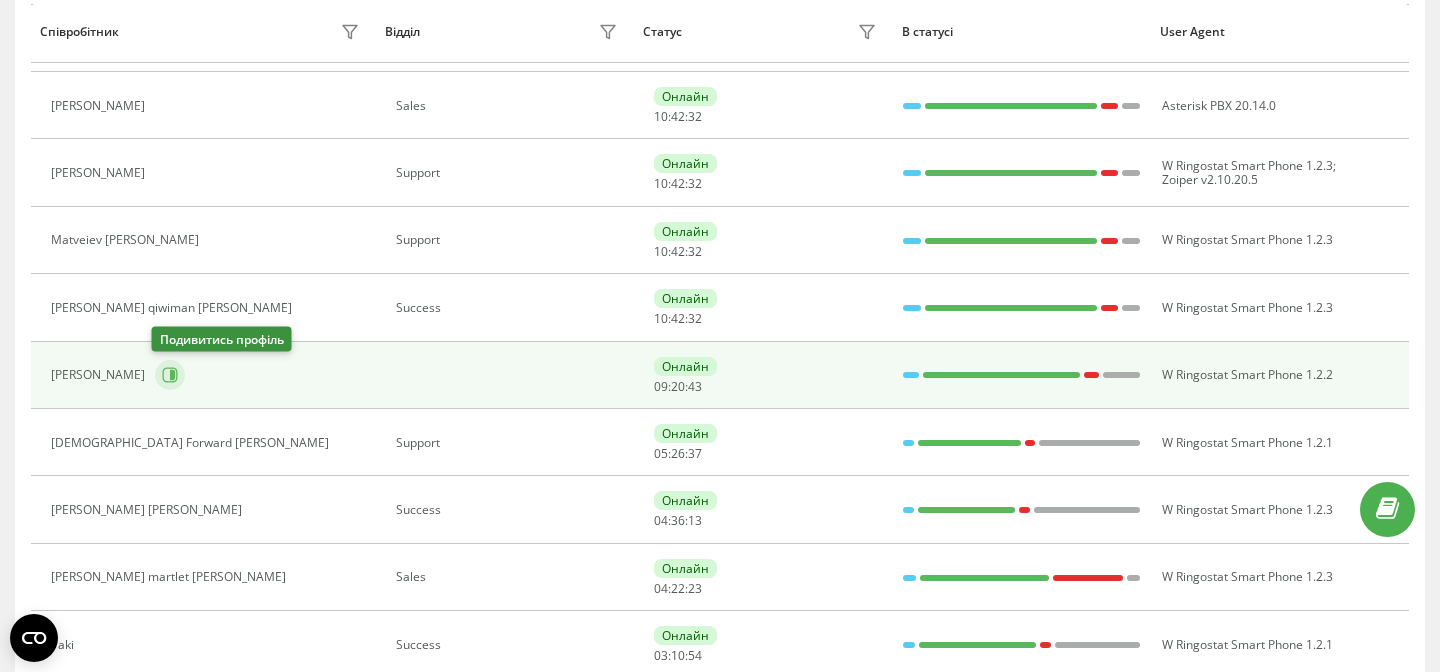 click 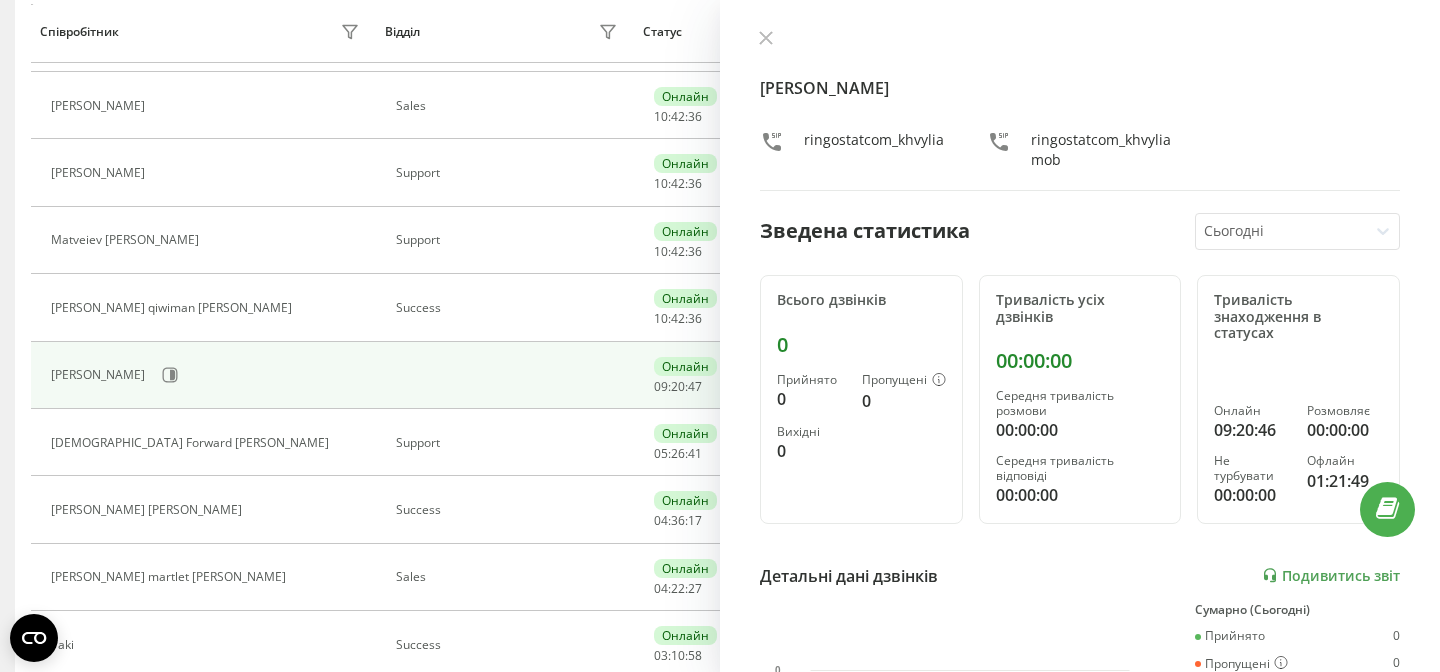 scroll, scrollTop: 650, scrollLeft: 0, axis: vertical 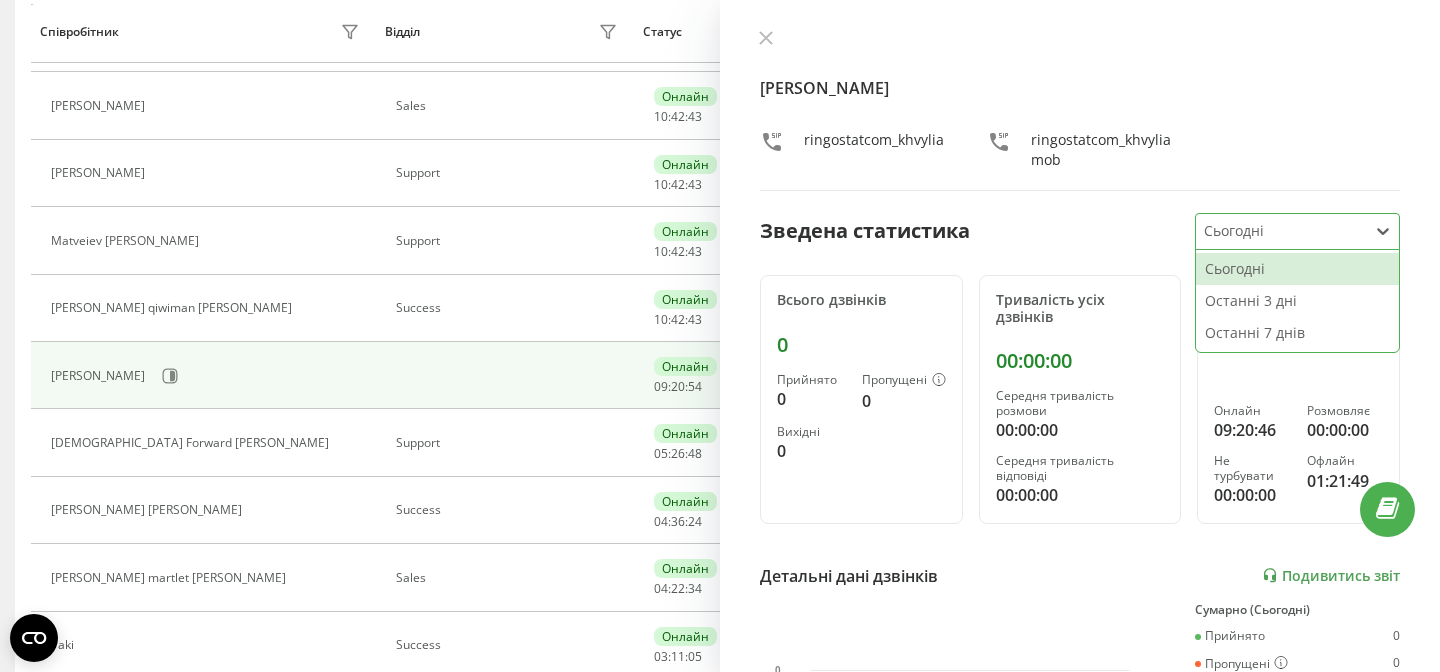 click at bounding box center (1282, 231) 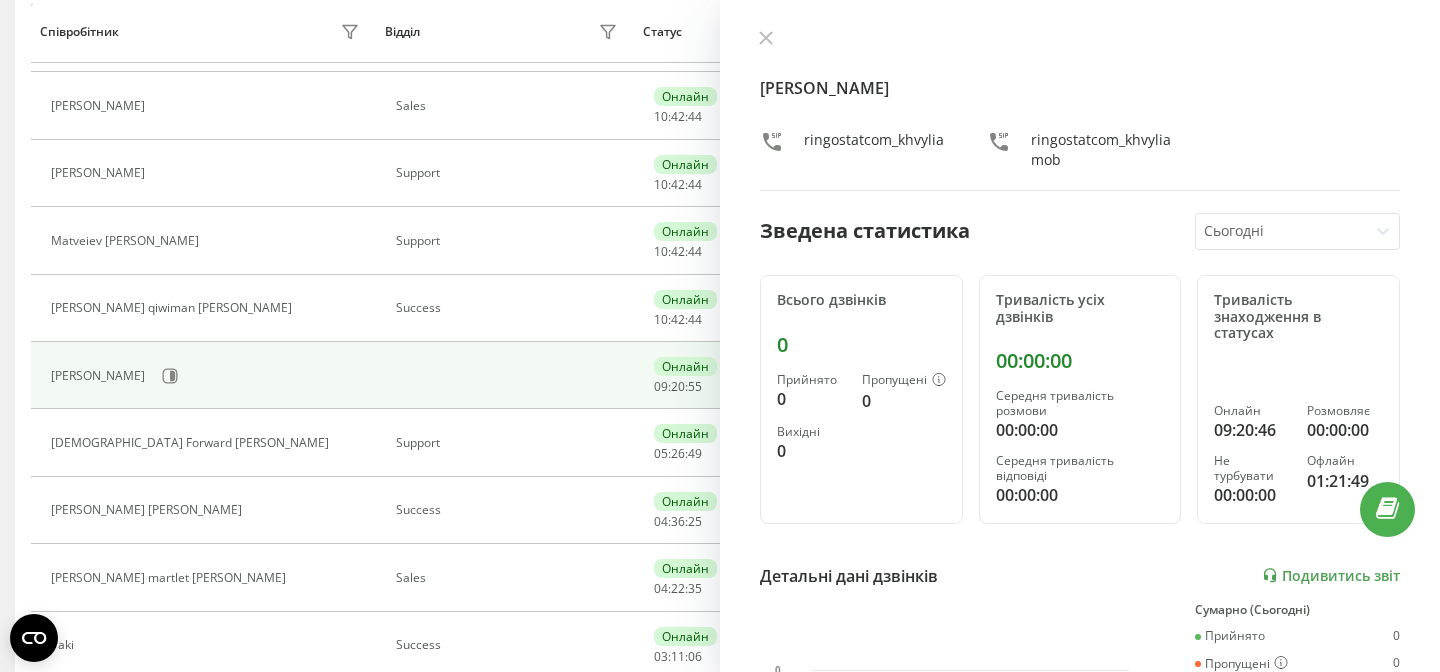 click on "Аліна Синьогуб ringostatcom_khvylia ringostatcom_khvyliamob" at bounding box center [1080, 110] 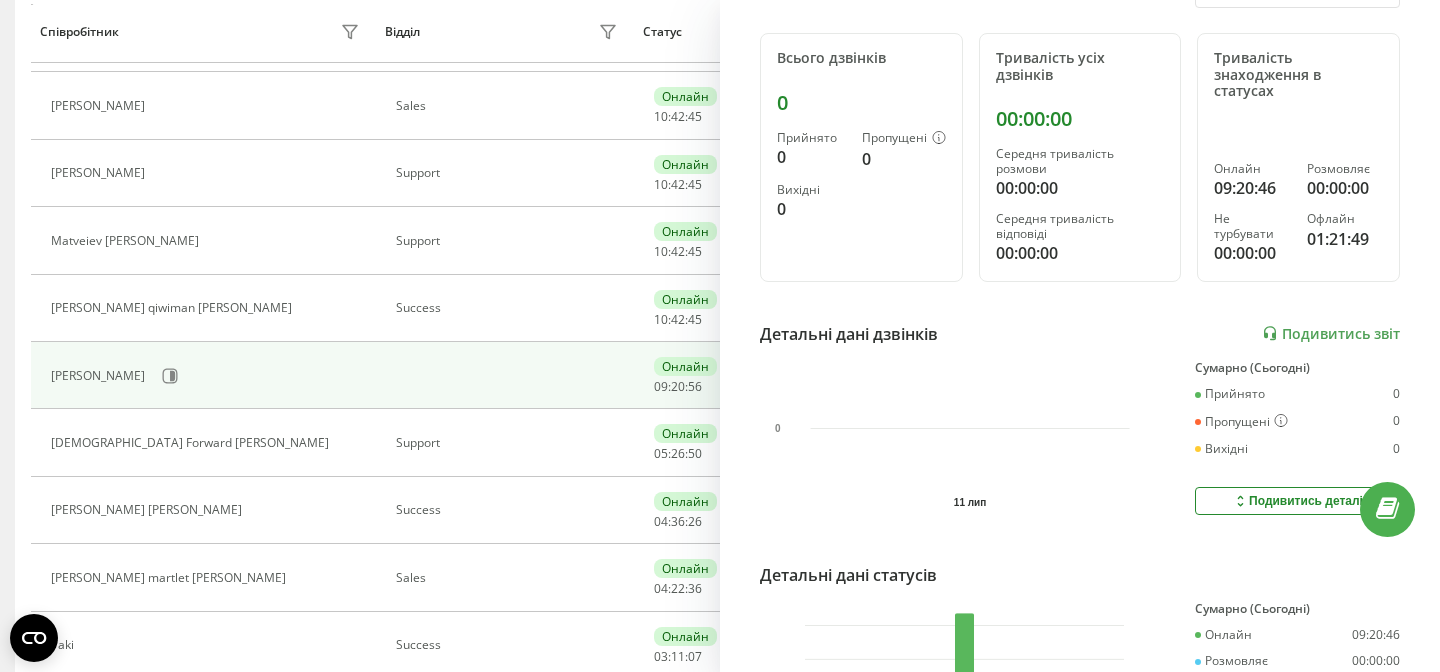 scroll, scrollTop: 410, scrollLeft: 0, axis: vertical 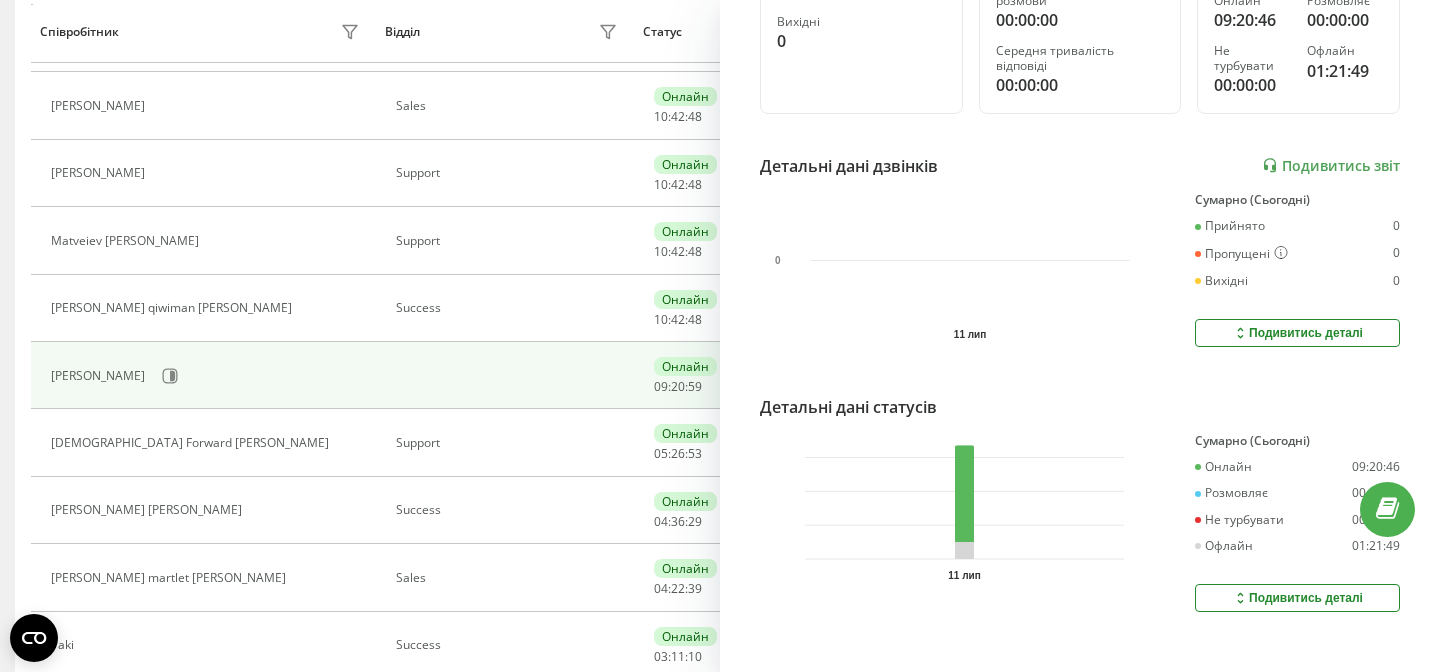 click on "Онлайн" at bounding box center [1223, 467] 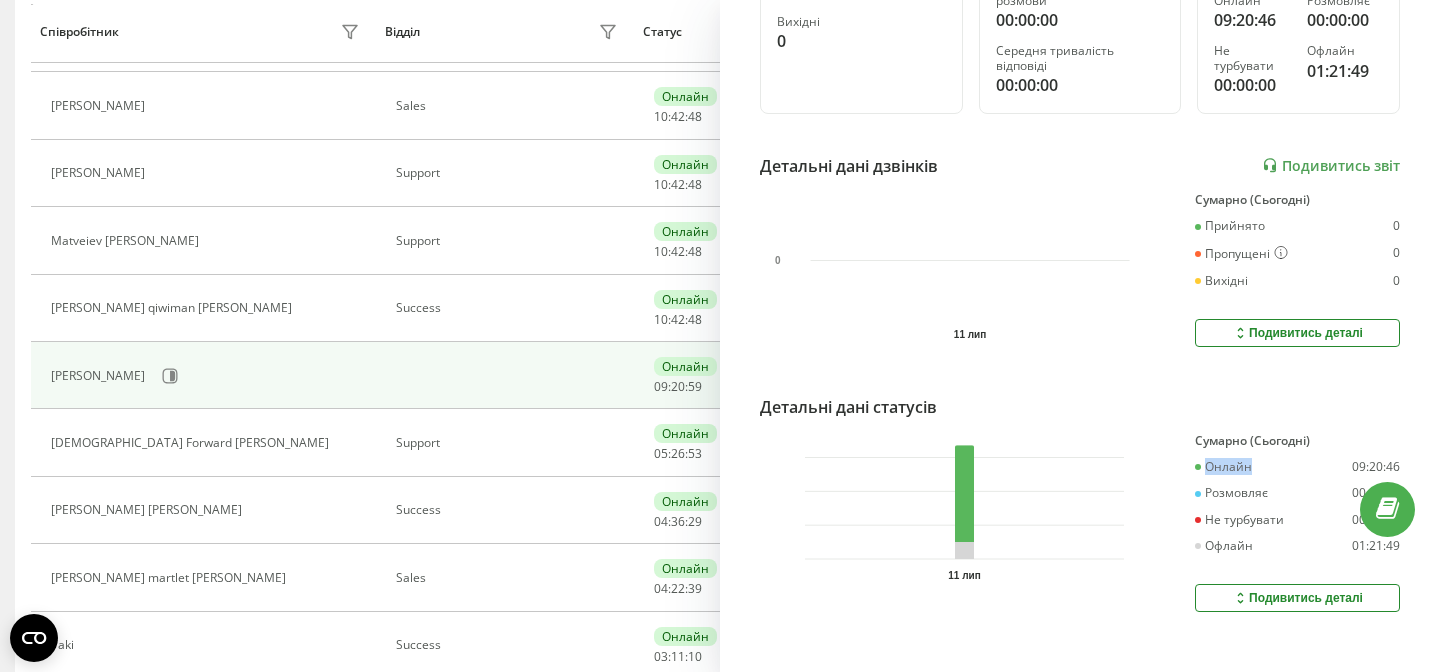 click on "Онлайн" at bounding box center (1223, 467) 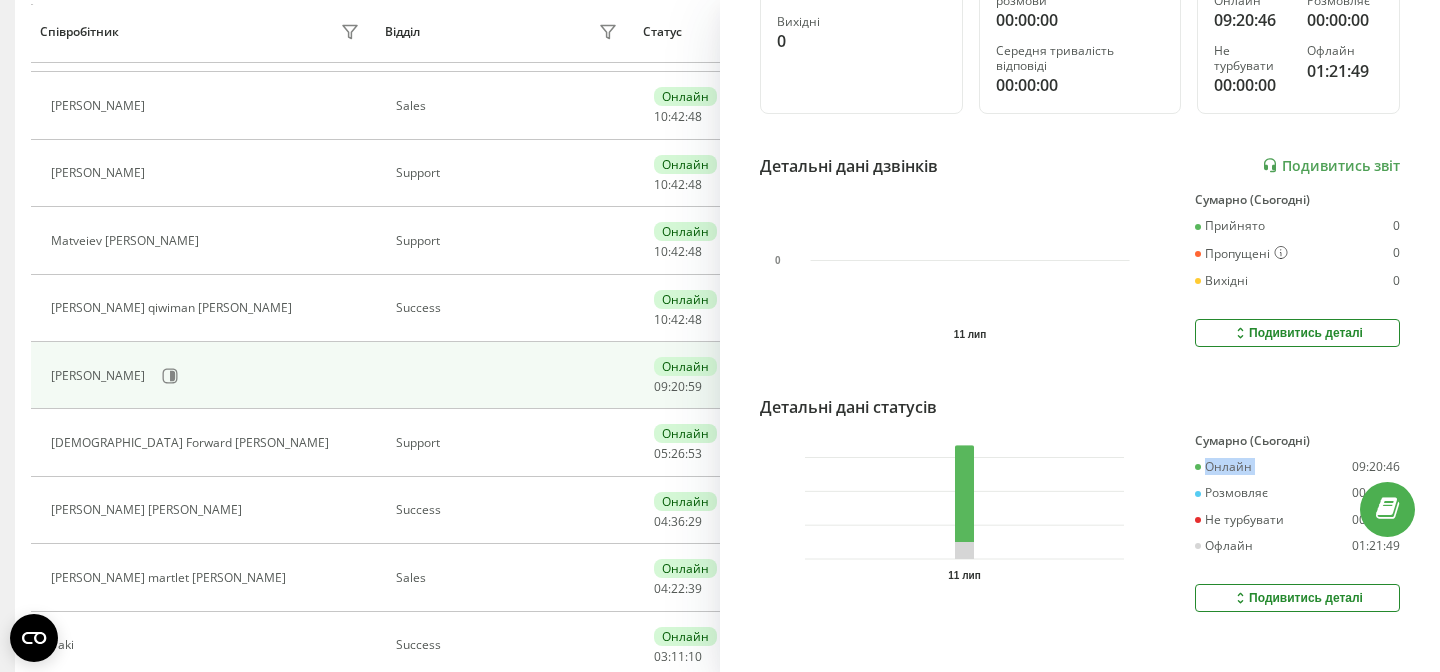 click on "Онлайн" at bounding box center (1223, 467) 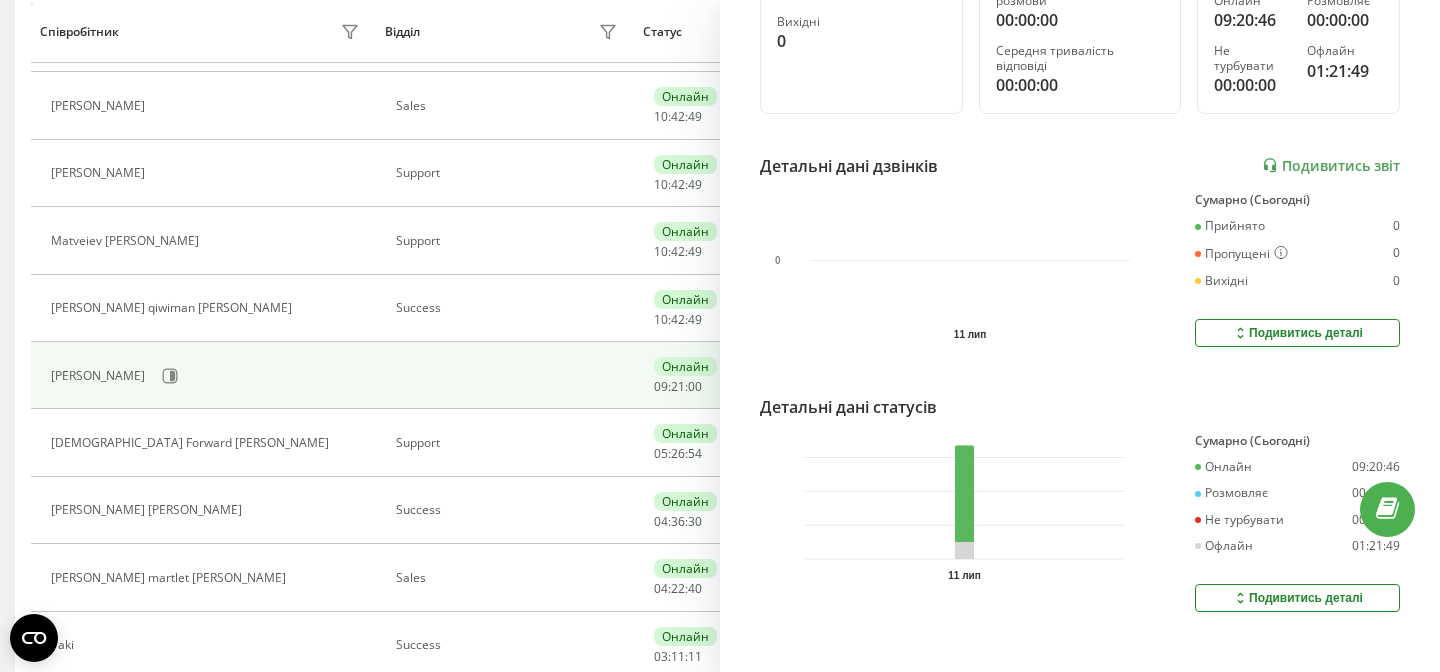 click on "09:20:46" at bounding box center [1376, 467] 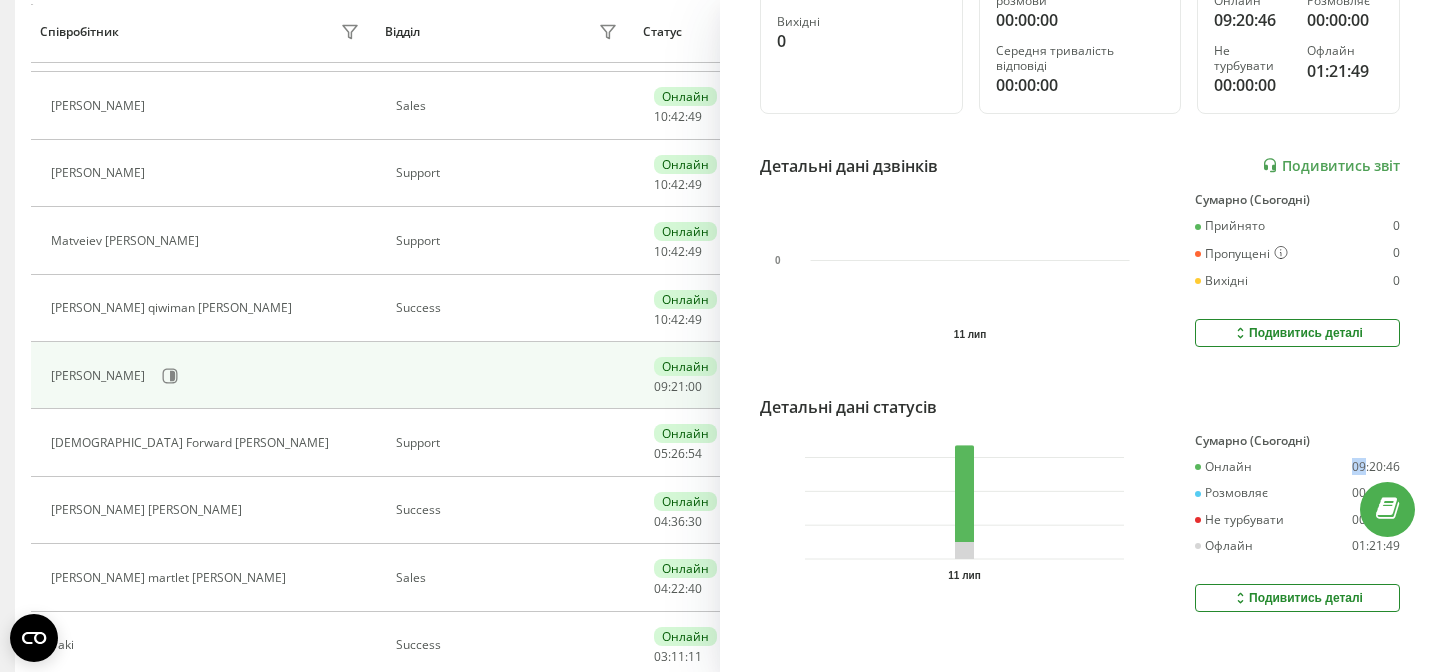 click on "09:20:46" at bounding box center (1376, 467) 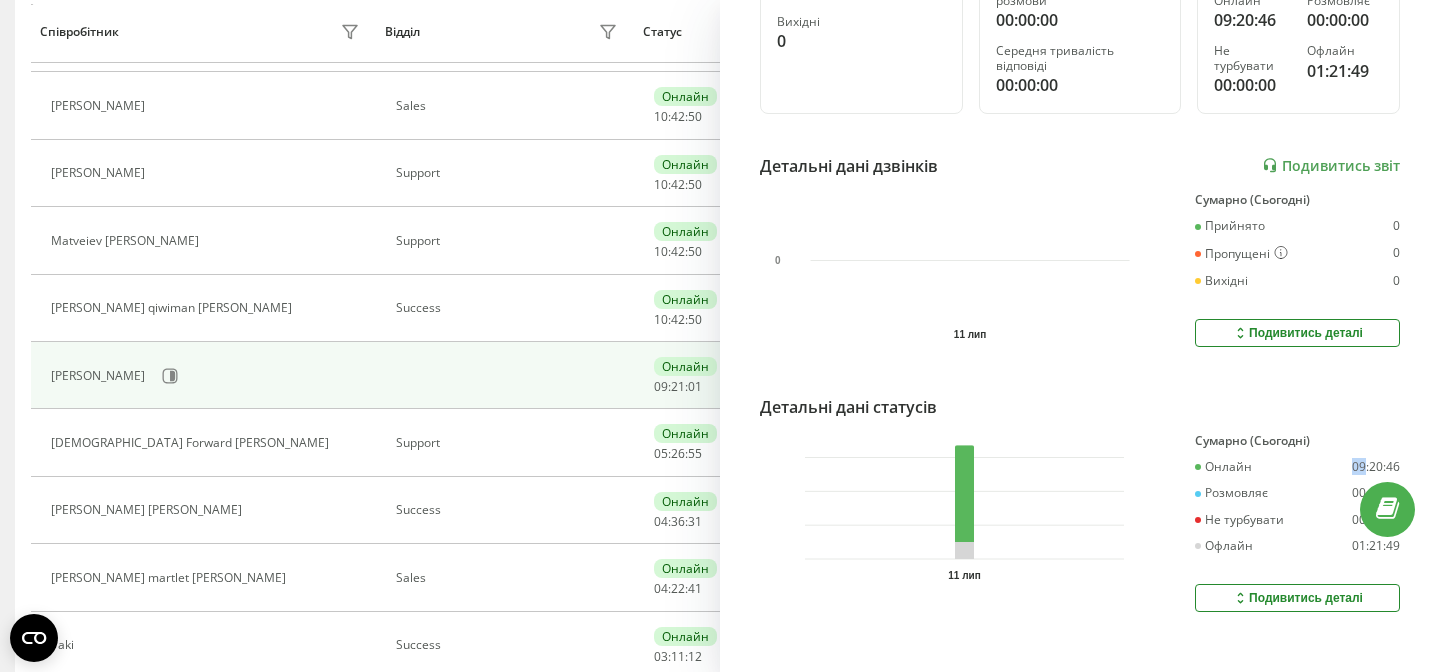 click on "09:20:46" at bounding box center [1376, 467] 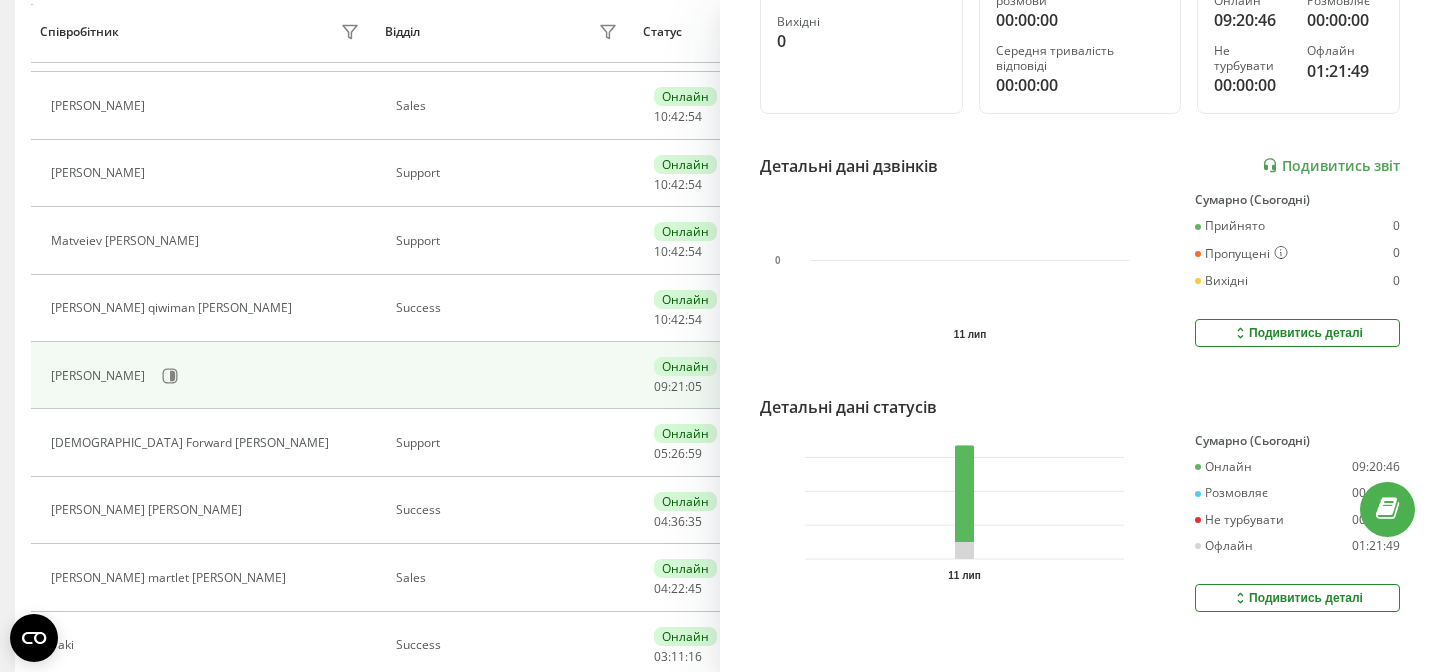 click on "Розмовляє" at bounding box center [1231, 493] 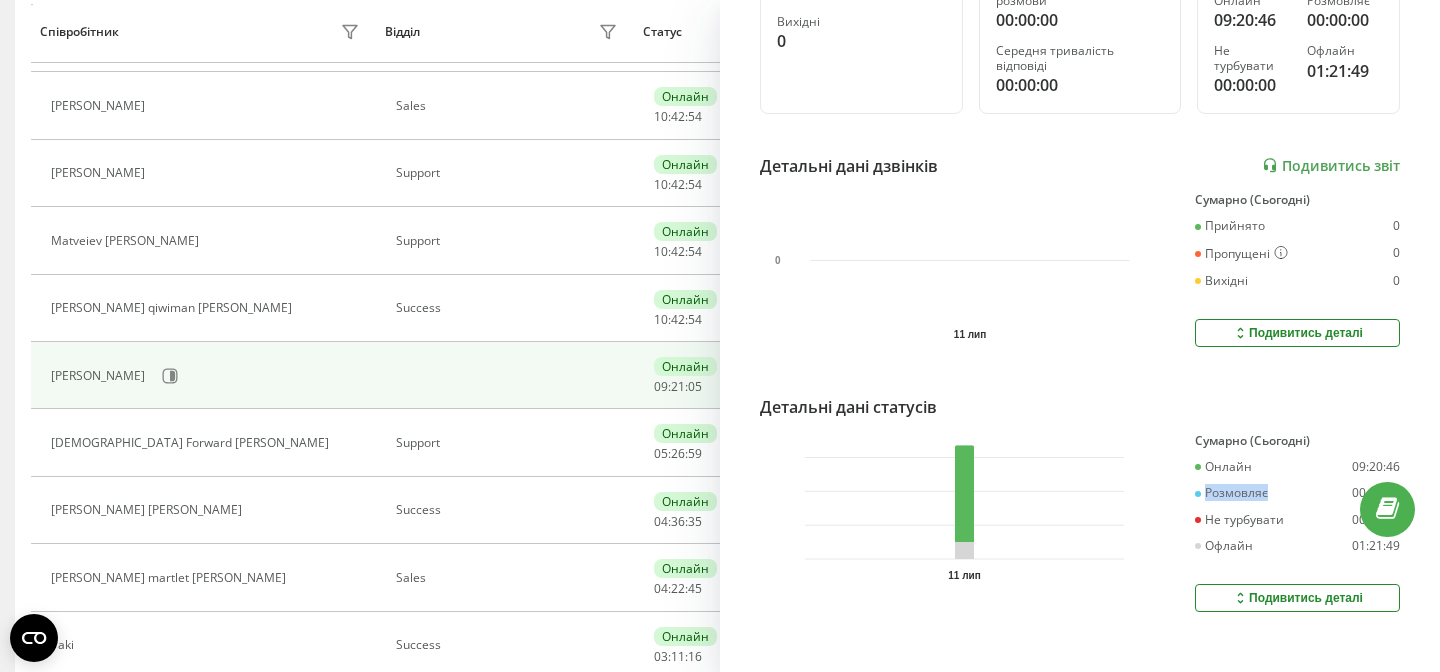 click on "Розмовляє" at bounding box center [1231, 493] 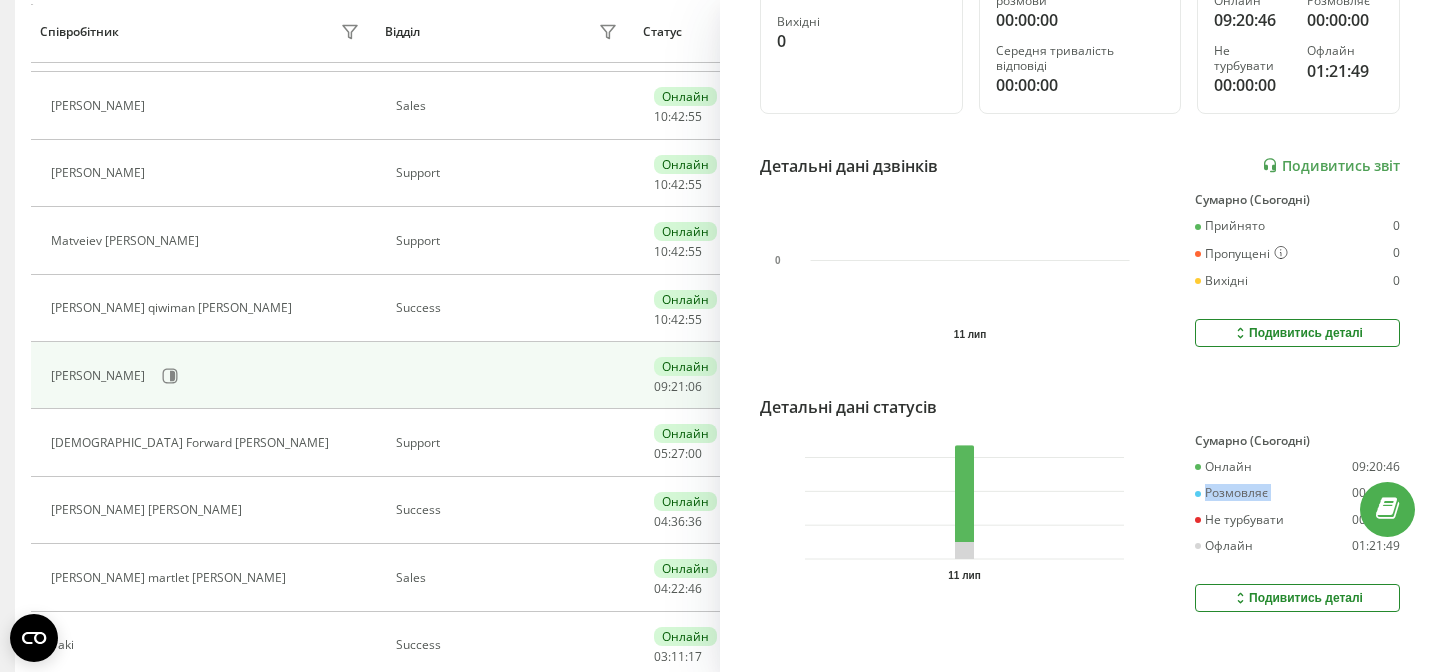 click on "Розмовляє" at bounding box center (1231, 493) 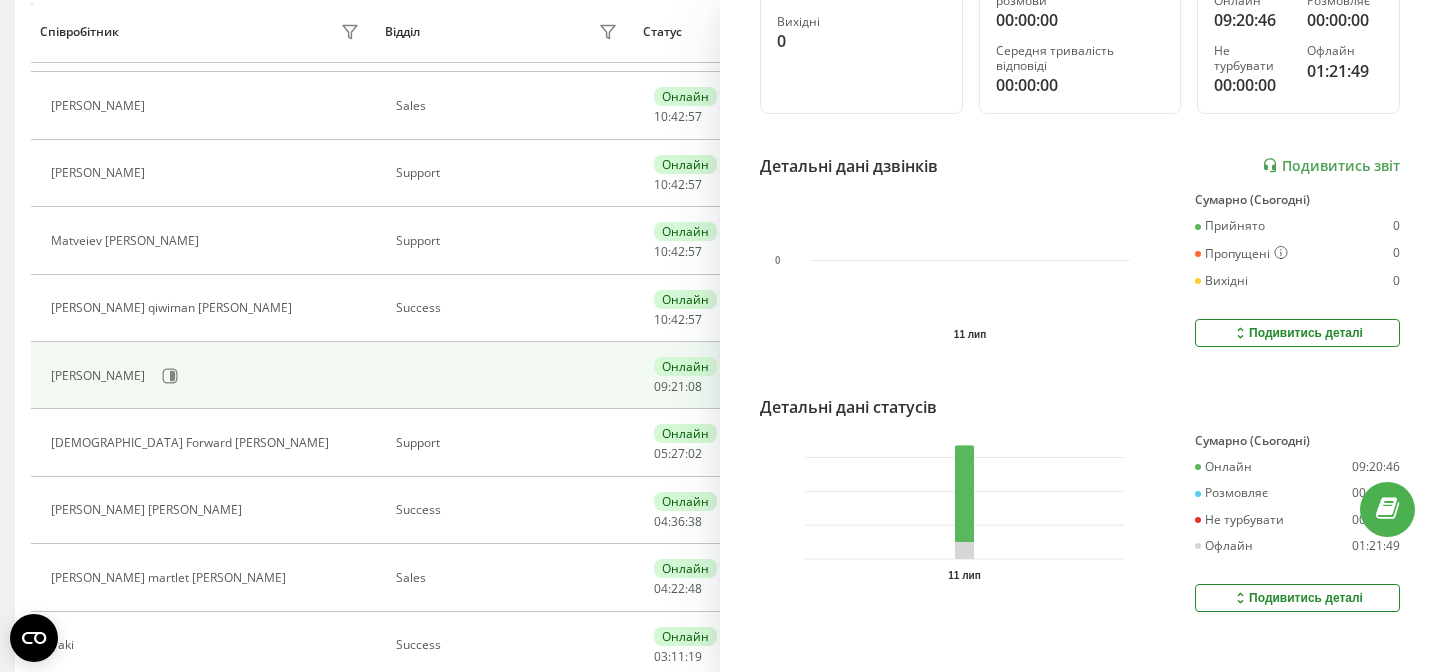 click on "Не турбувати" at bounding box center (1239, 520) 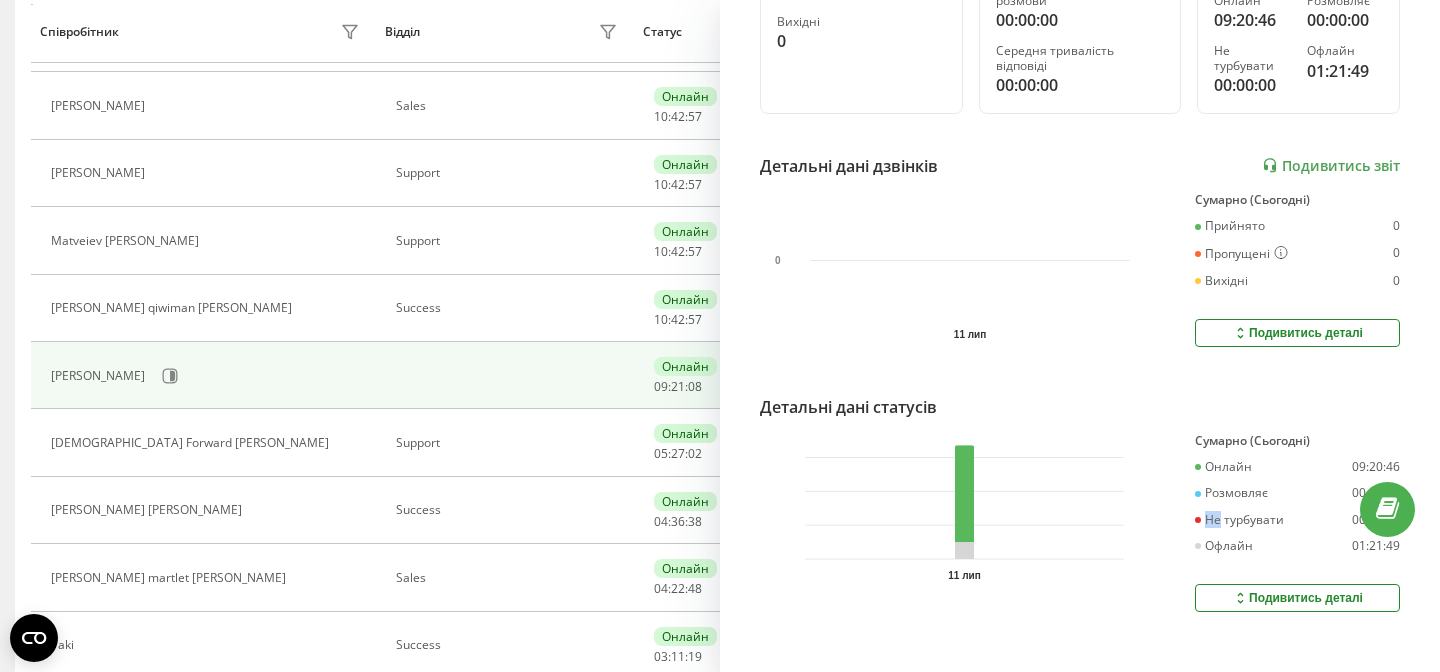 click on "Не турбувати" at bounding box center (1239, 520) 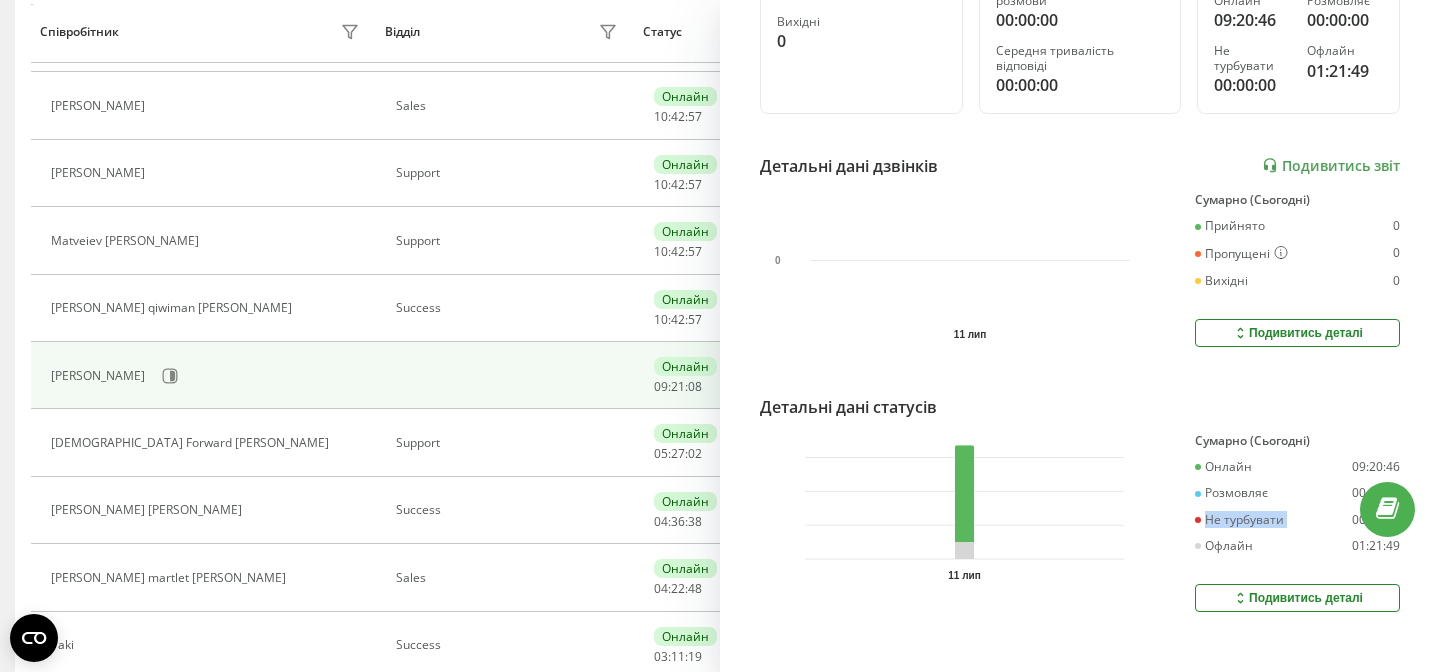 click on "Не турбувати" at bounding box center (1239, 520) 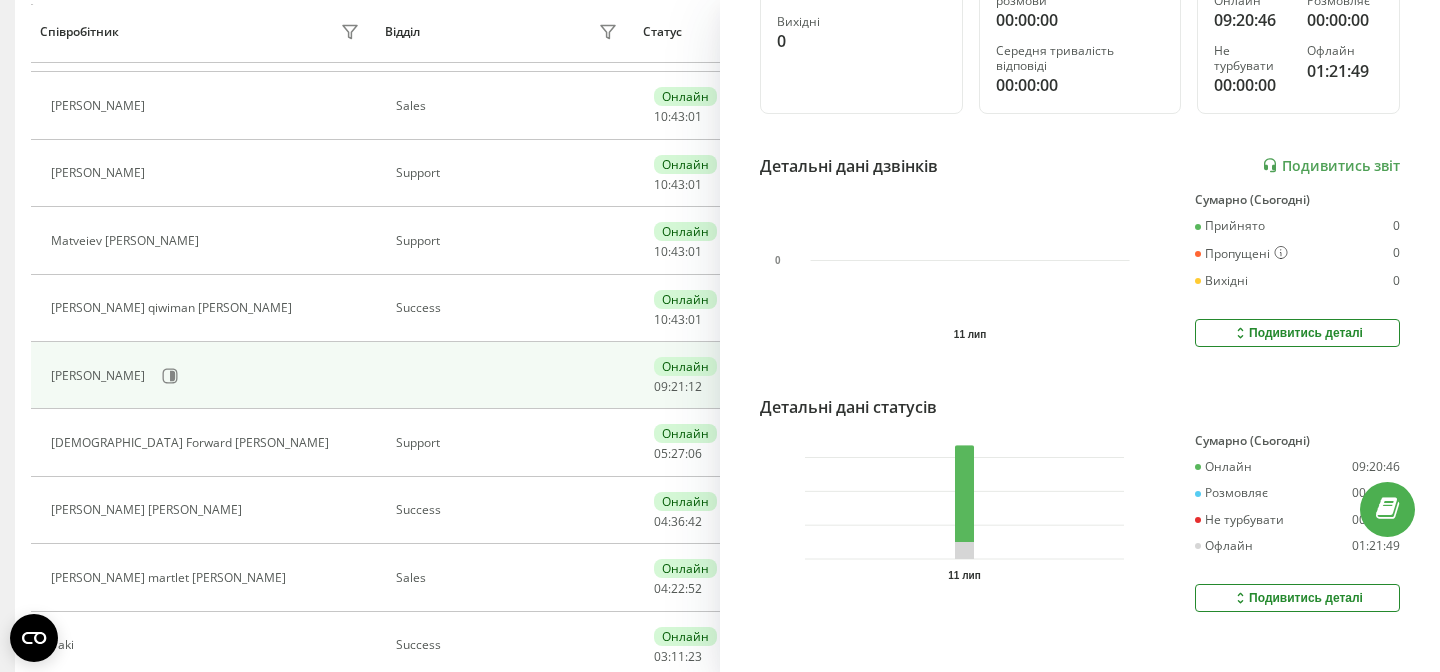 click on "Офлайн" at bounding box center (1224, 546) 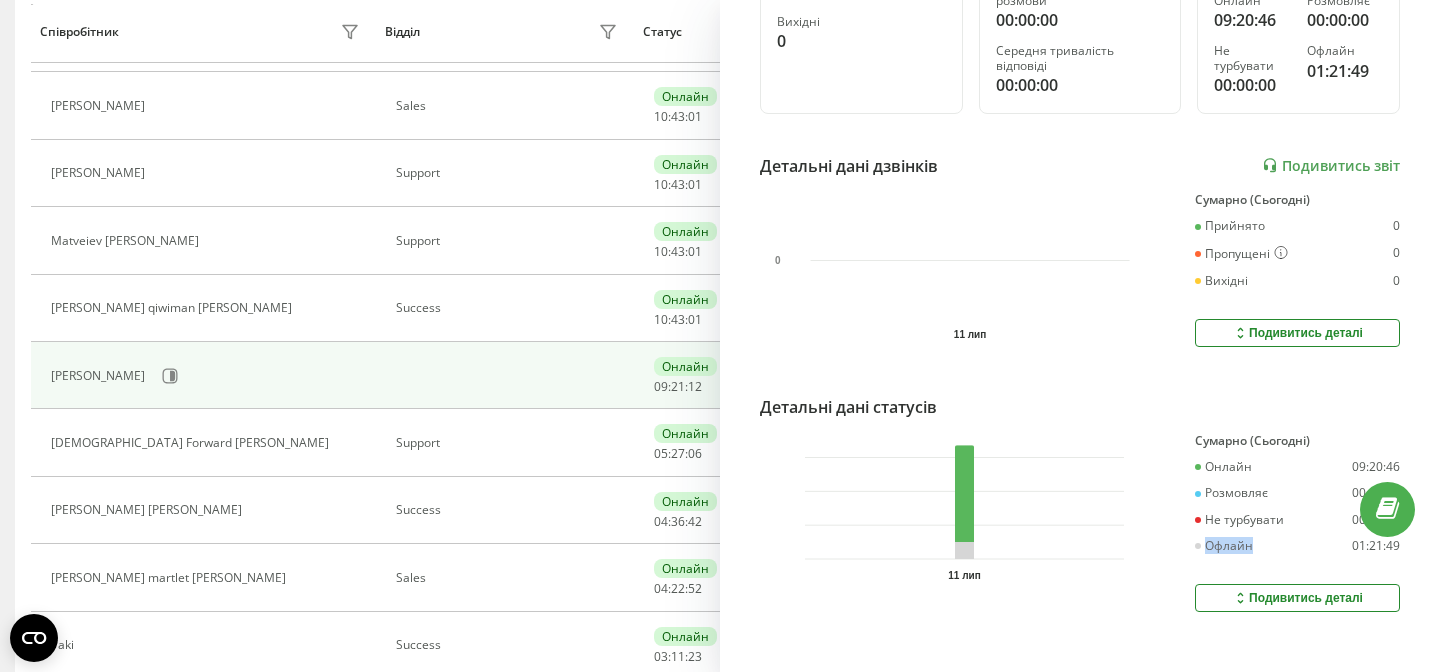 click on "Офлайн" at bounding box center (1224, 546) 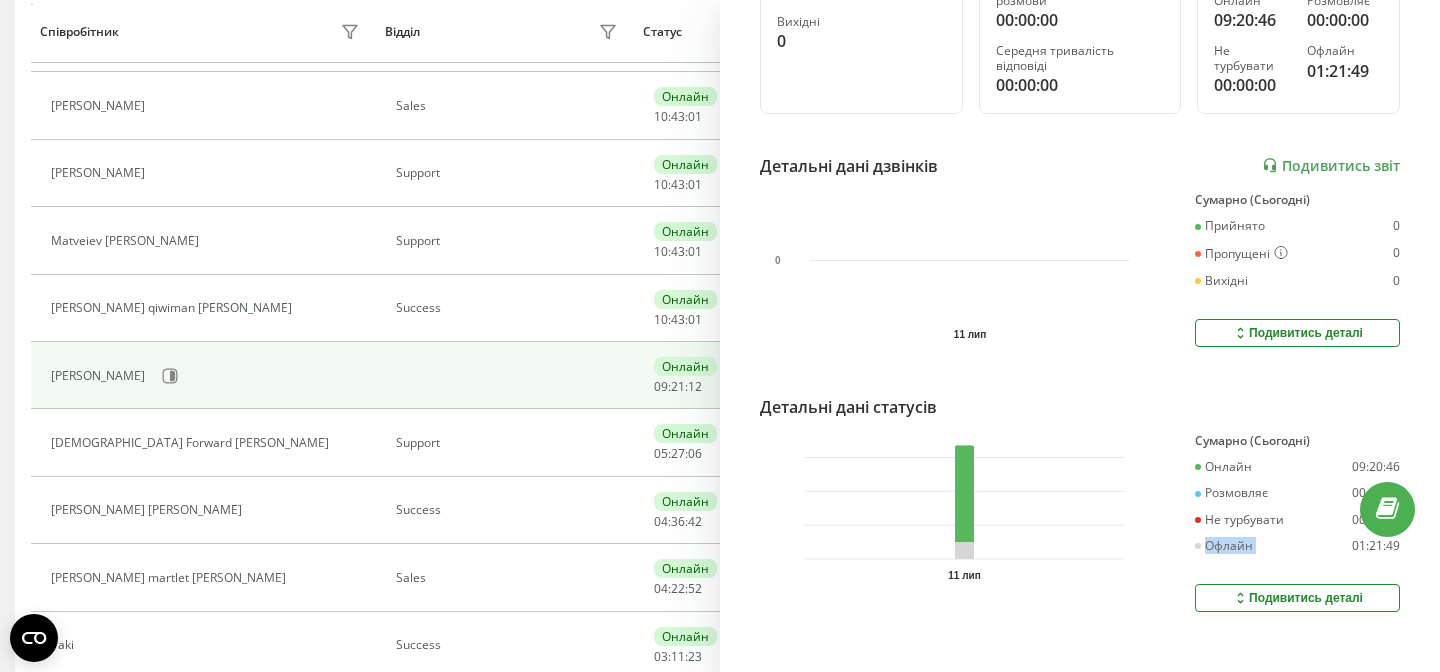 click on "Офлайн" at bounding box center [1224, 546] 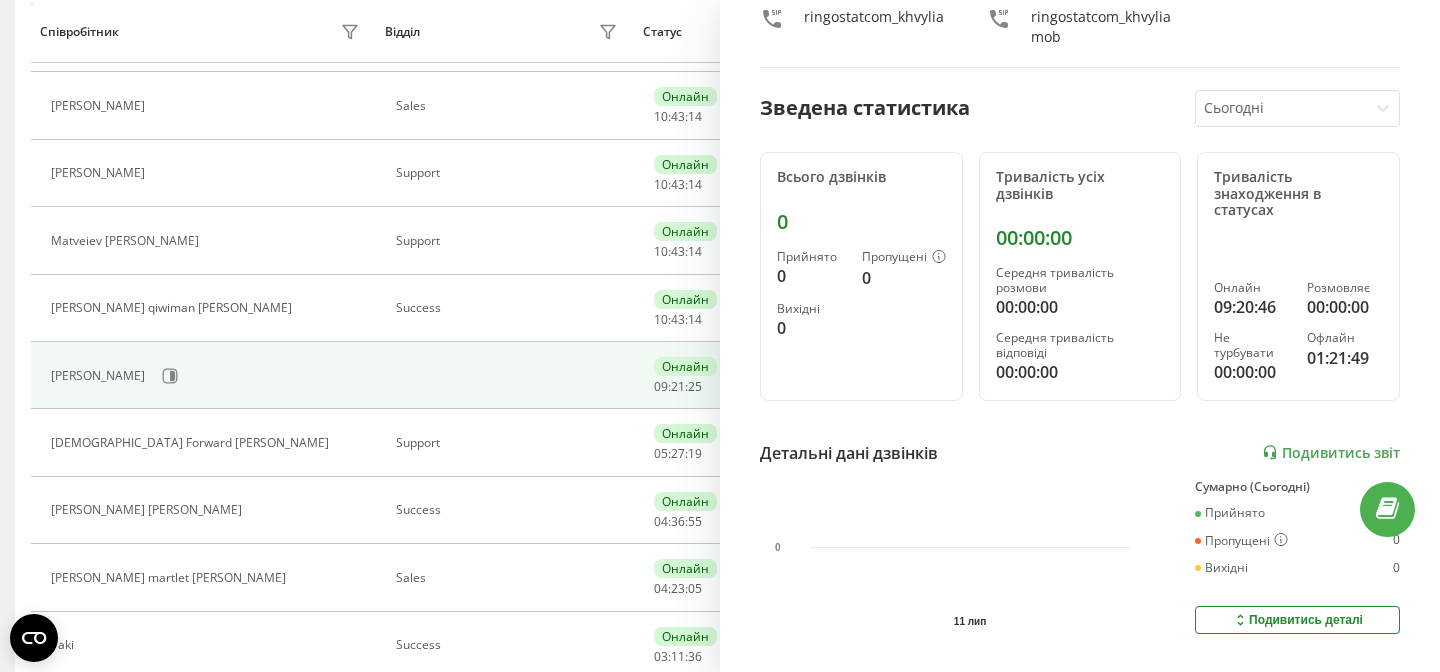scroll, scrollTop: 125, scrollLeft: 0, axis: vertical 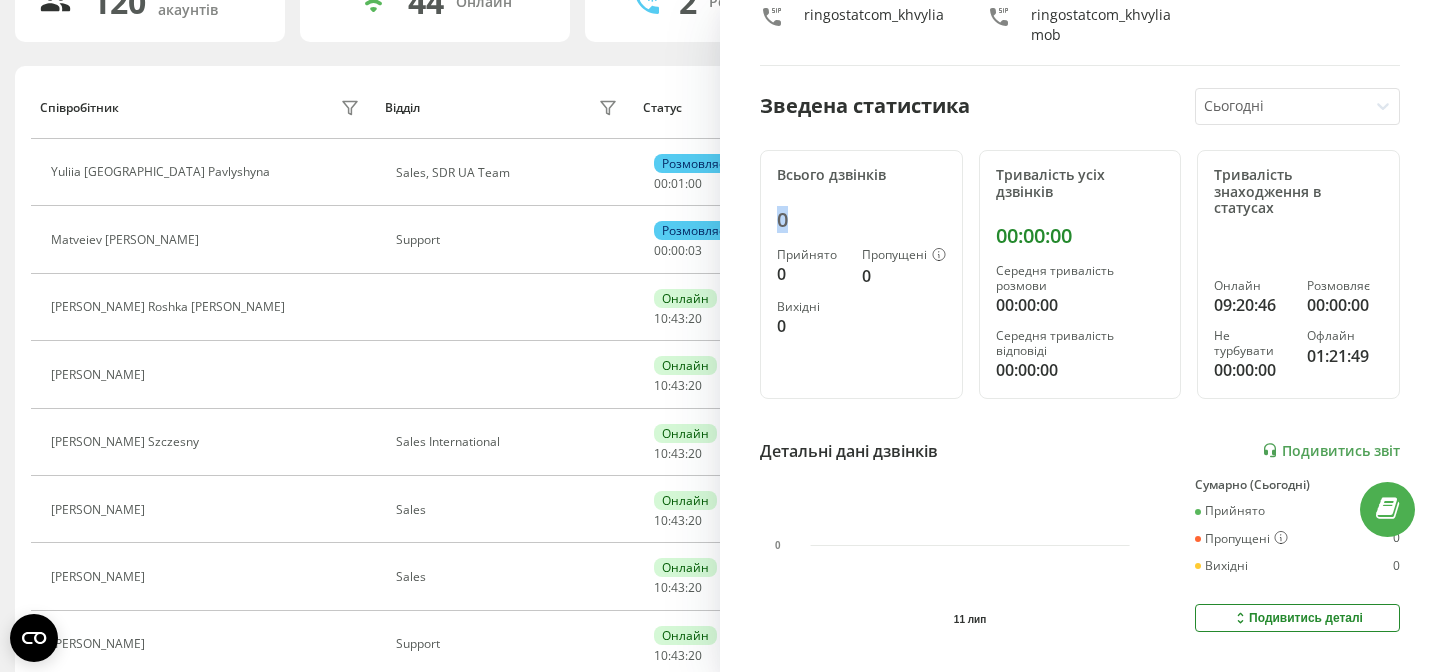 drag, startPoint x: 814, startPoint y: 215, endPoint x: 755, endPoint y: 214, distance: 59.008472 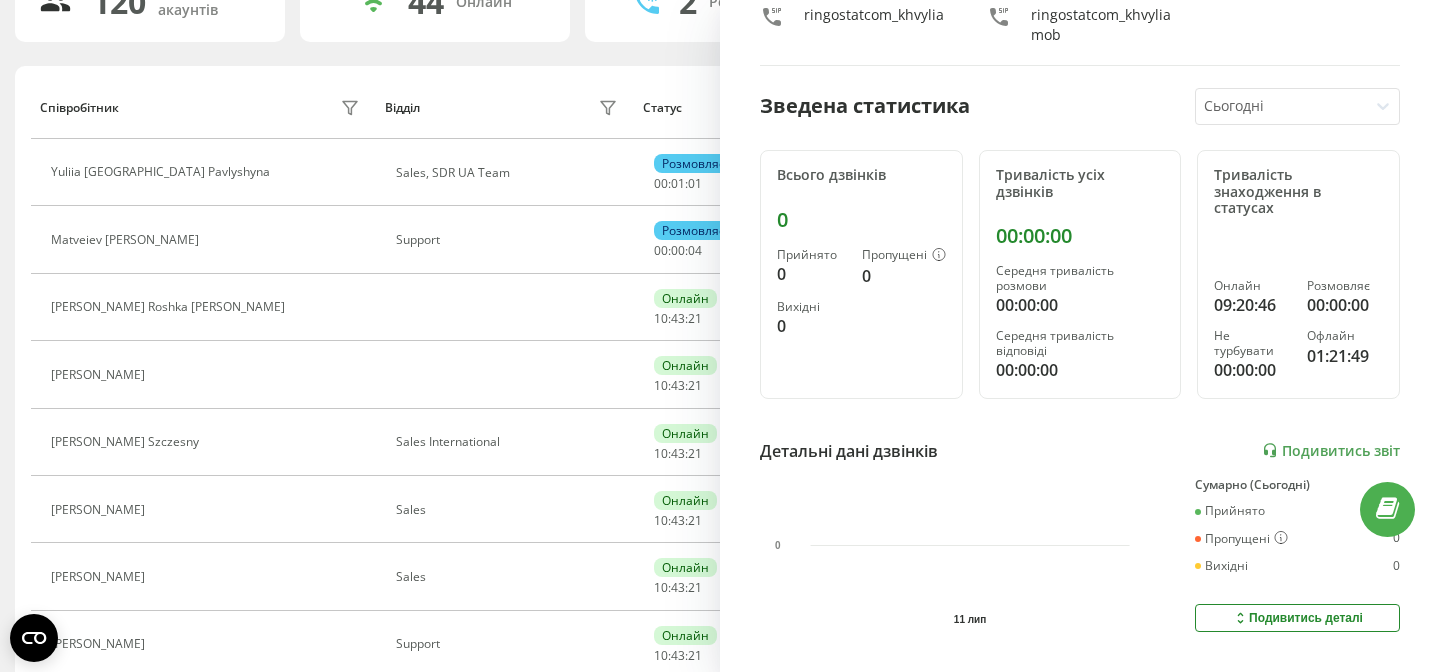 click on "0" at bounding box center [811, 274] 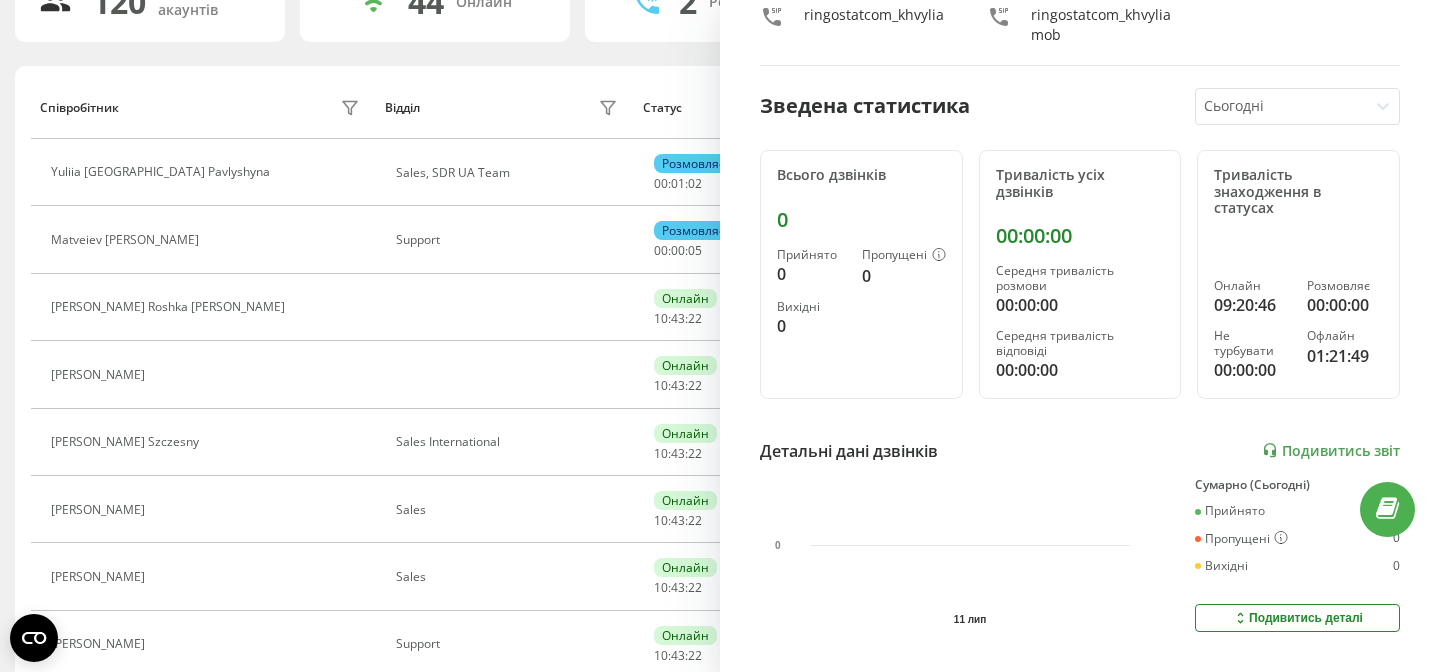 click on "Пропущені" at bounding box center (904, 256) 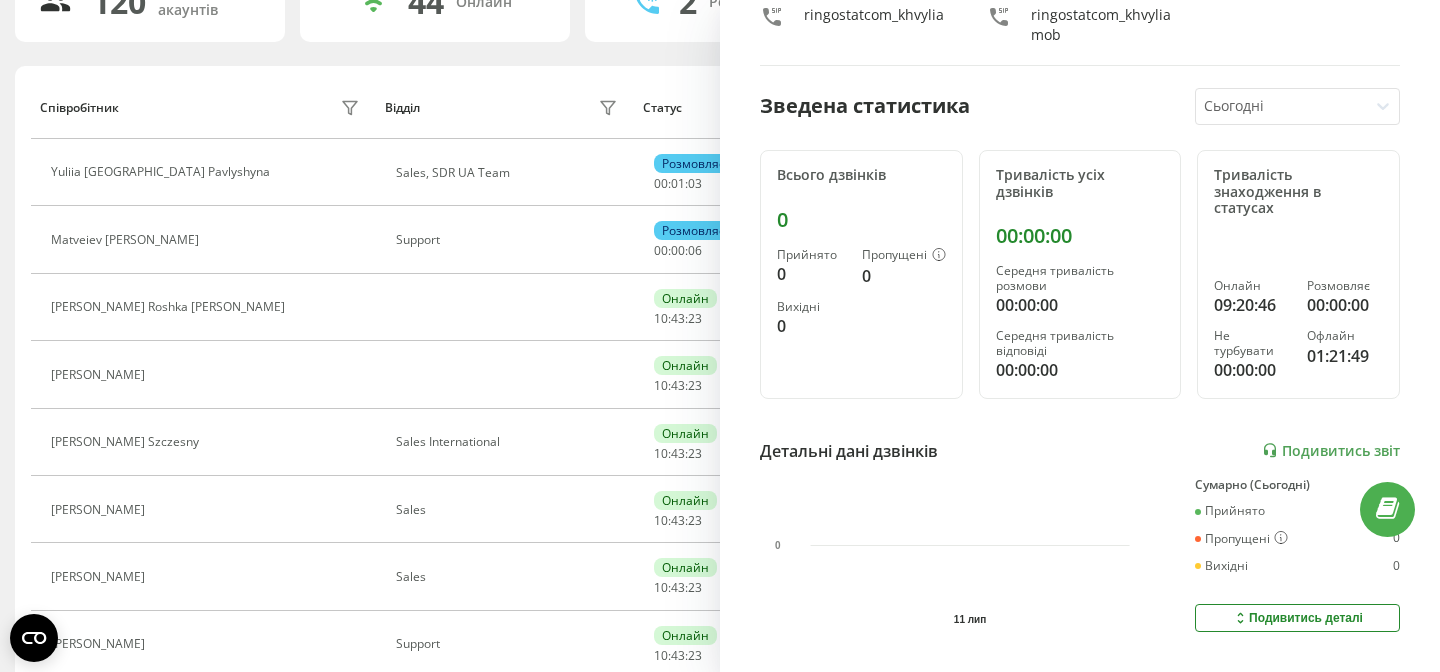 click on "0" at bounding box center (811, 326) 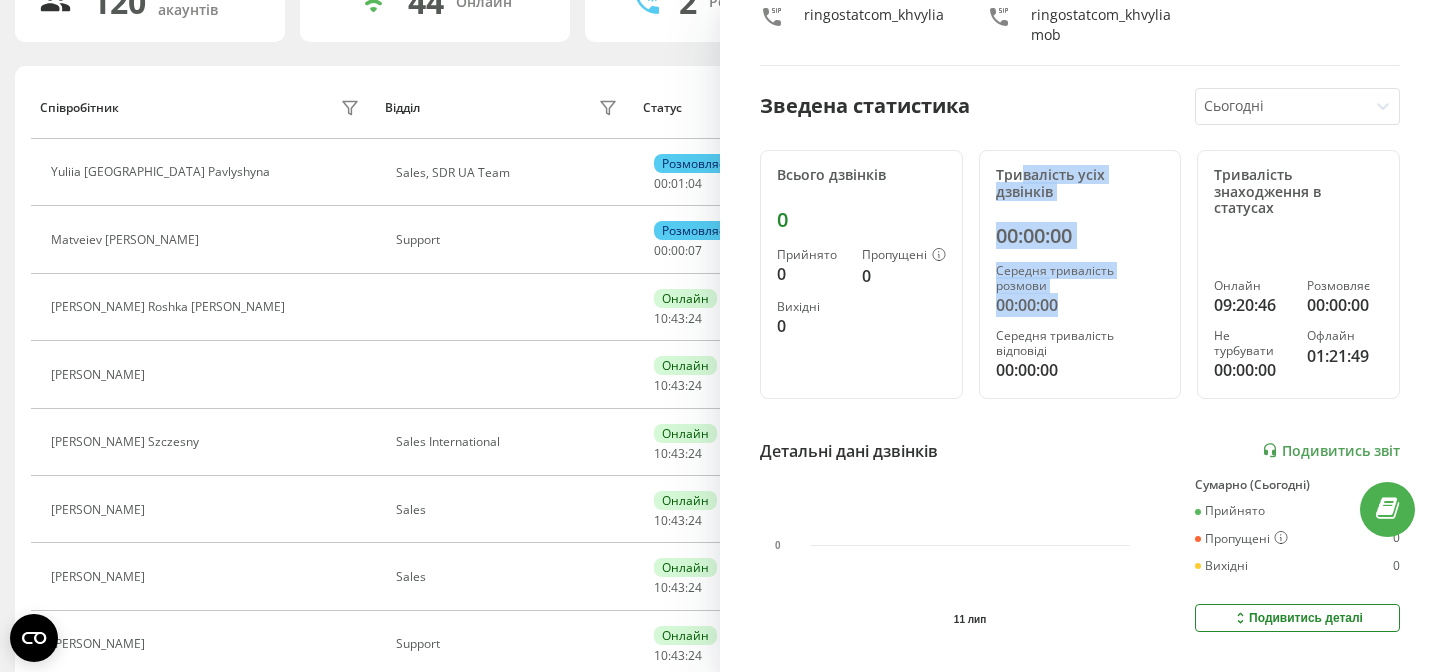 drag, startPoint x: 1024, startPoint y: 172, endPoint x: 1110, endPoint y: 276, distance: 134.95184 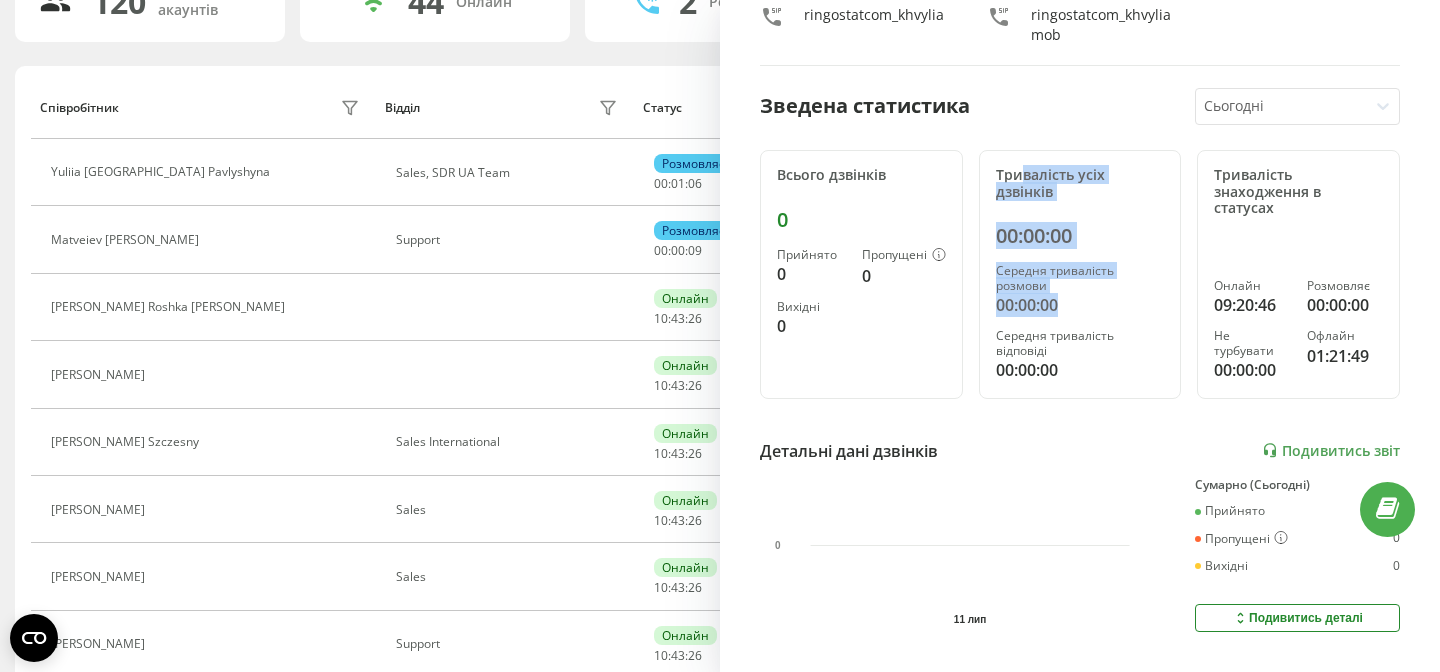 click on "Середня тривалість розмови" at bounding box center [1080, 278] 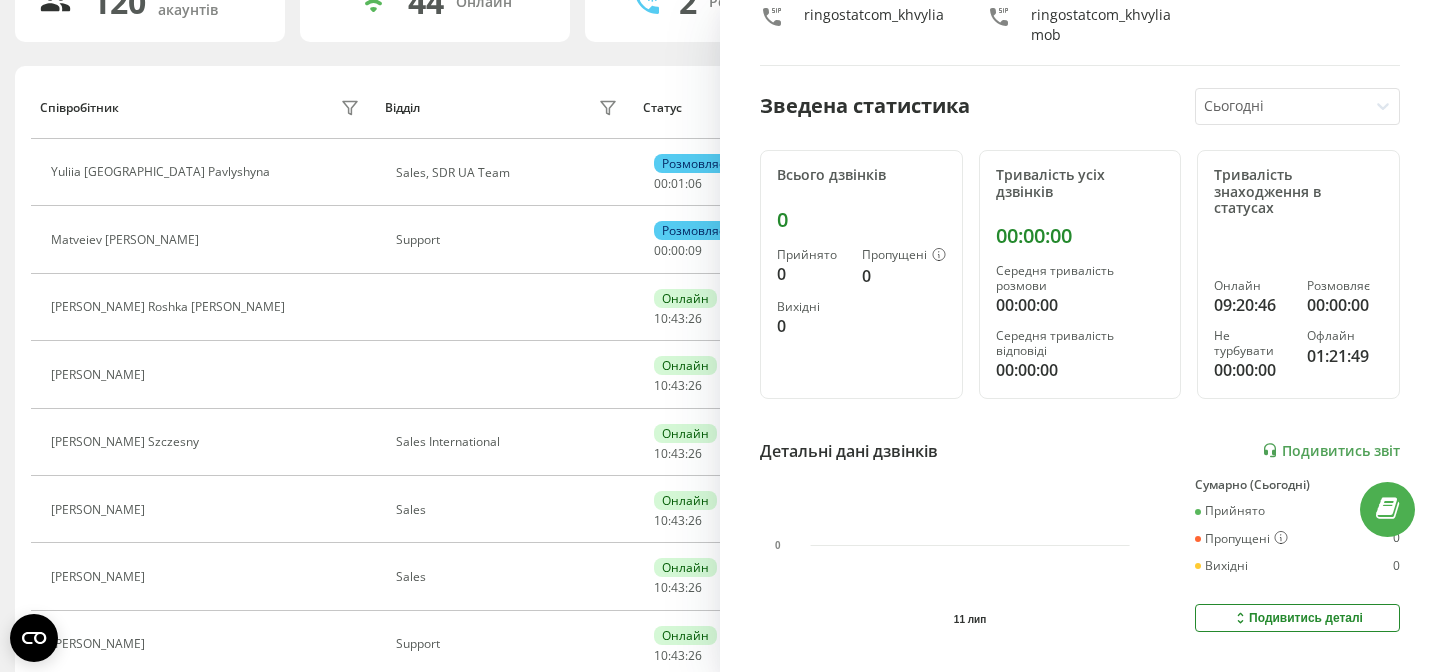 click on "Середня тривалість розмови" at bounding box center [1080, 278] 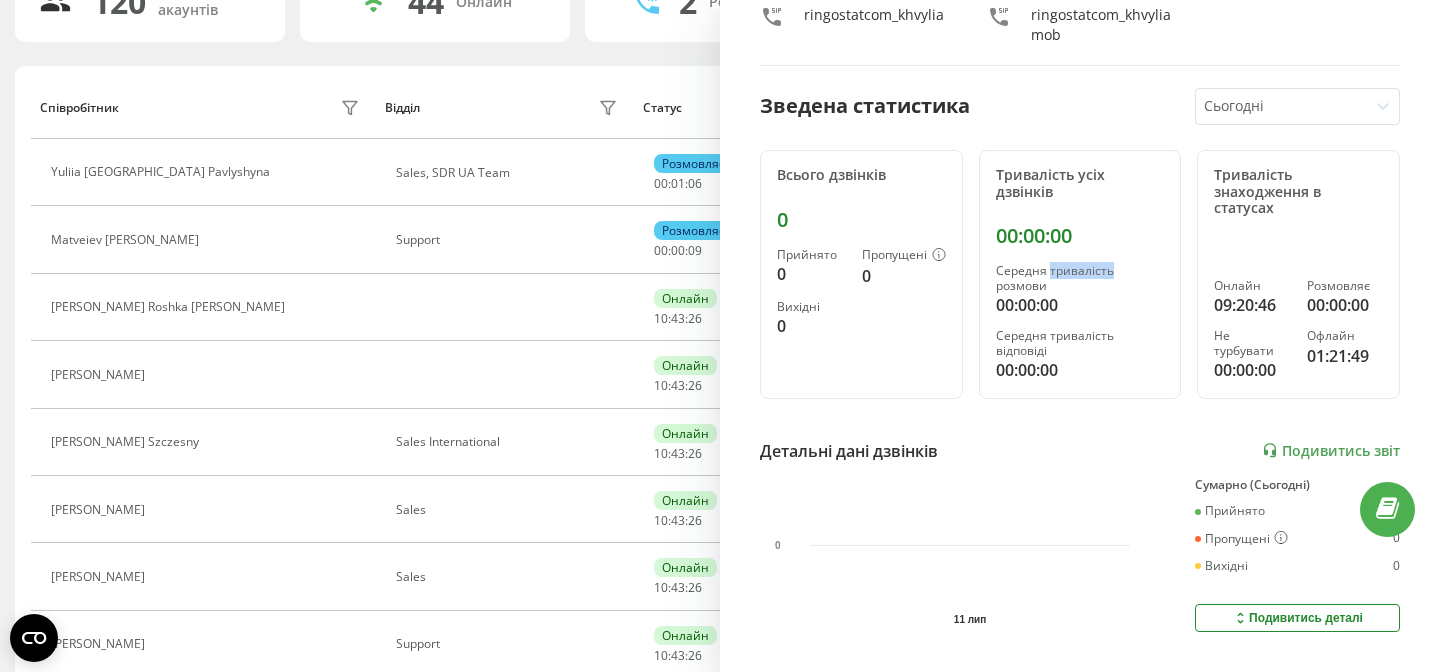 click on "Середня тривалість розмови" at bounding box center [1080, 278] 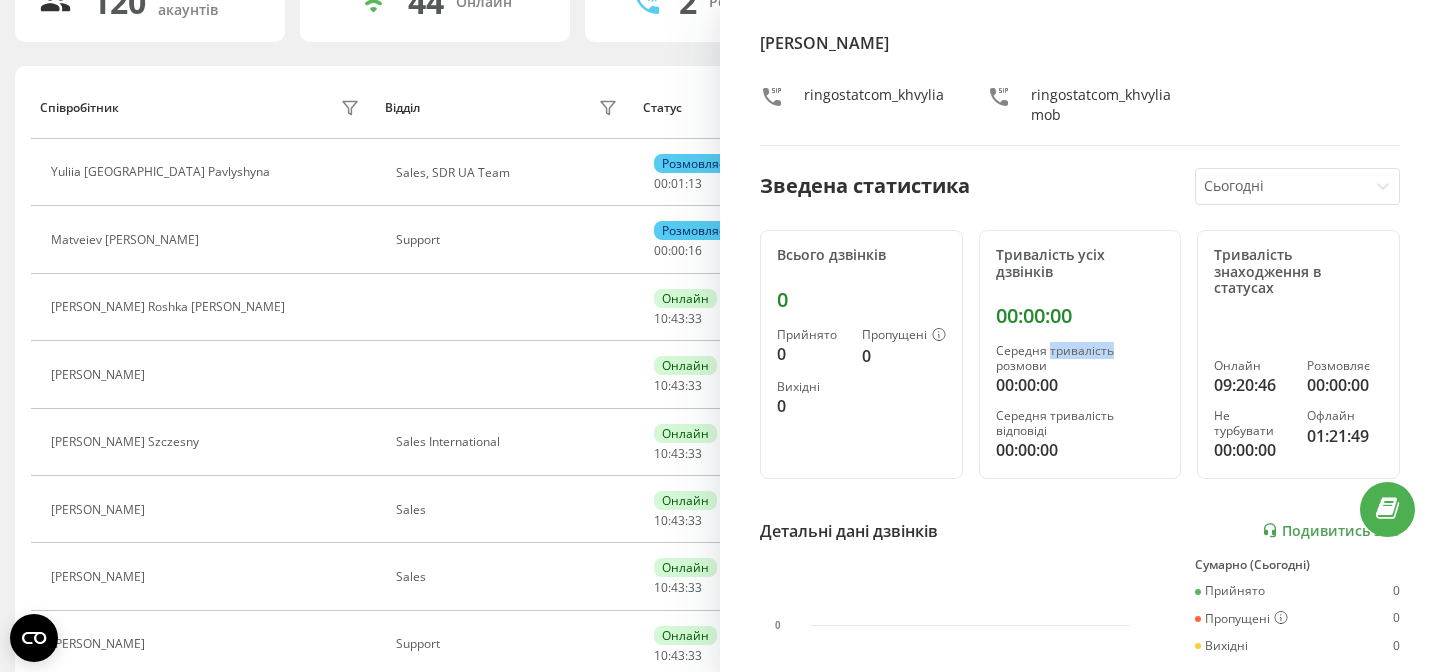 scroll, scrollTop: 26, scrollLeft: 0, axis: vertical 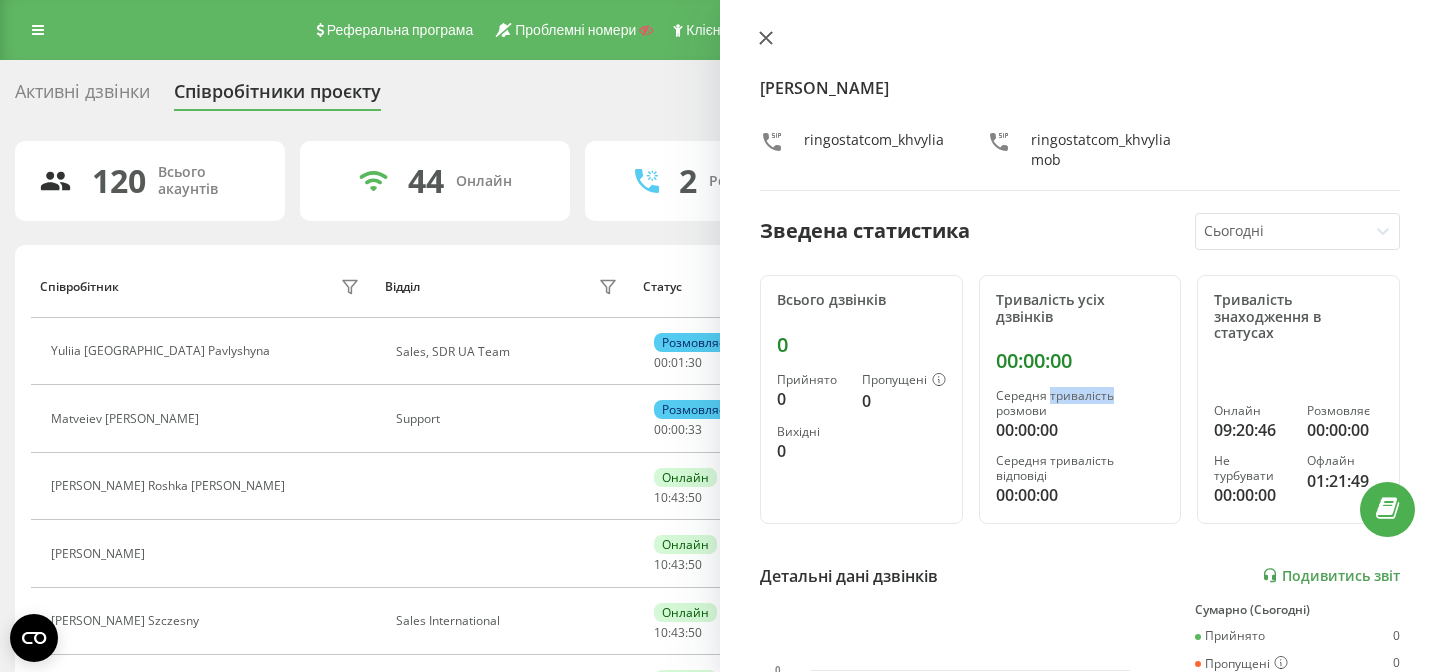 click at bounding box center (766, 39) 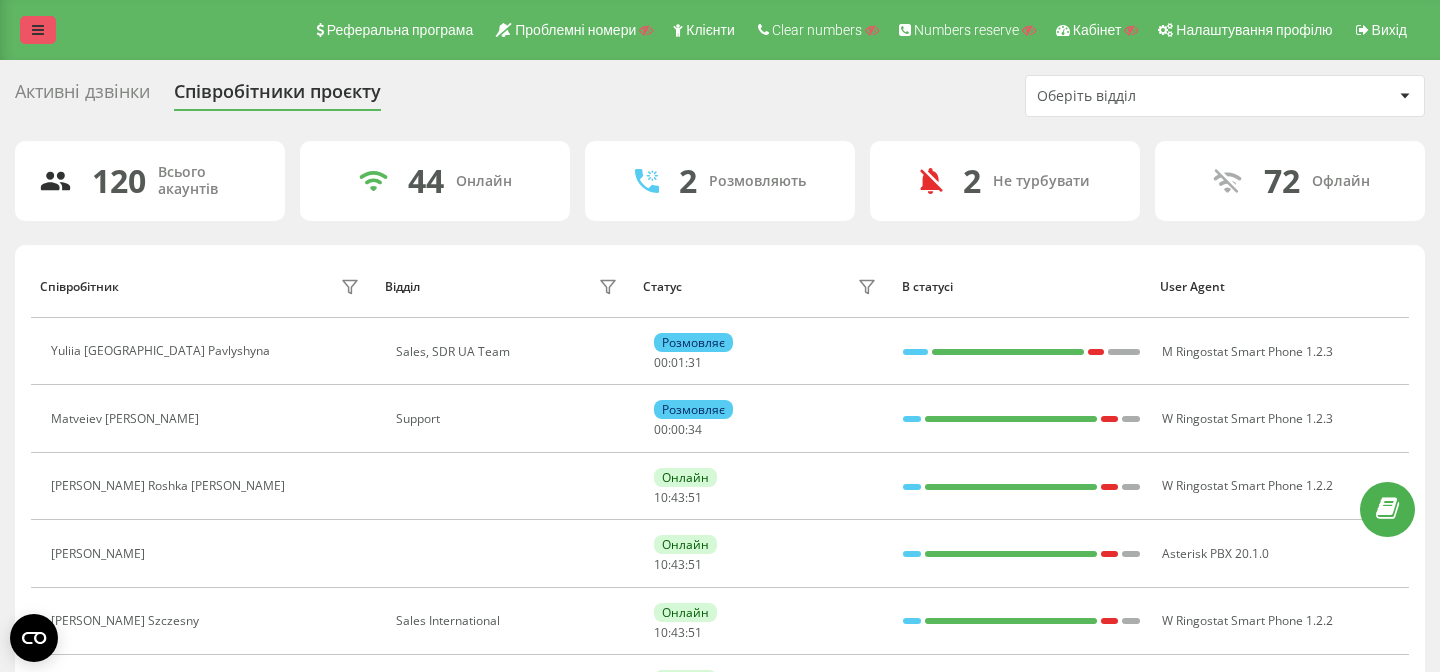 click at bounding box center (38, 30) 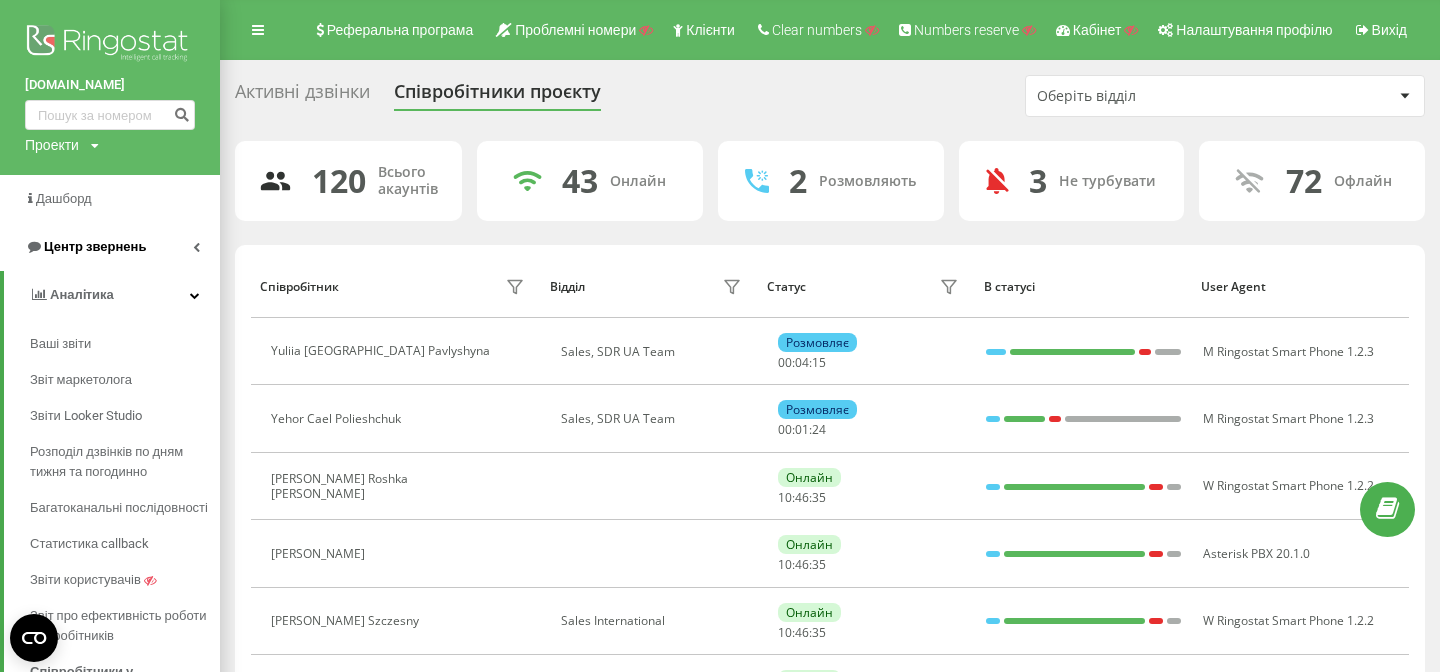click on "Центр звернень" at bounding box center [110, 247] 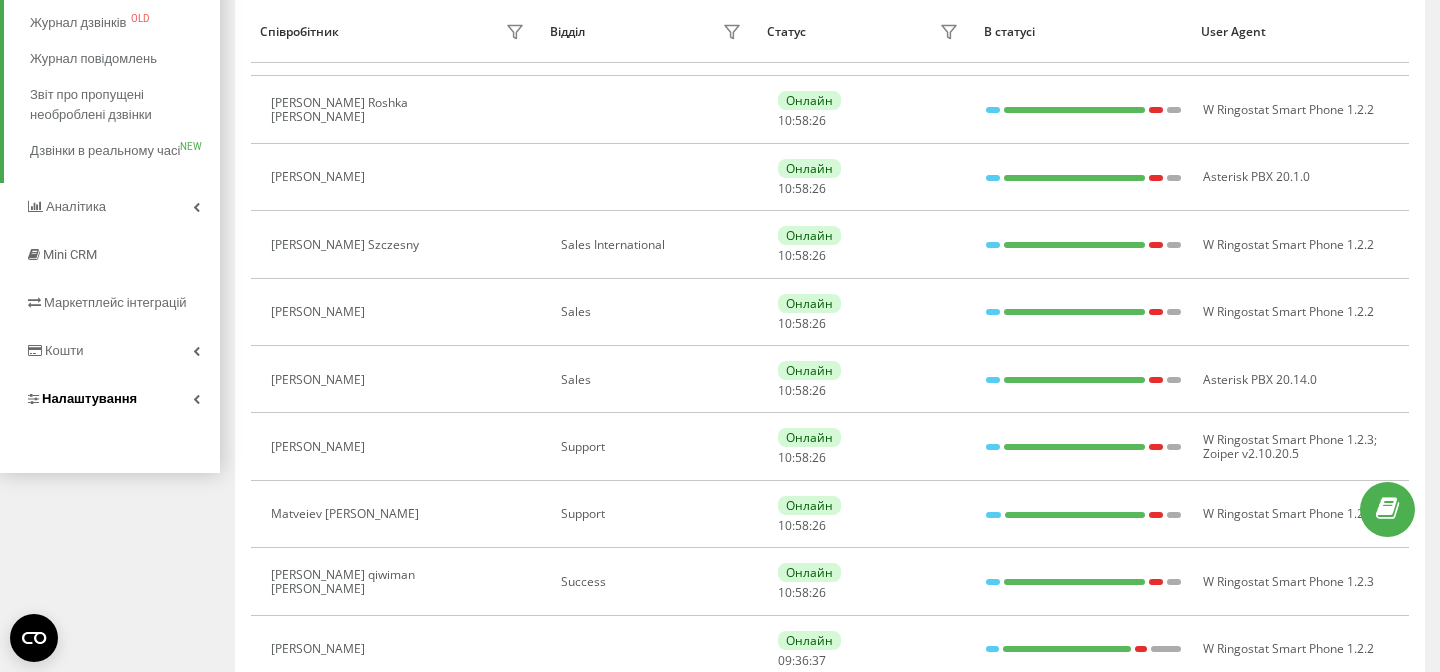 scroll, scrollTop: 310, scrollLeft: 0, axis: vertical 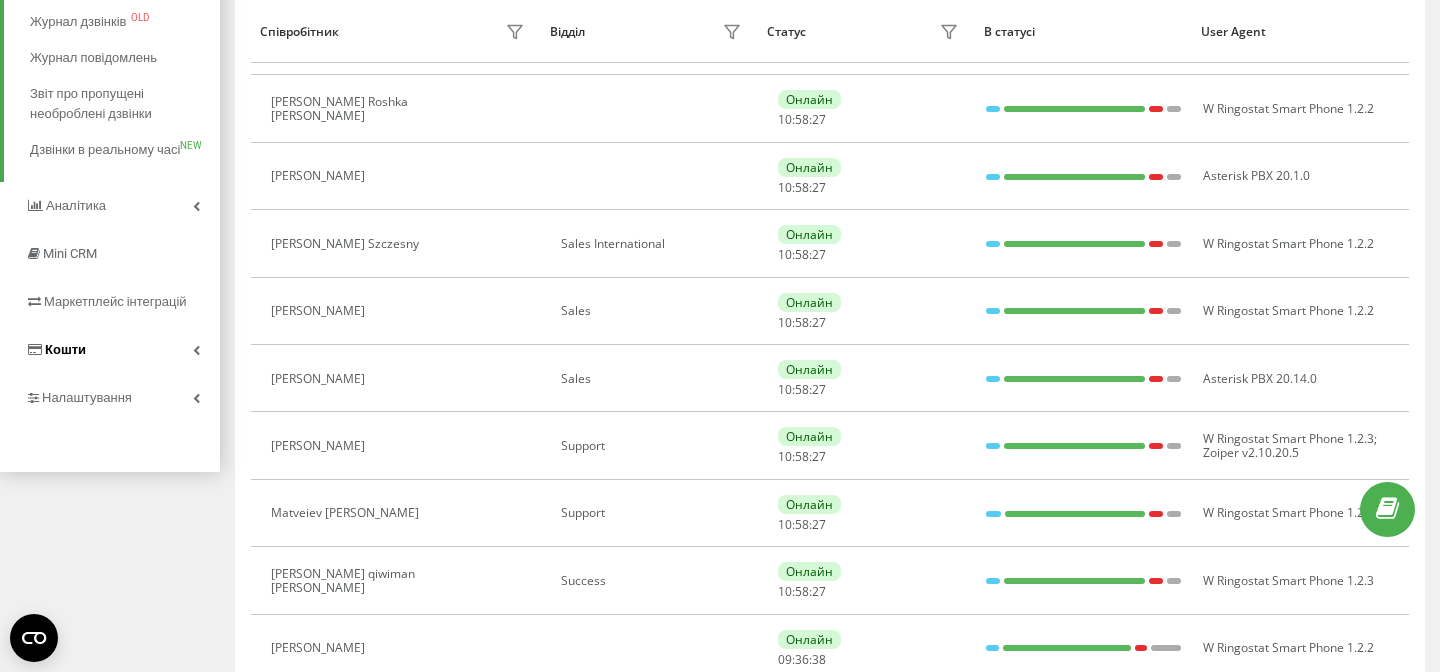 click on "Кошти" at bounding box center [65, 349] 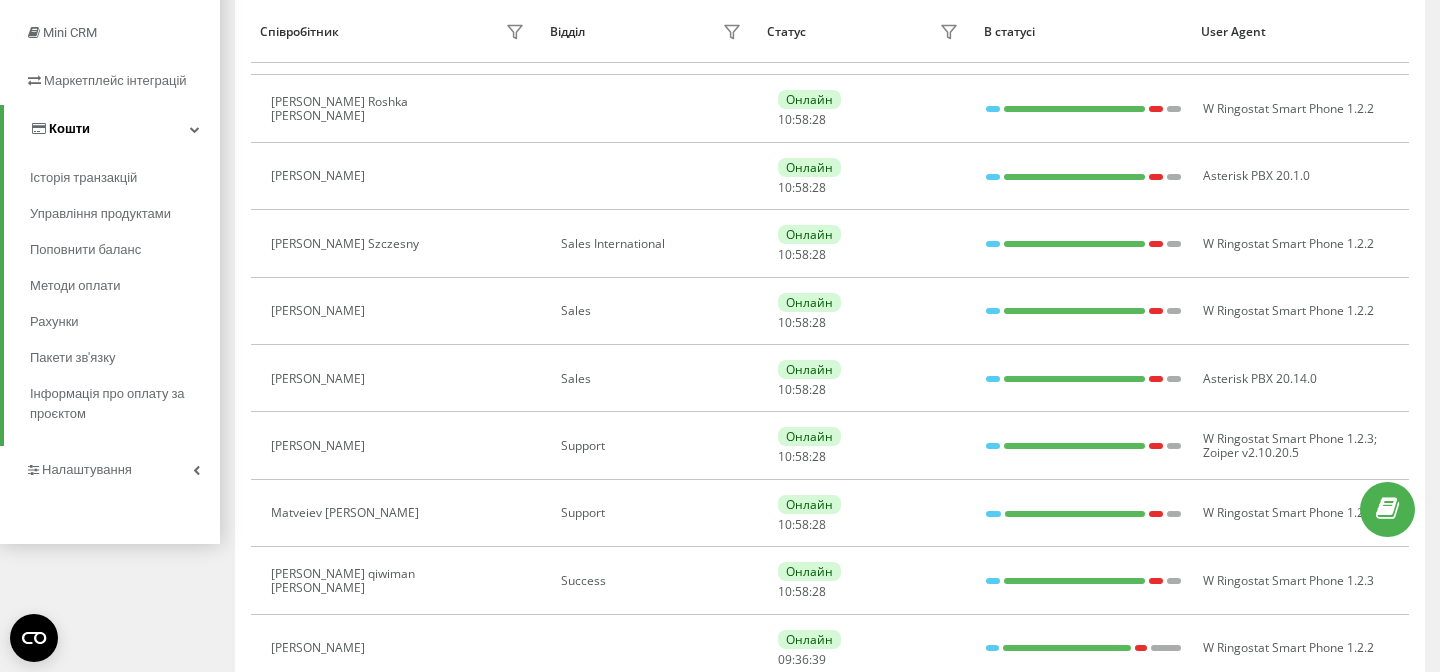 scroll, scrollTop: 89, scrollLeft: 0, axis: vertical 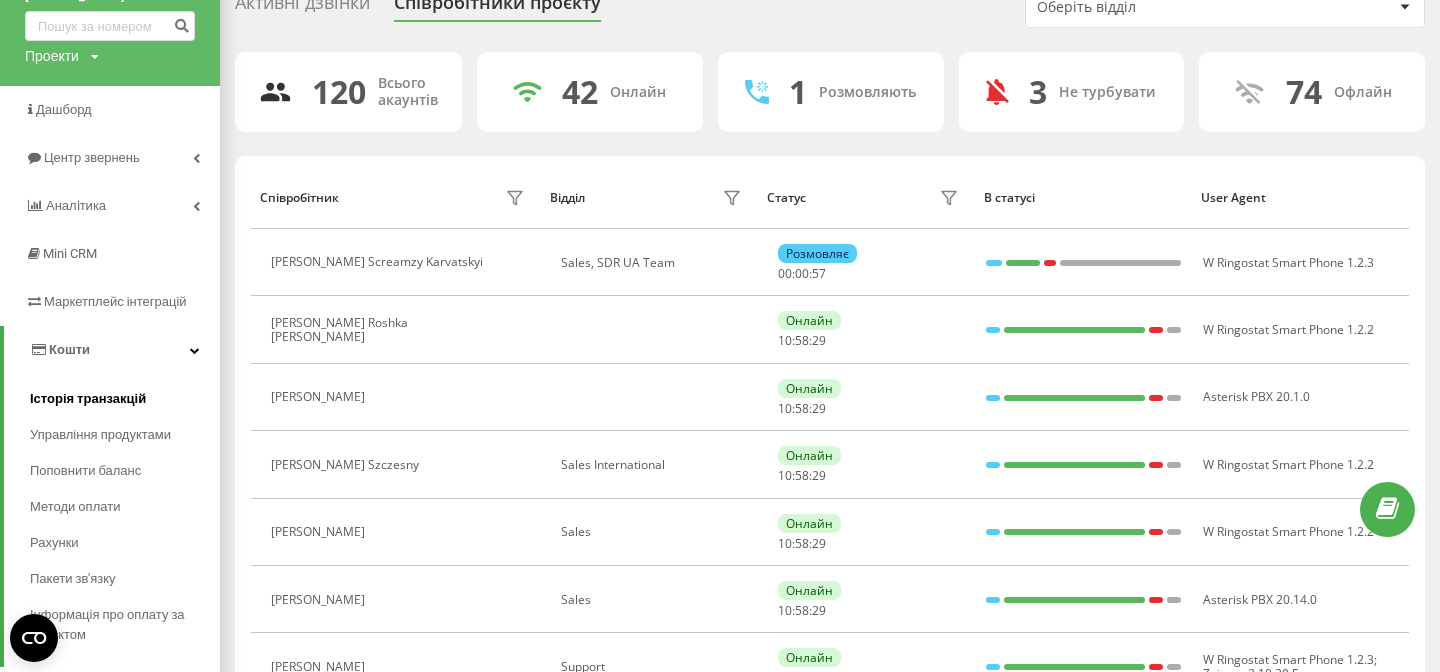 click on "Історія транзакцій" at bounding box center (88, 399) 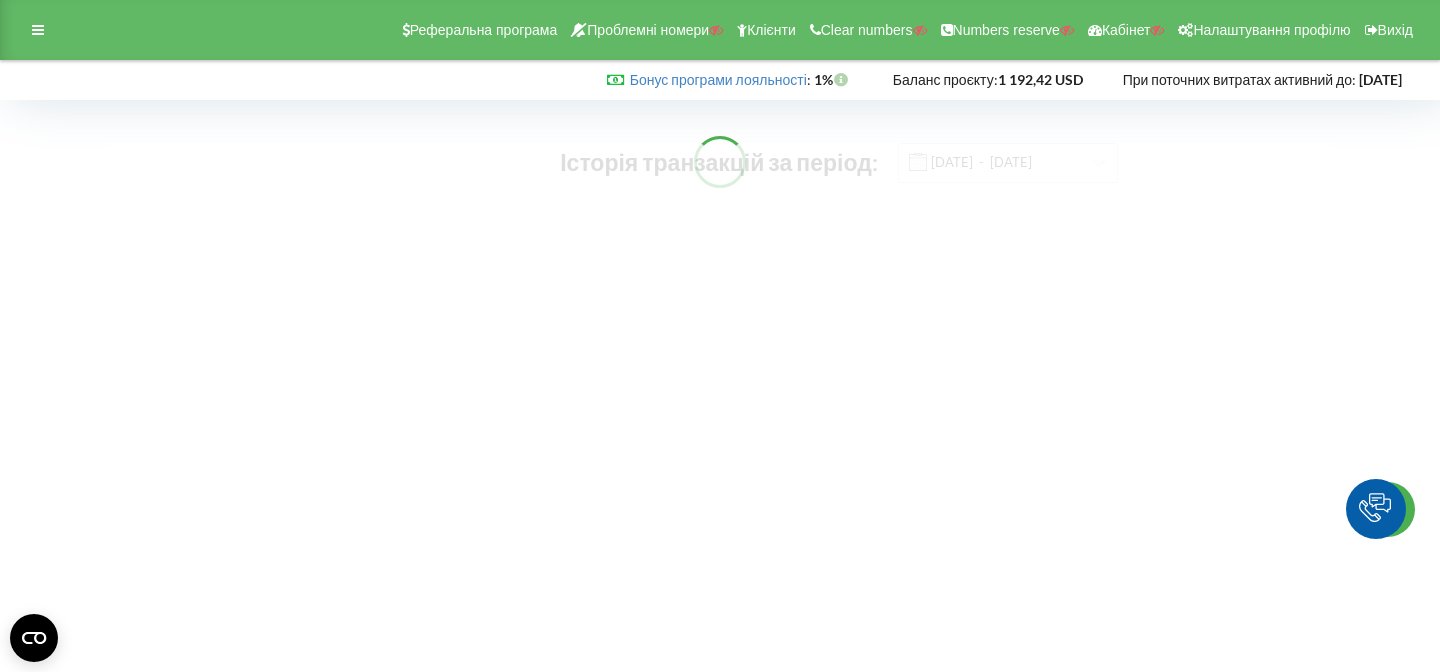 scroll, scrollTop: 0, scrollLeft: 0, axis: both 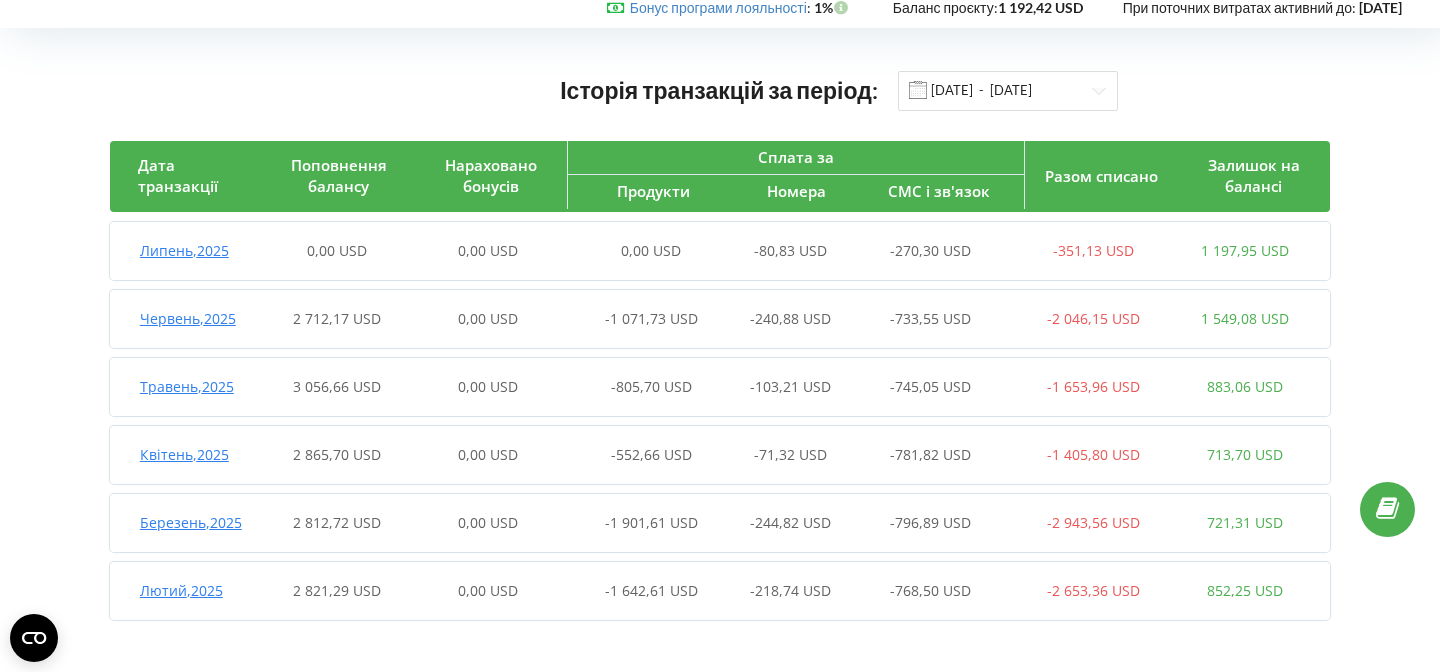 click on "Червень ,  2025" at bounding box center [188, 318] 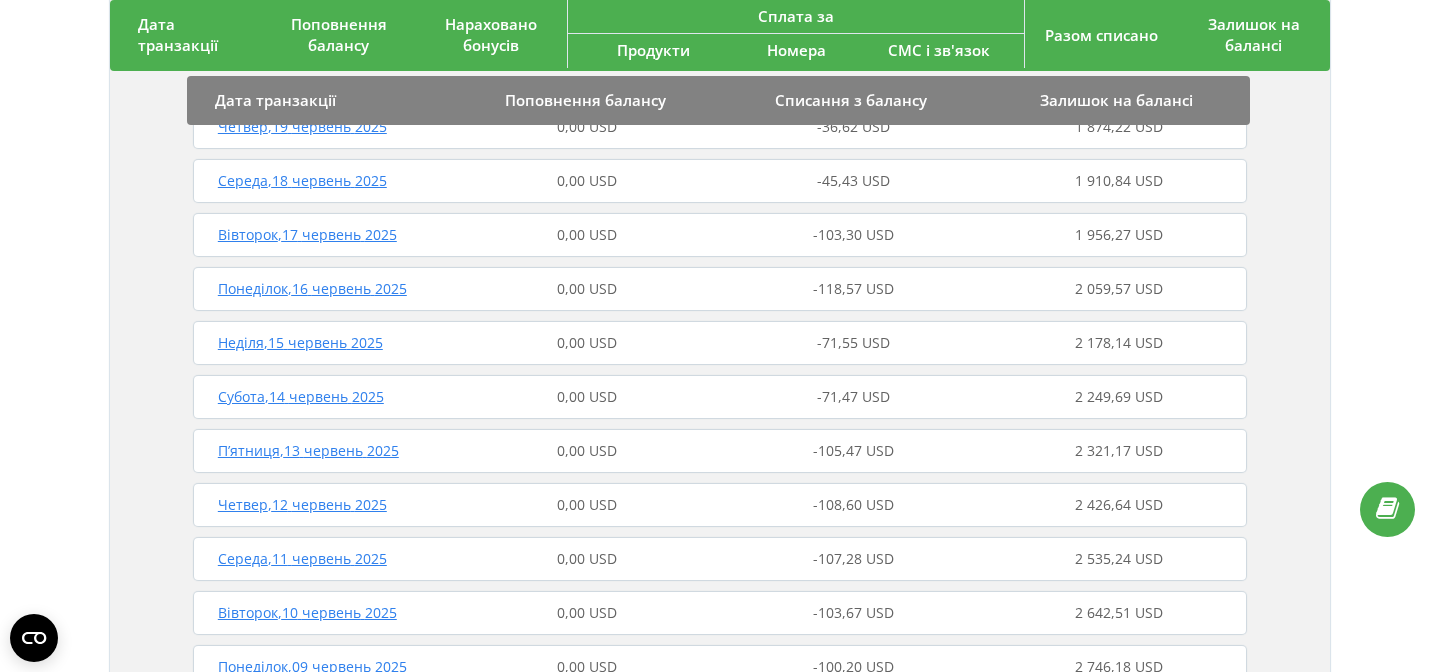 scroll, scrollTop: 1029, scrollLeft: 0, axis: vertical 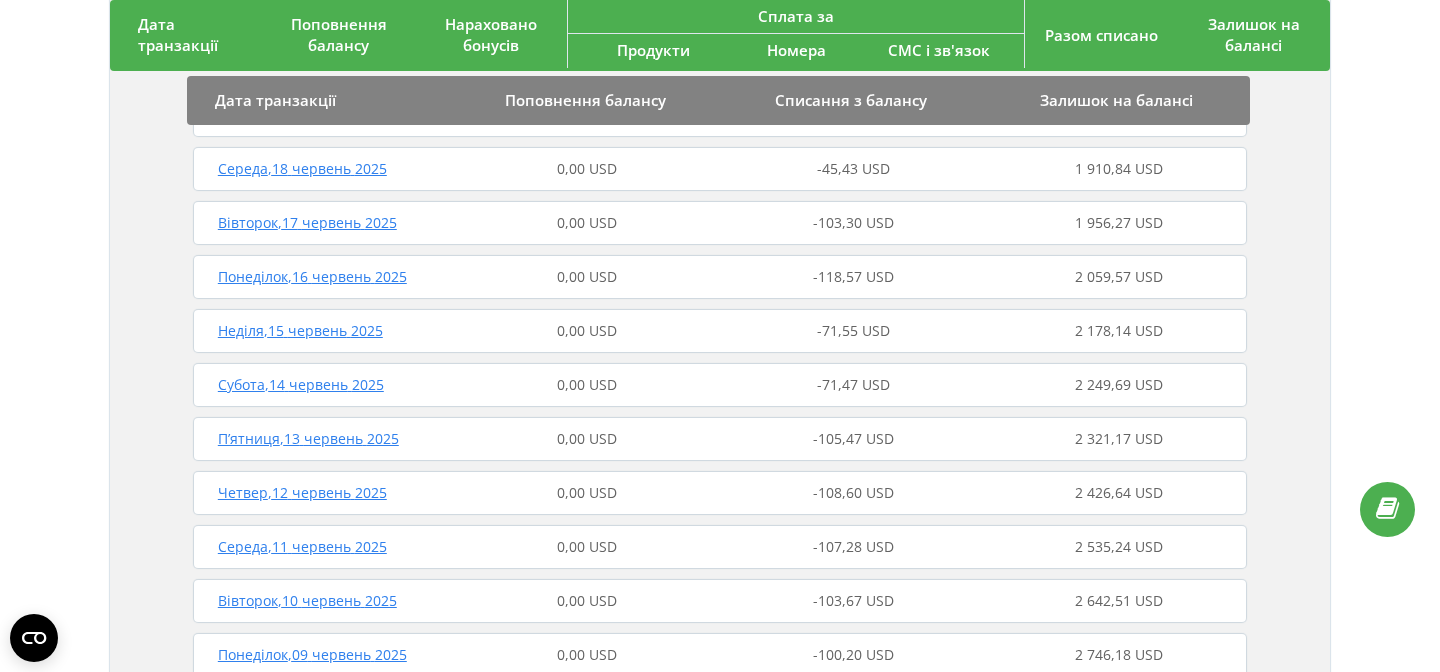 click on "Вівторок ,  10   червень   2025" at bounding box center (307, 600) 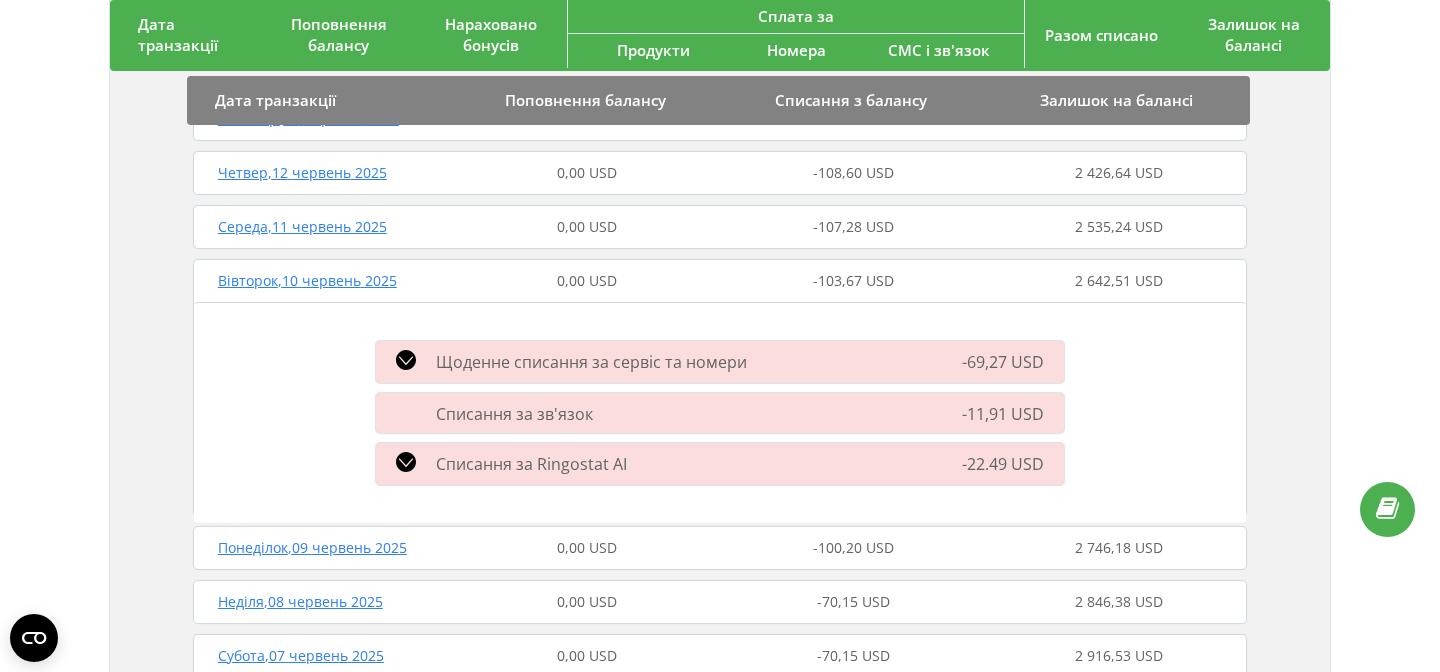 scroll, scrollTop: 1357, scrollLeft: 0, axis: vertical 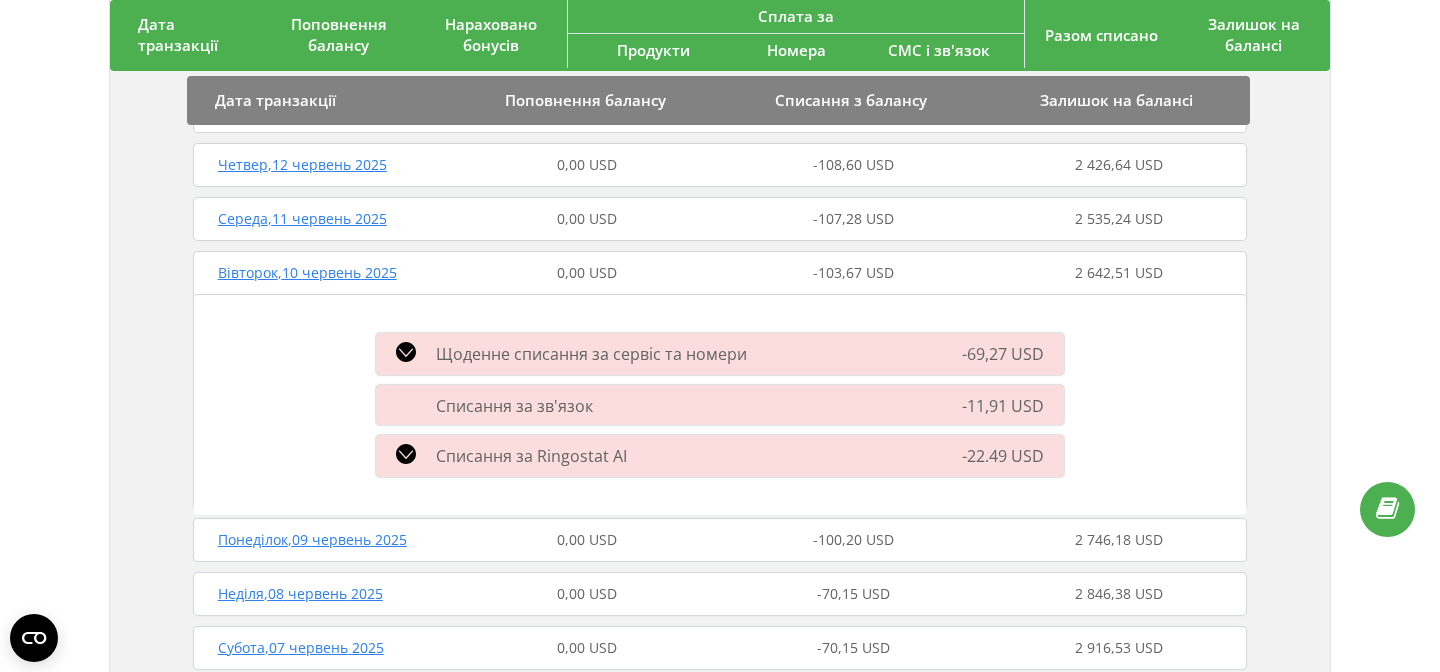 click on "Щоденне списання за сервіс та номери" at bounding box center (591, 354) 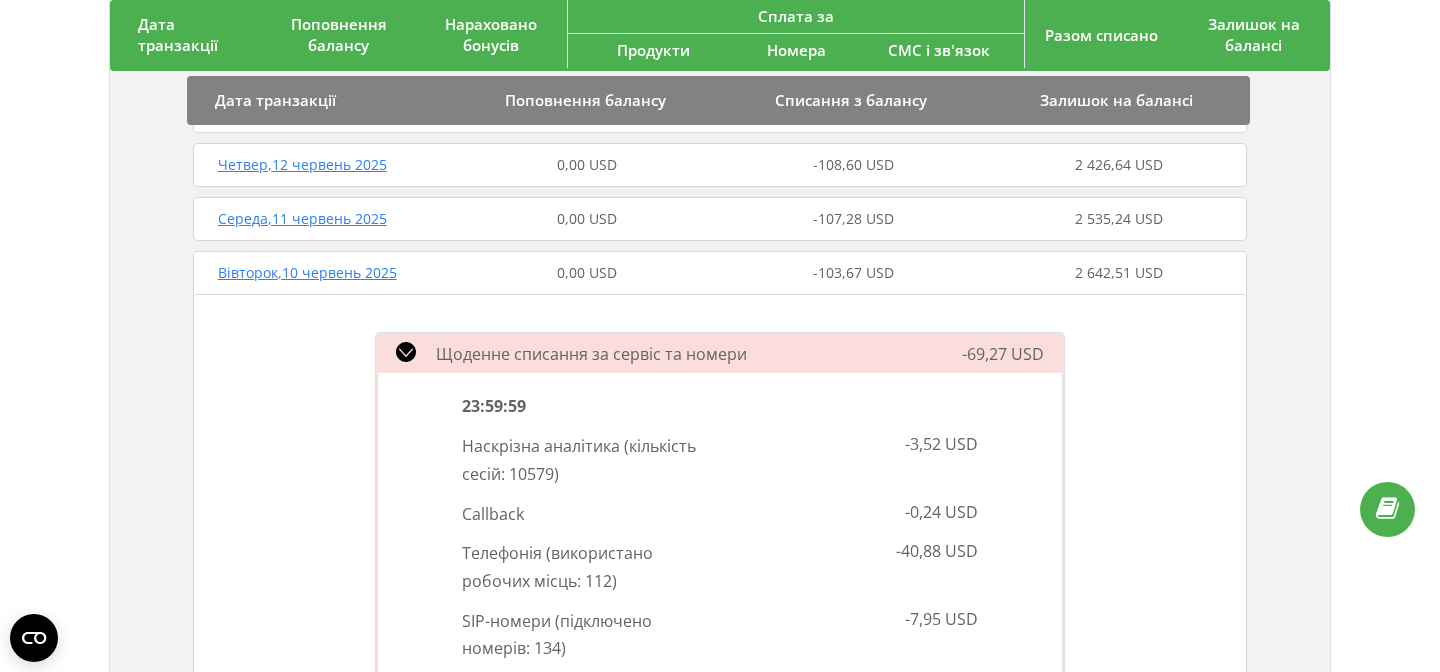 scroll, scrollTop: 1428, scrollLeft: 0, axis: vertical 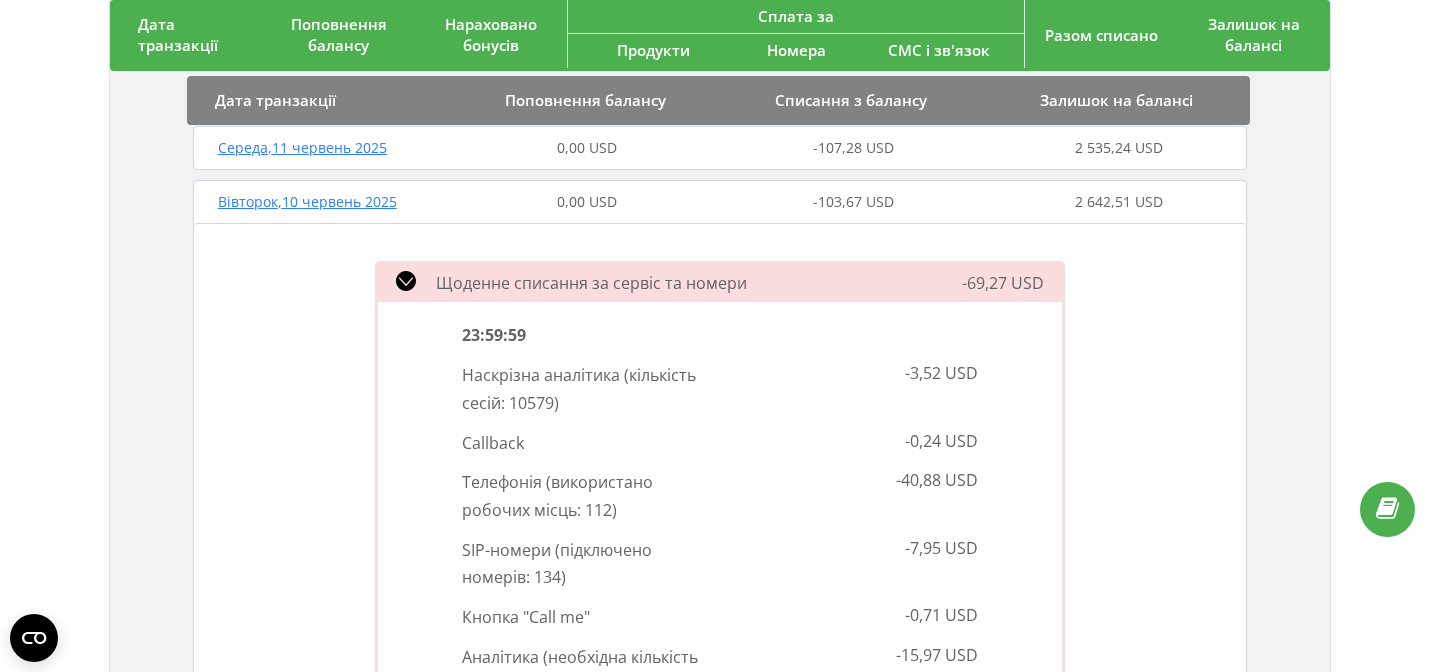 click on "112 )" at bounding box center [601, 510] 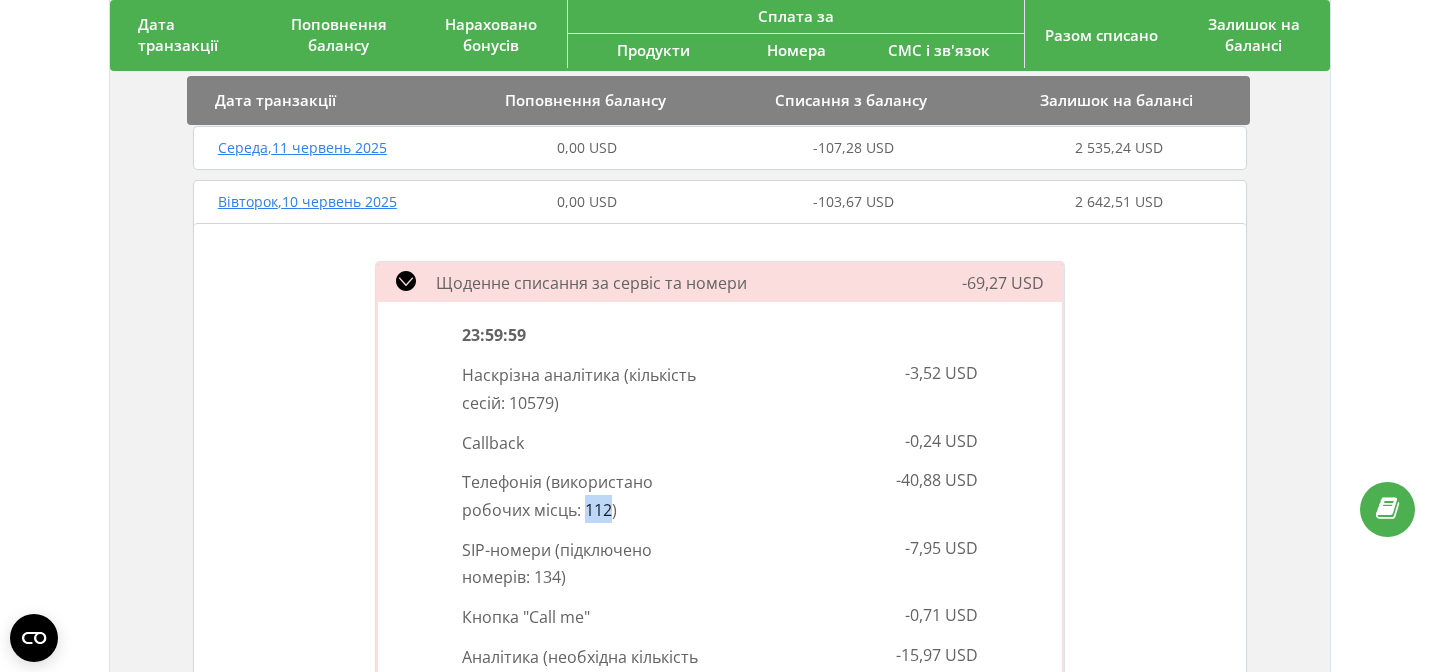 click on "112 )" at bounding box center [601, 510] 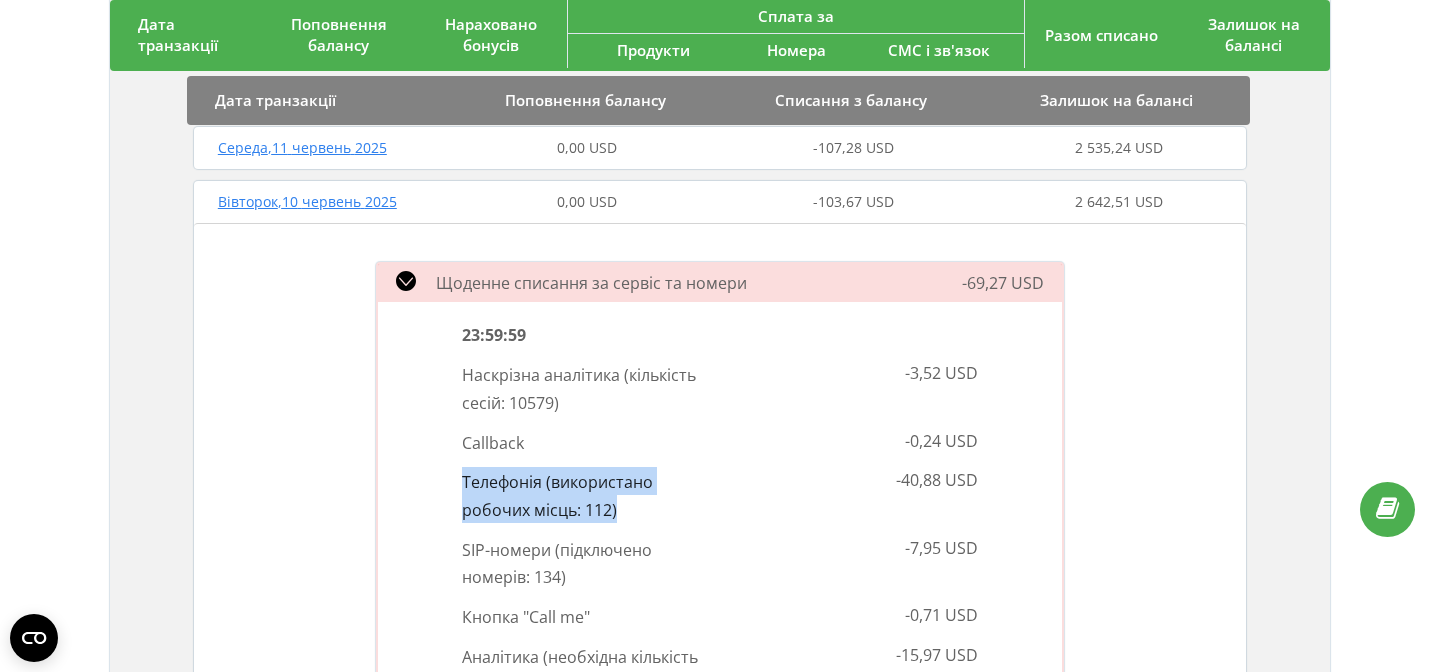 click on "112 )" at bounding box center (601, 510) 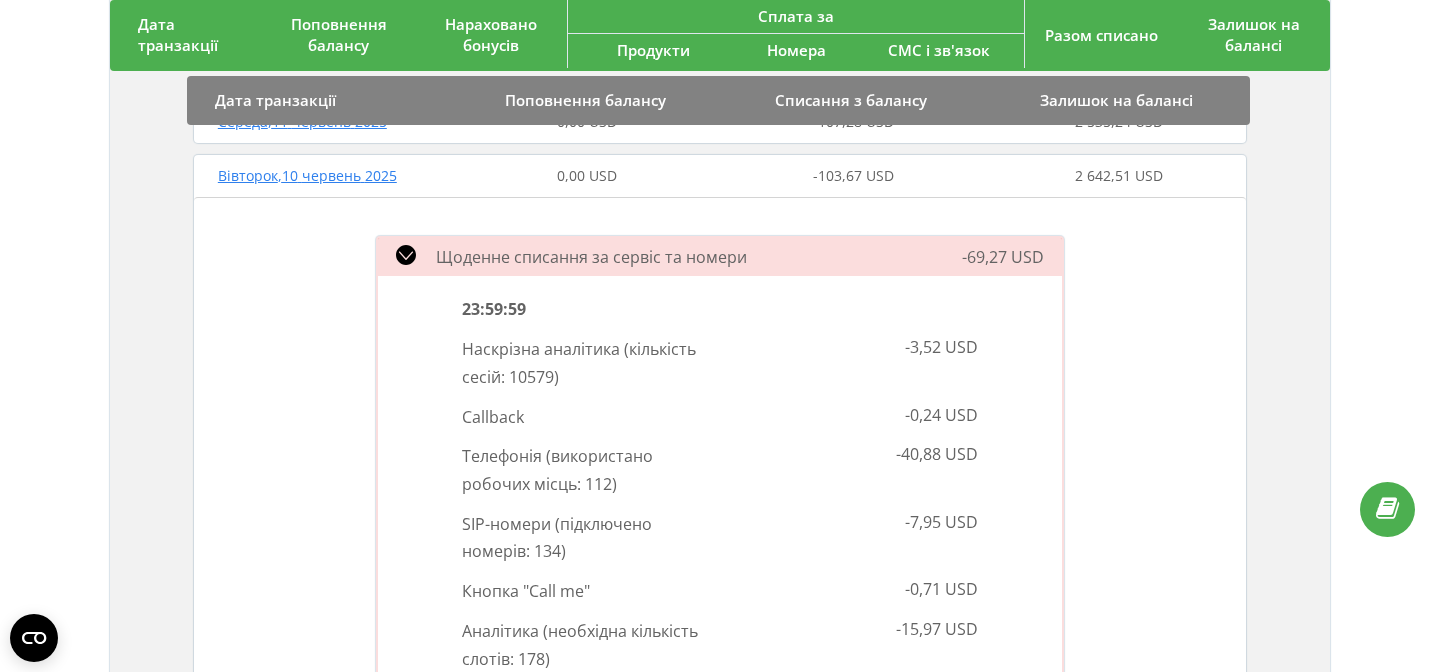 scroll, scrollTop: 1477, scrollLeft: 0, axis: vertical 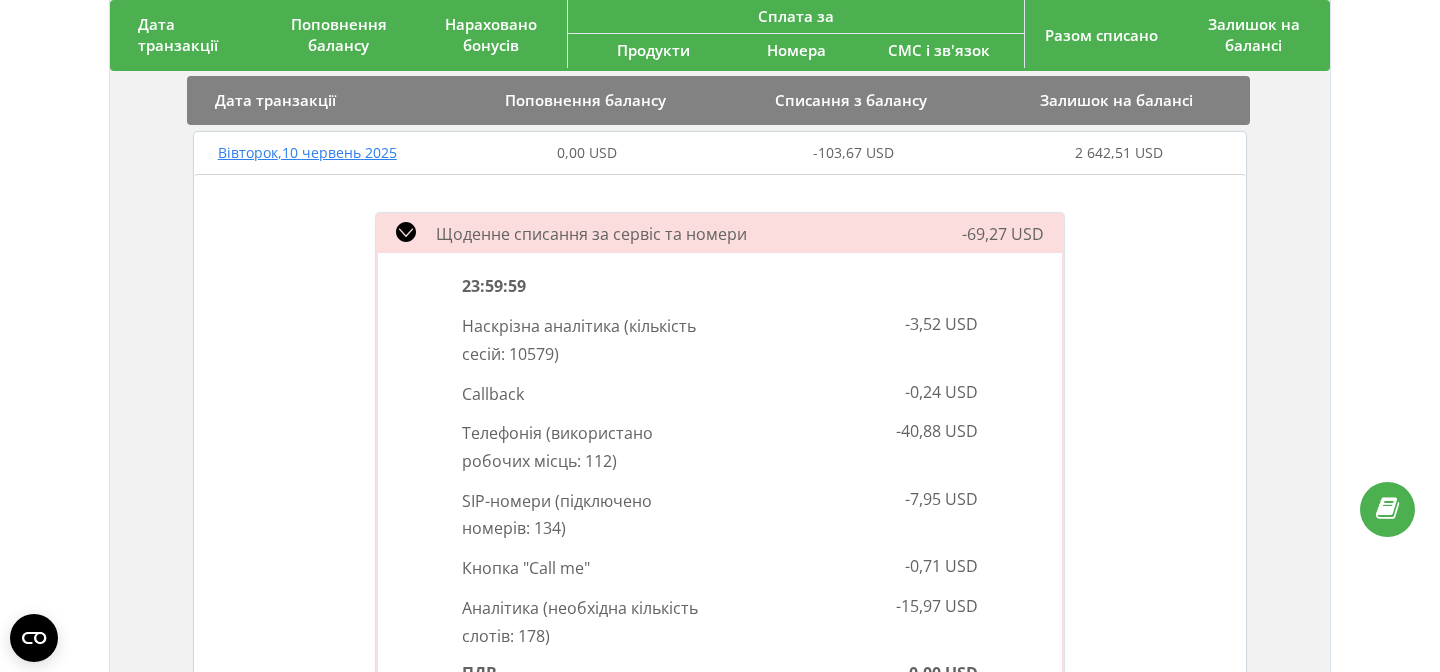 click on "Callback" at bounding box center [495, 393] 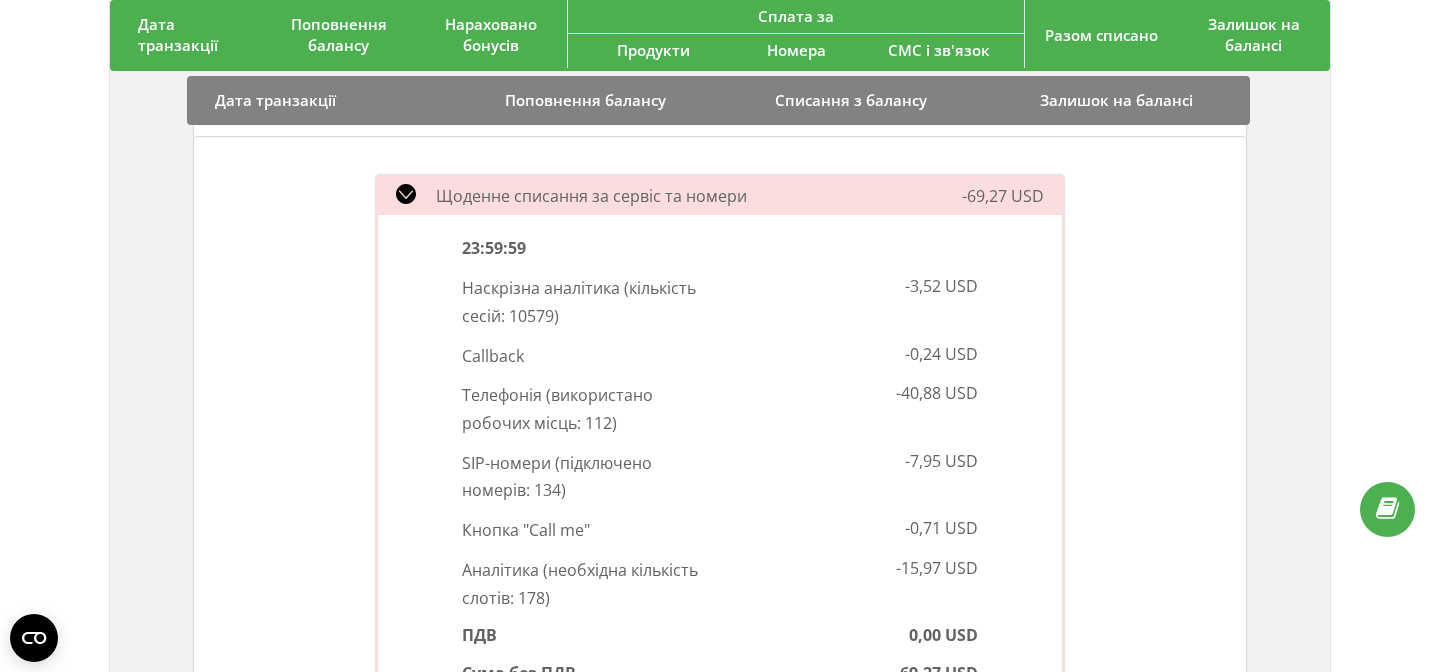scroll, scrollTop: 1517, scrollLeft: 0, axis: vertical 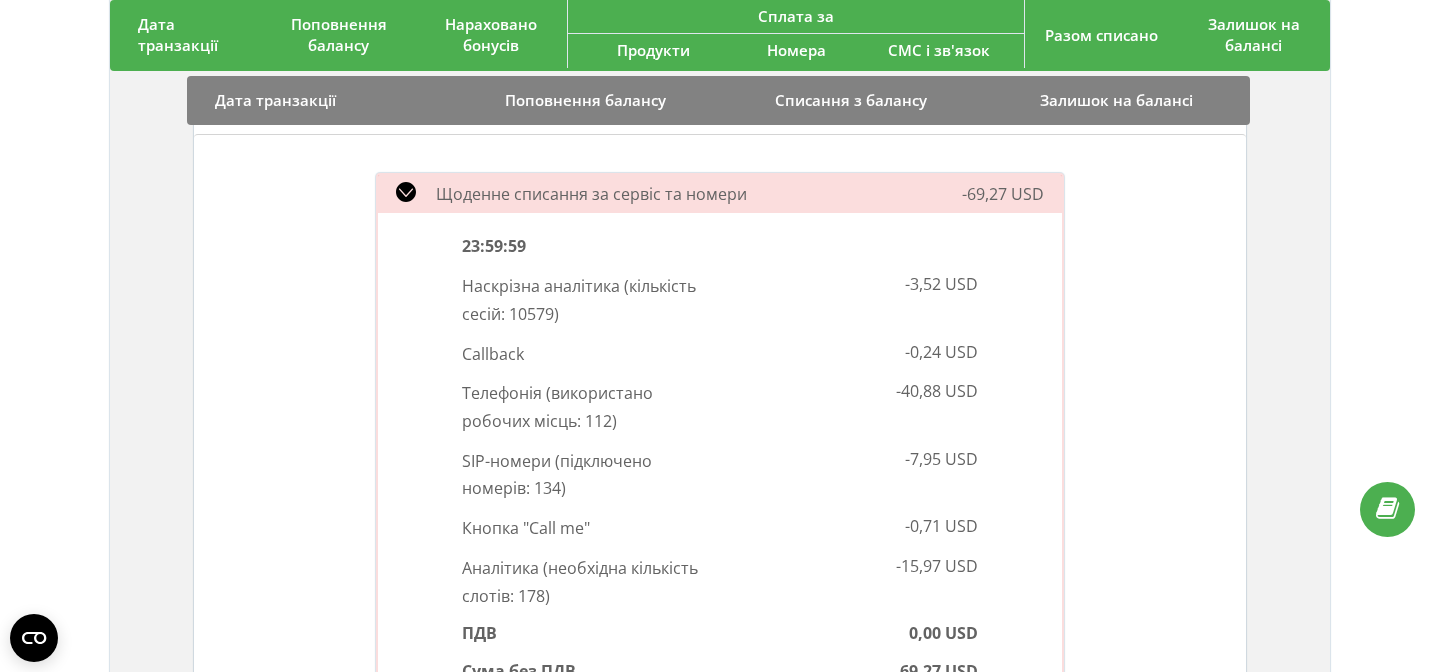 click 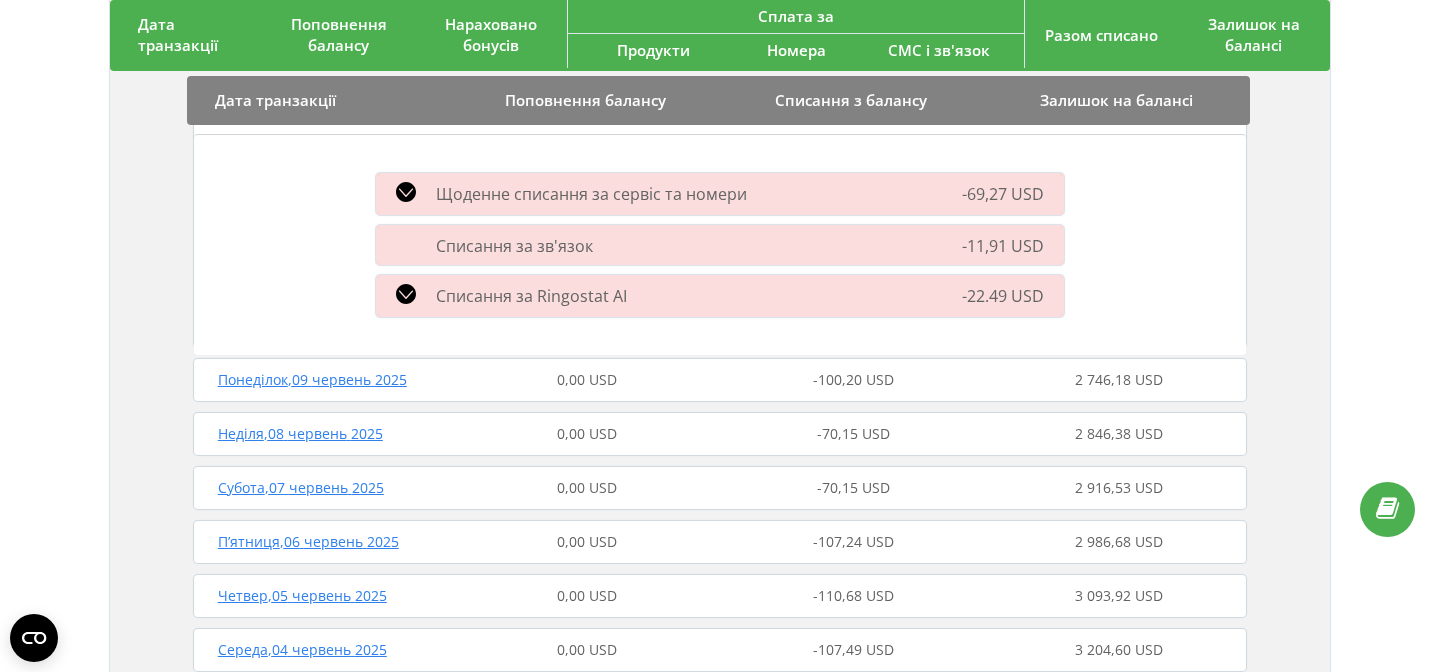 click on "Списання за Ringostat AI" at bounding box center (531, 296) 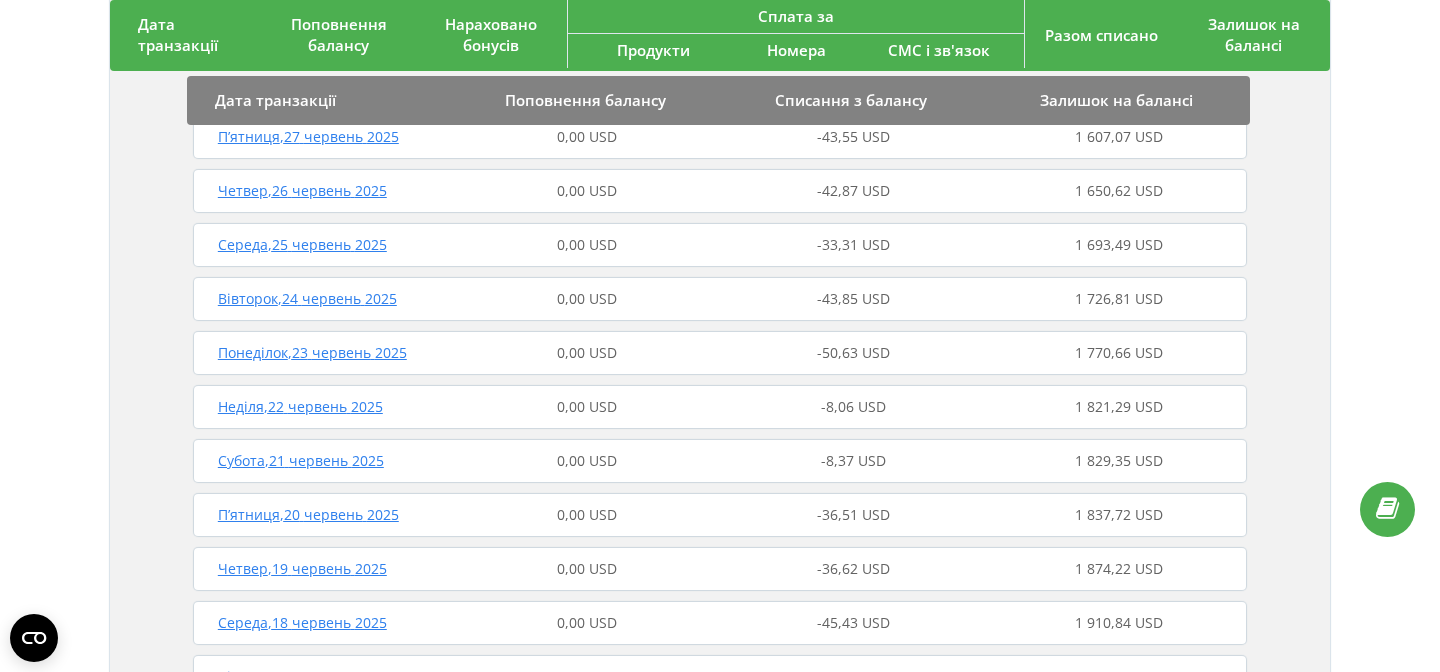 scroll, scrollTop: 805, scrollLeft: 0, axis: vertical 